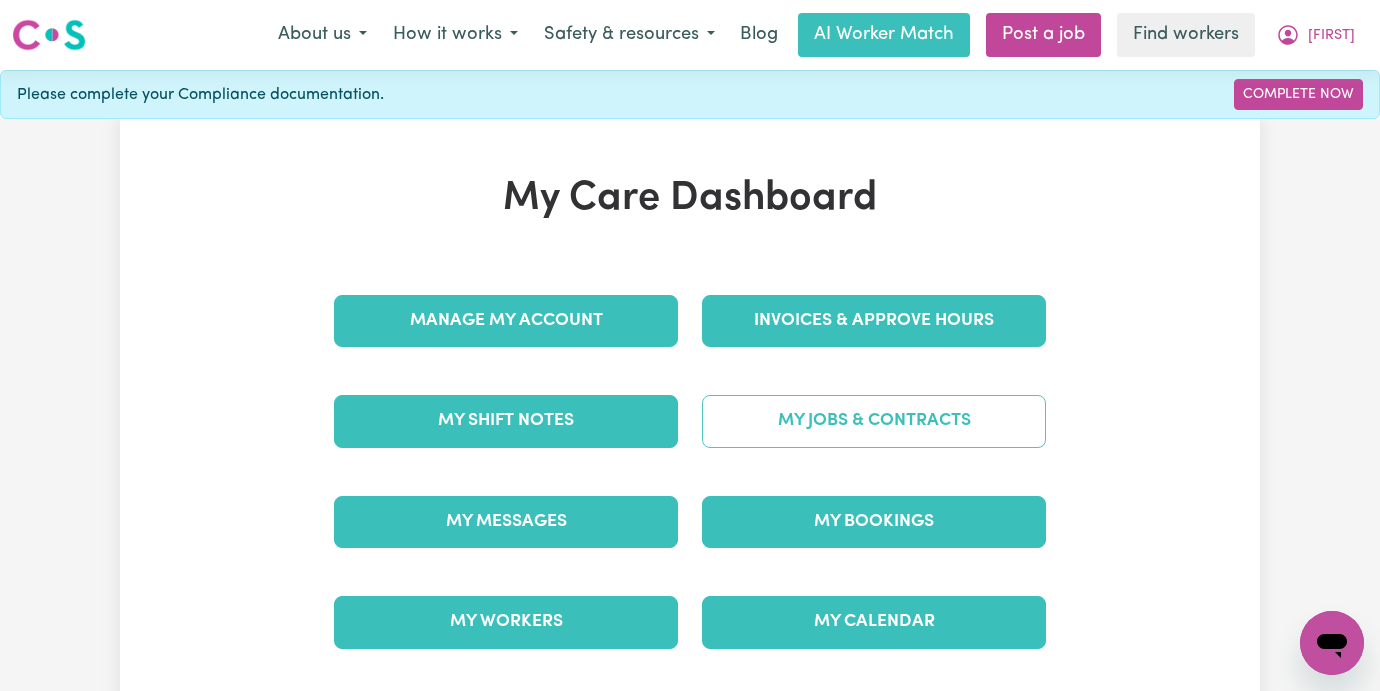scroll, scrollTop: 0, scrollLeft: 0, axis: both 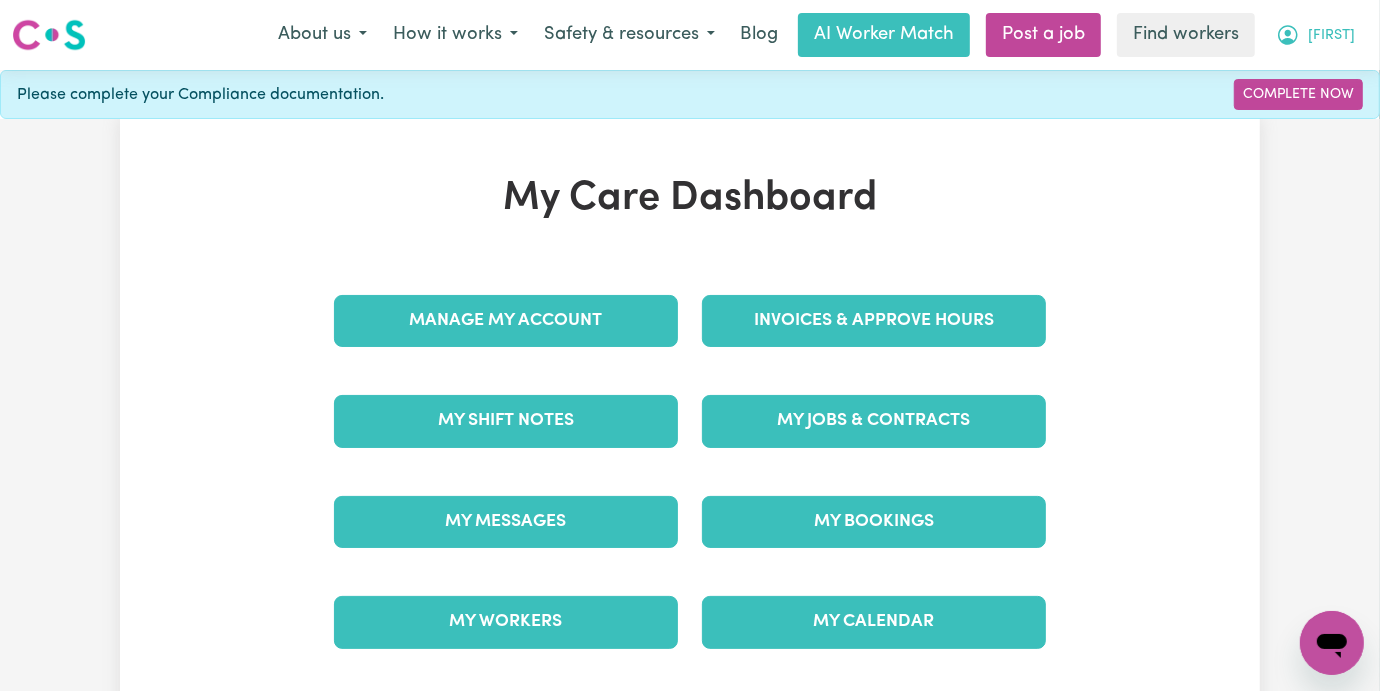 click 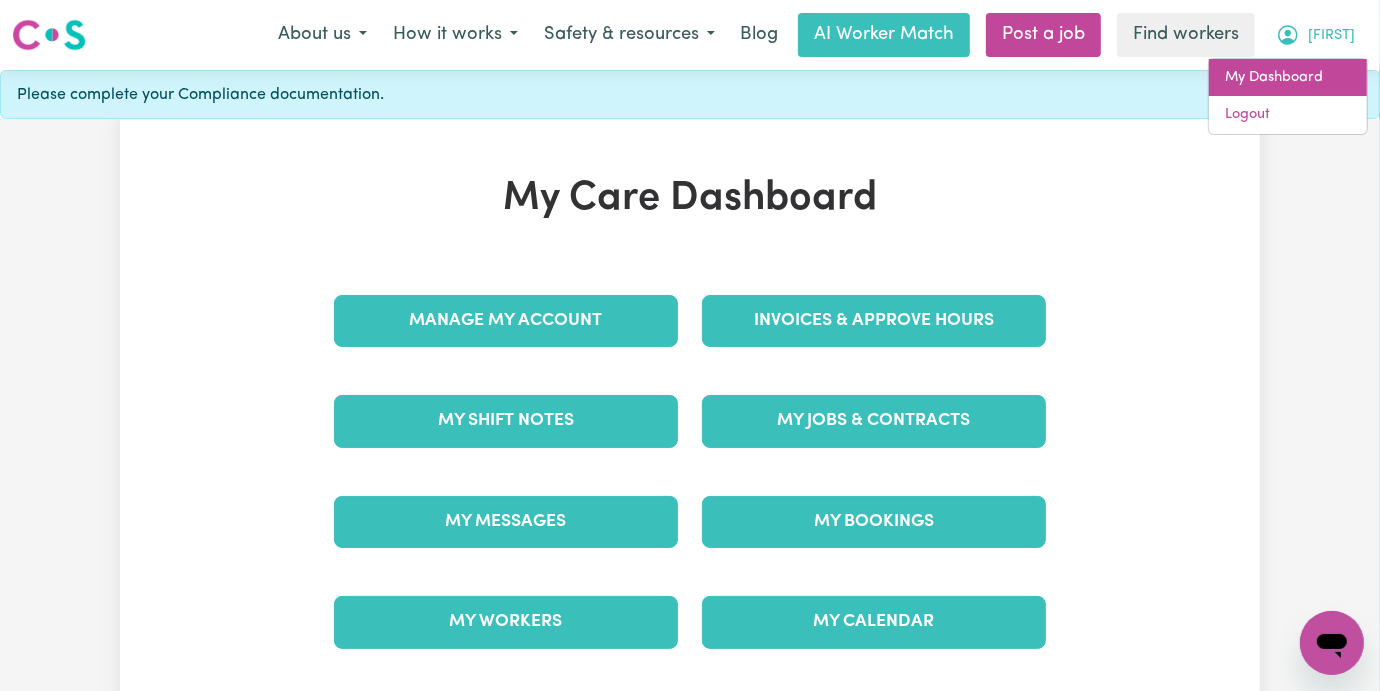 click on "My Dashboard" at bounding box center [1288, 78] 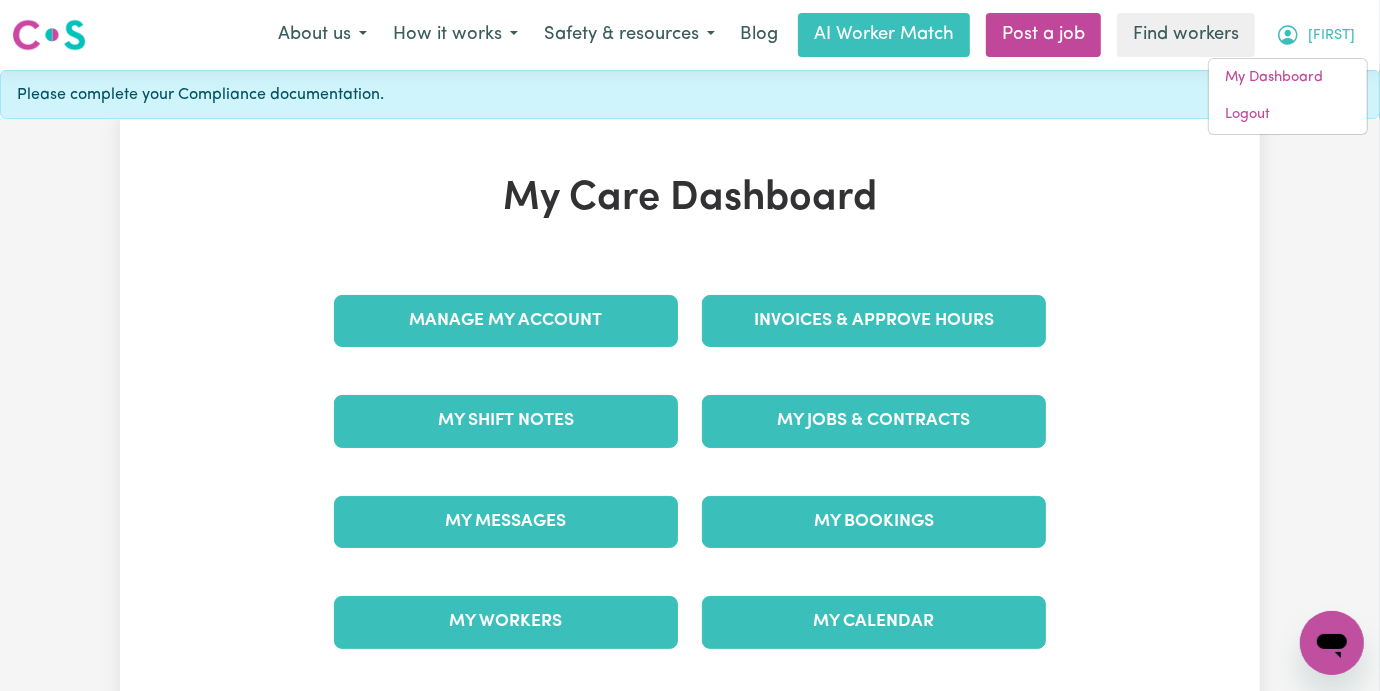 click on "My Care Dashboard Manage My Account Invoices & Approve Hours My Shift Notes My Jobs & Contracts My Messages My Bookings My Workers My Calendar" at bounding box center [690, 424] 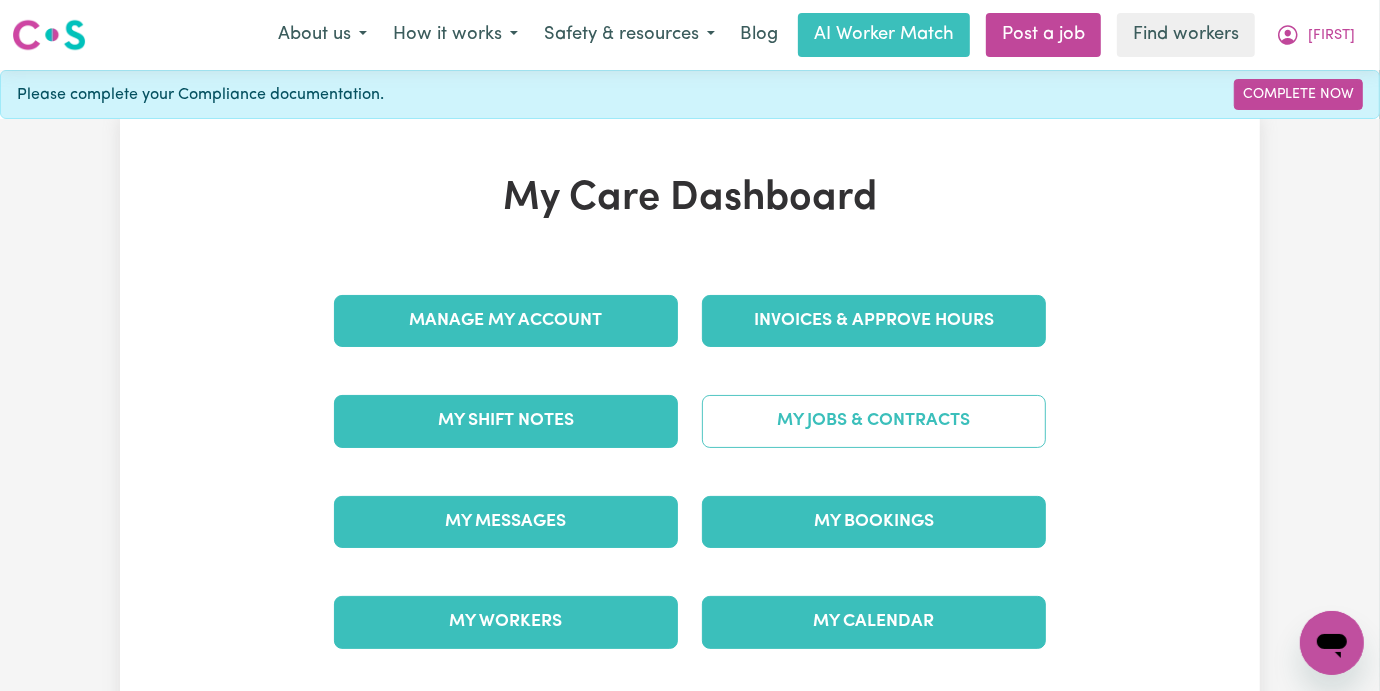 click on "My Jobs & Contracts" at bounding box center (874, 421) 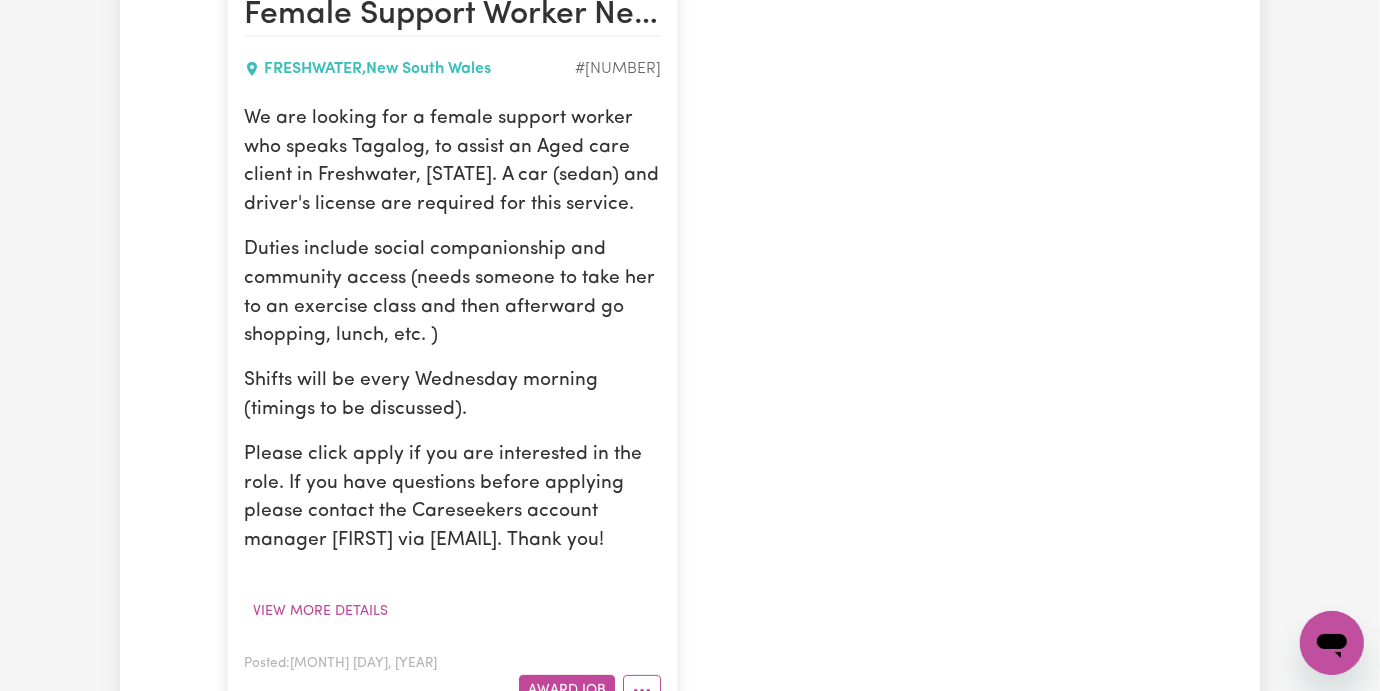 scroll, scrollTop: 400, scrollLeft: 0, axis: vertical 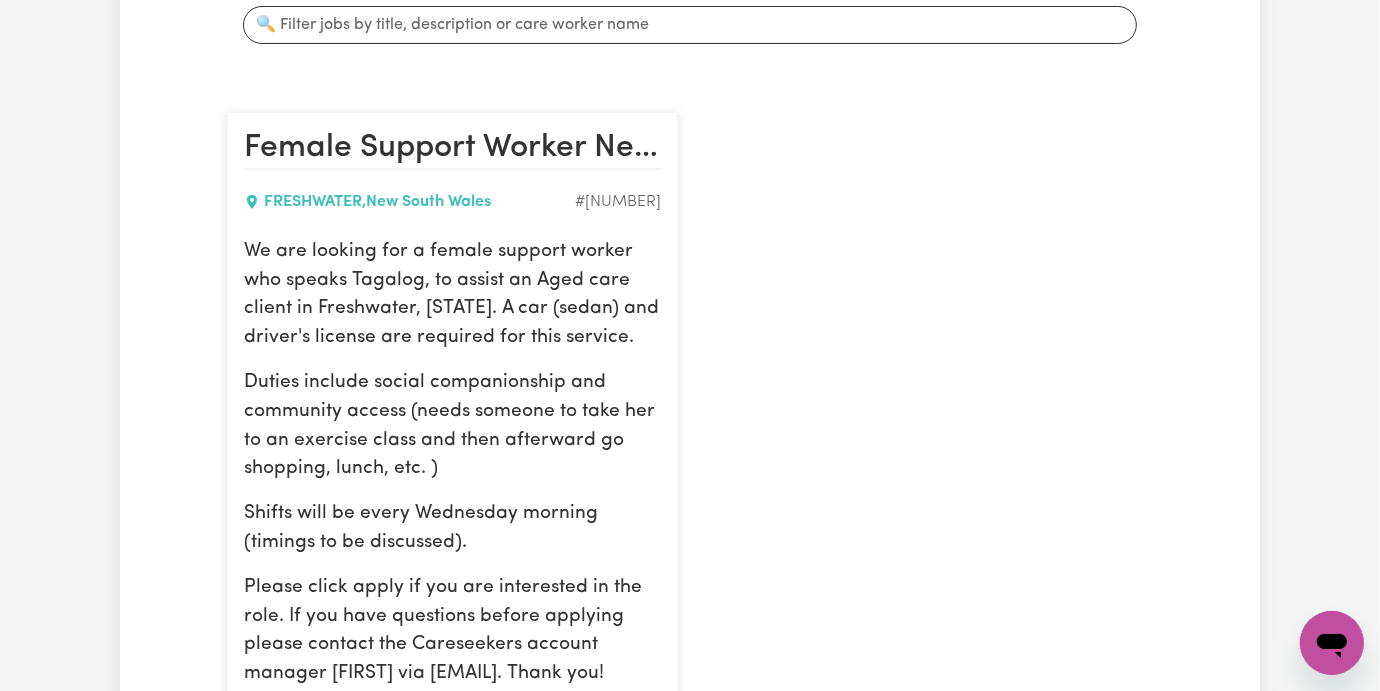 click on "Female Support Worker Needed Every Wednesday Morning In Freshwater, [STATE] FRESHWATER , [STATE] # [NUMBER] We are looking for a female support worker who speaks Tagalog, to assist an Aged care client in Freshwater, [STATE]. A car (sedan) and driver's license are required for this service. Duties include social companionship and community access (needs someone to take her to an exercise class and then afterward go shopping, lunch, etc. ) Shifts will be every Wednesday morning (timings to be discussed). Please click apply if you are interested in the role. If you have questions before applying please contact the Careseekers account manager [FIRST] via [EMAIL]. Thank you! View more details Posted: Nov 15, 2024 Award Job" at bounding box center (690, 484) 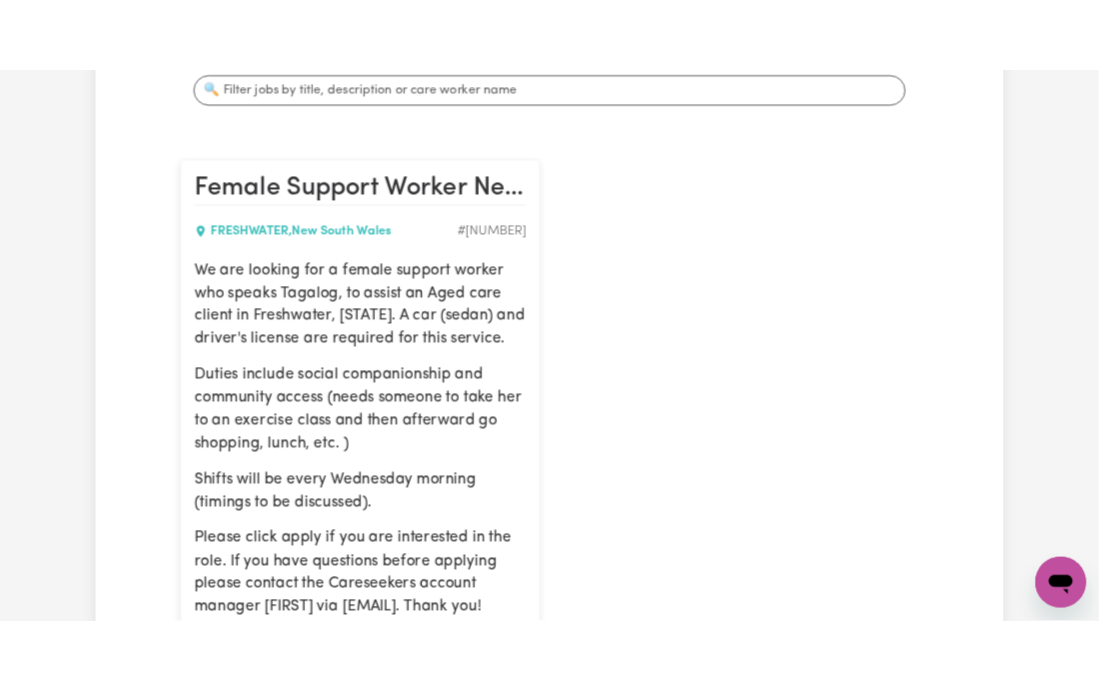 scroll, scrollTop: 0, scrollLeft: 0, axis: both 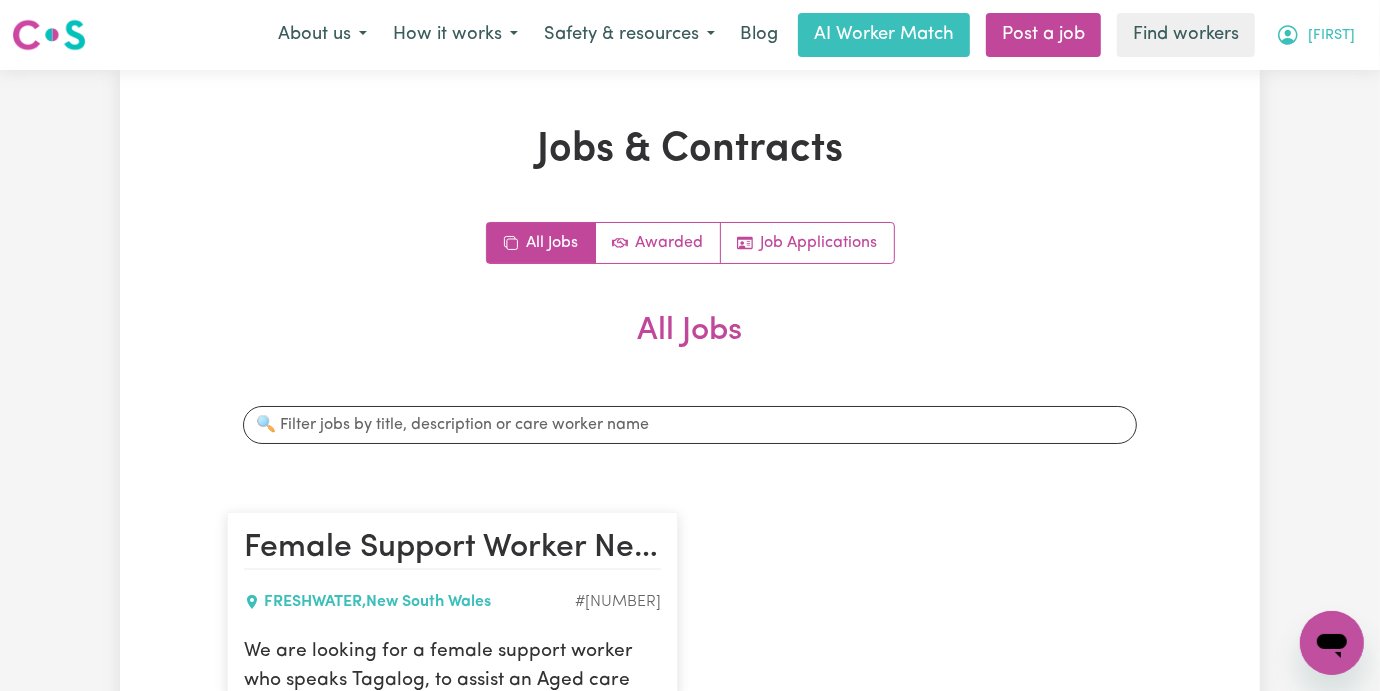 click on "[FIRST]" at bounding box center (1331, 36) 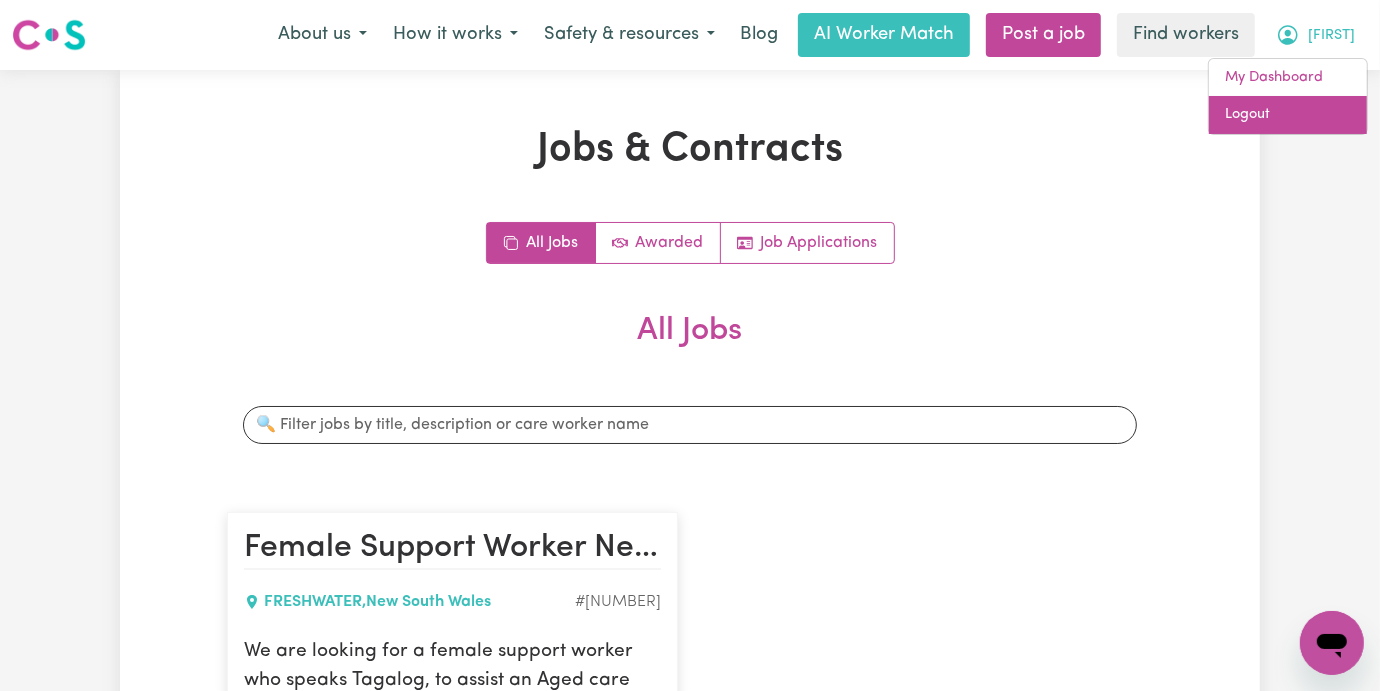 click on "Logout" at bounding box center [1288, 115] 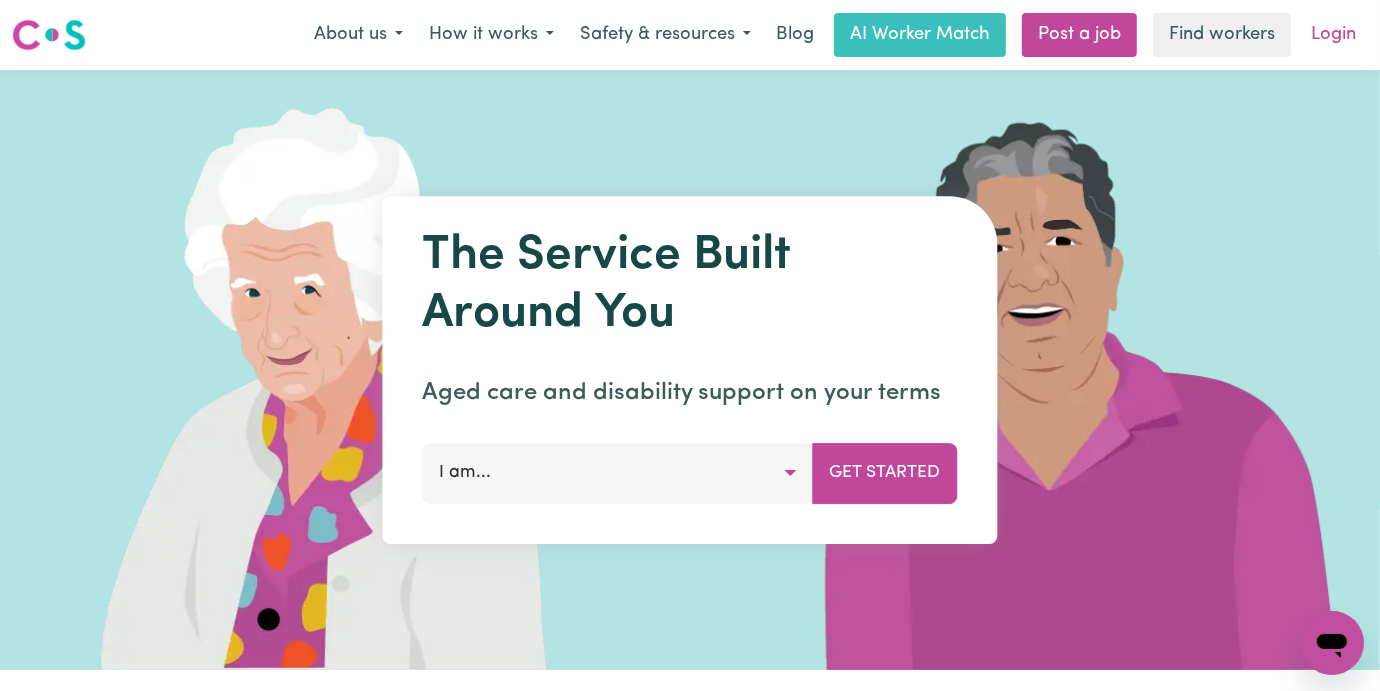 click on "Login" at bounding box center [1333, 35] 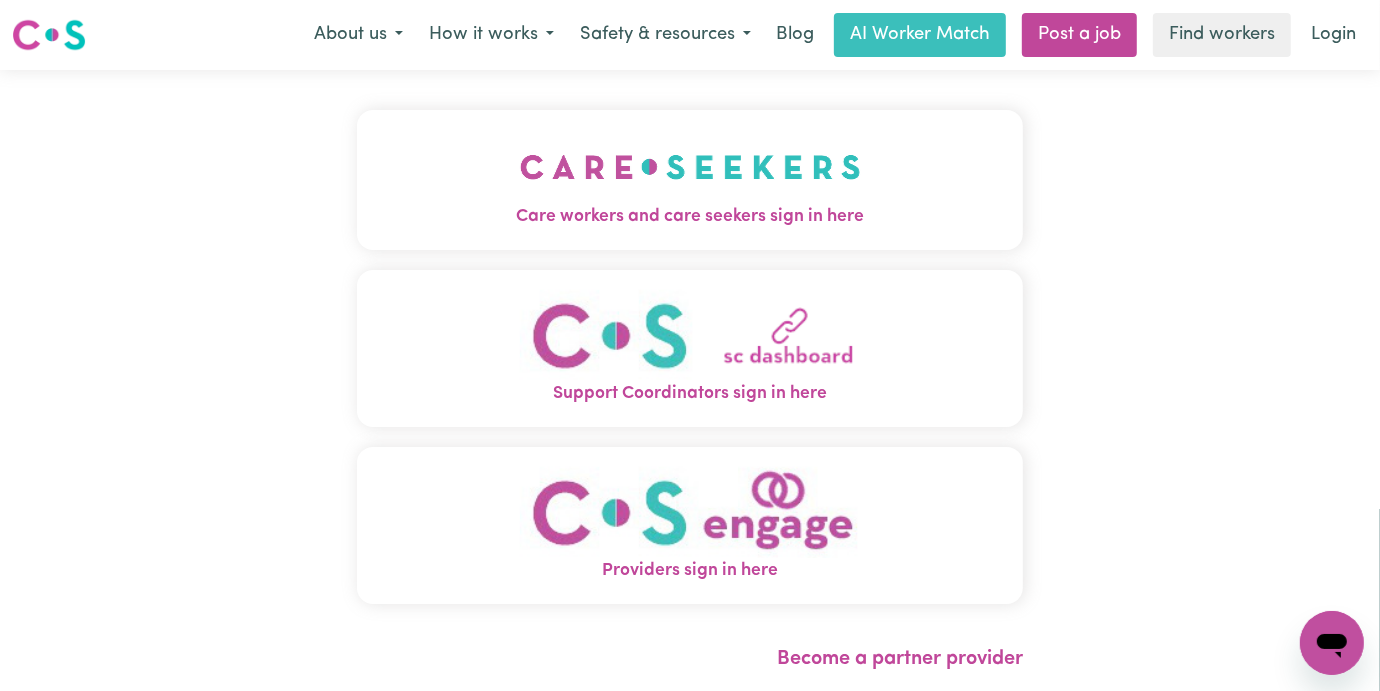 click at bounding box center (690, 167) 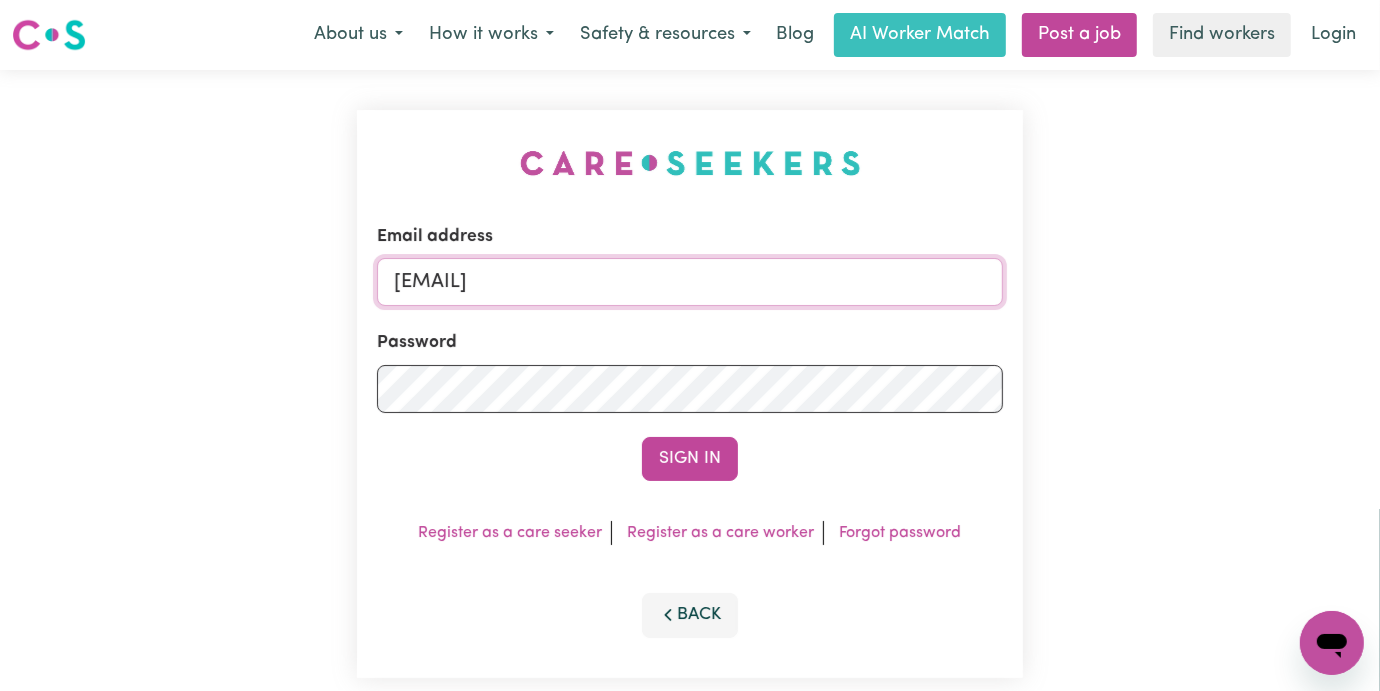 click on "[EMAIL]" at bounding box center [690, 282] 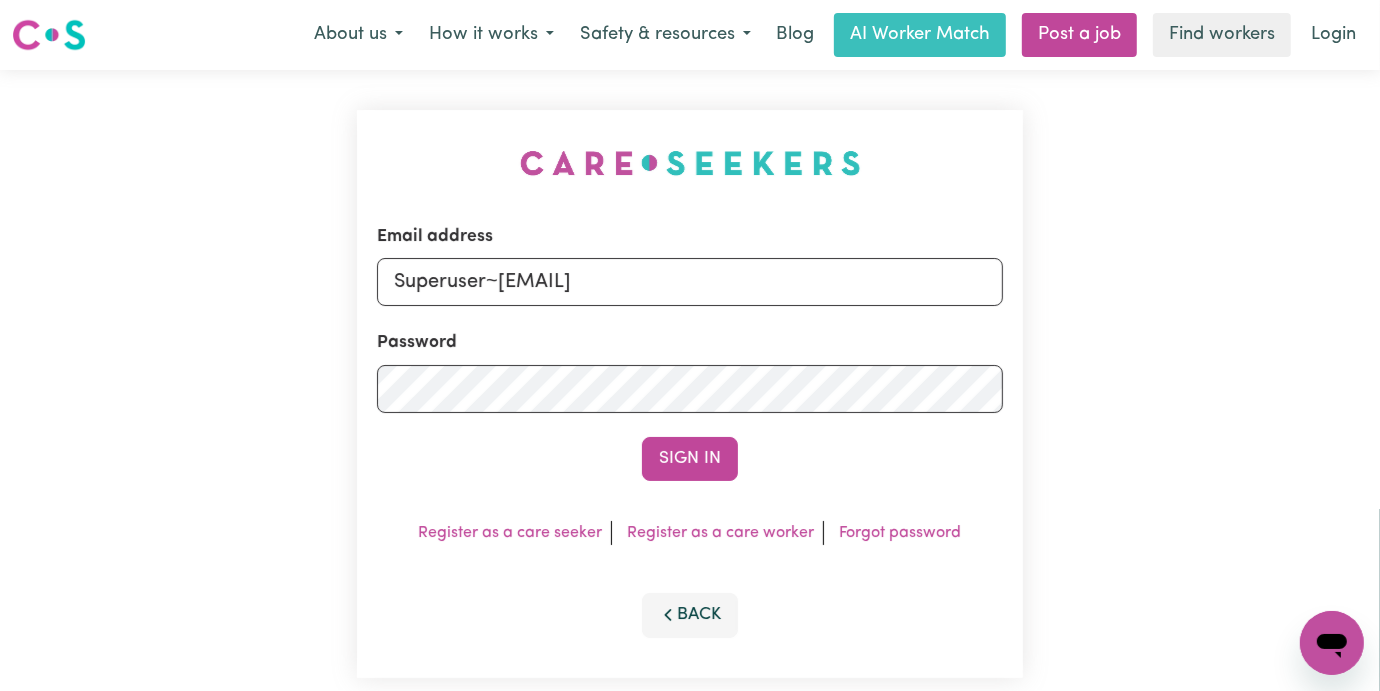 drag, startPoint x: 493, startPoint y: 277, endPoint x: 878, endPoint y: 362, distance: 394.27148 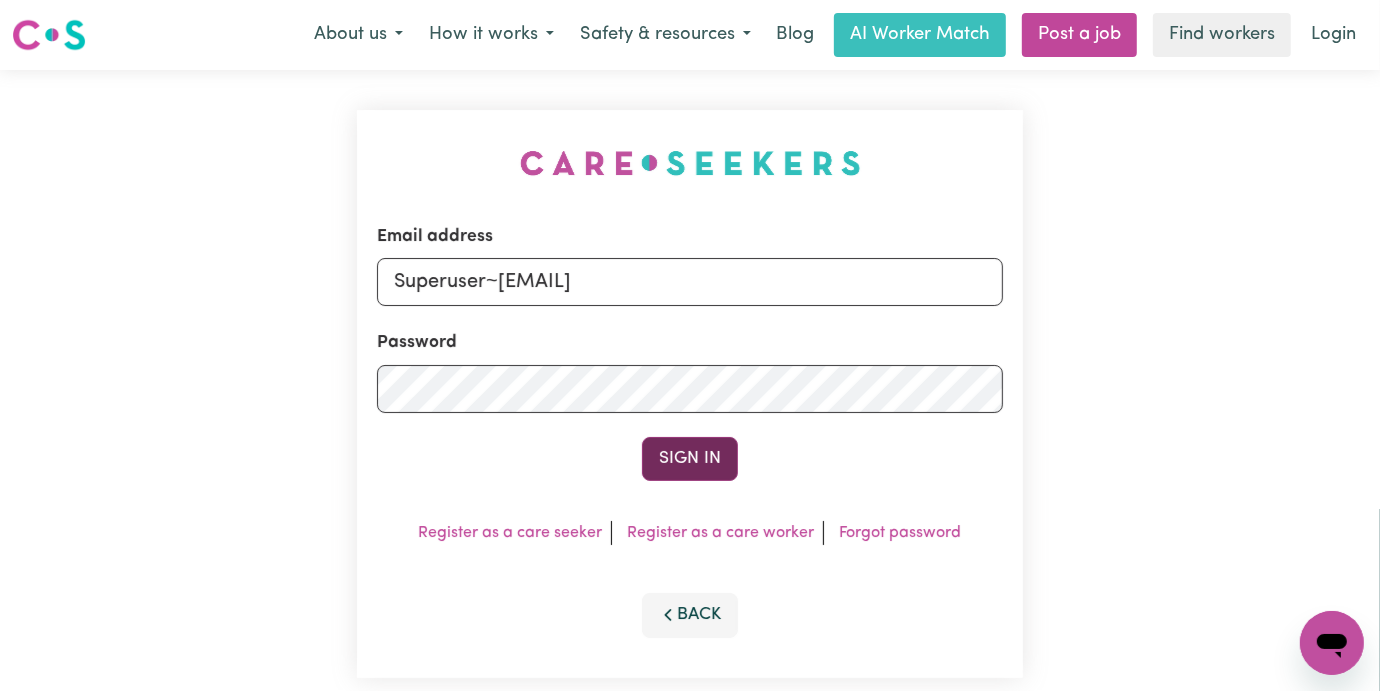 type on "Superuser~[EMAIL]" 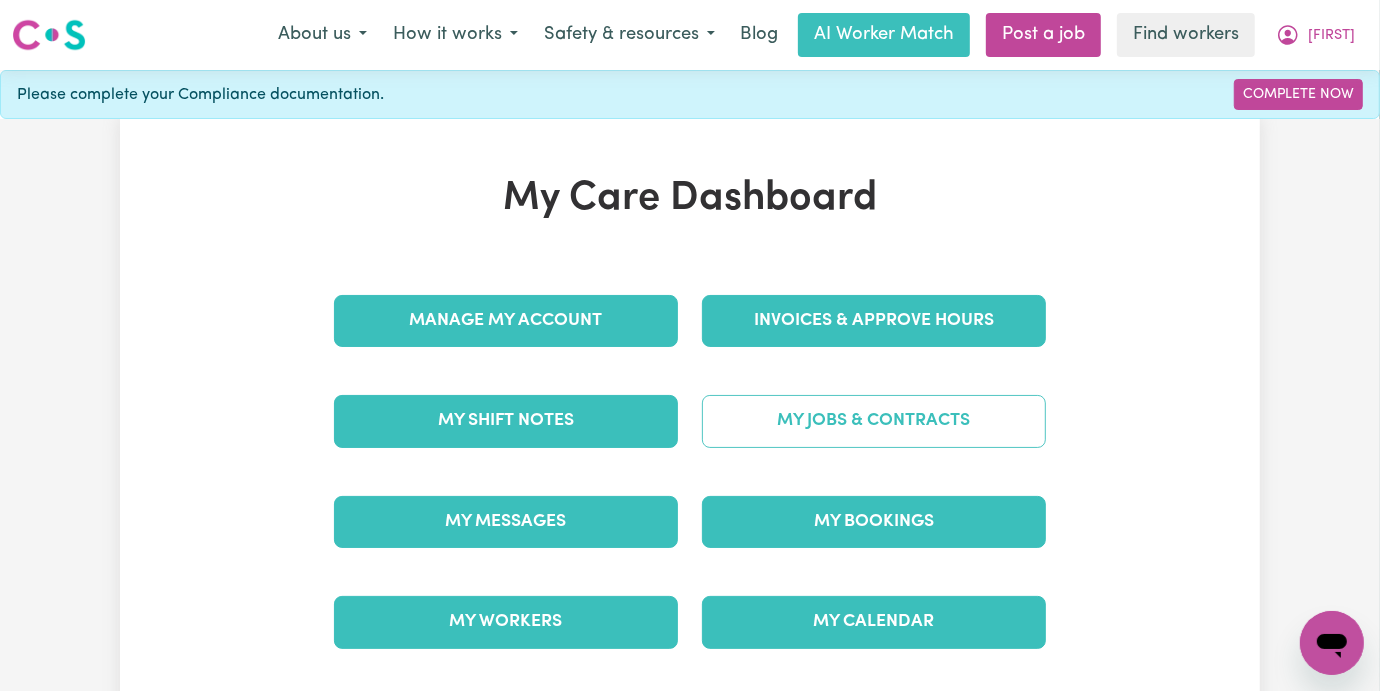 click on "My Jobs & Contracts" at bounding box center [874, 421] 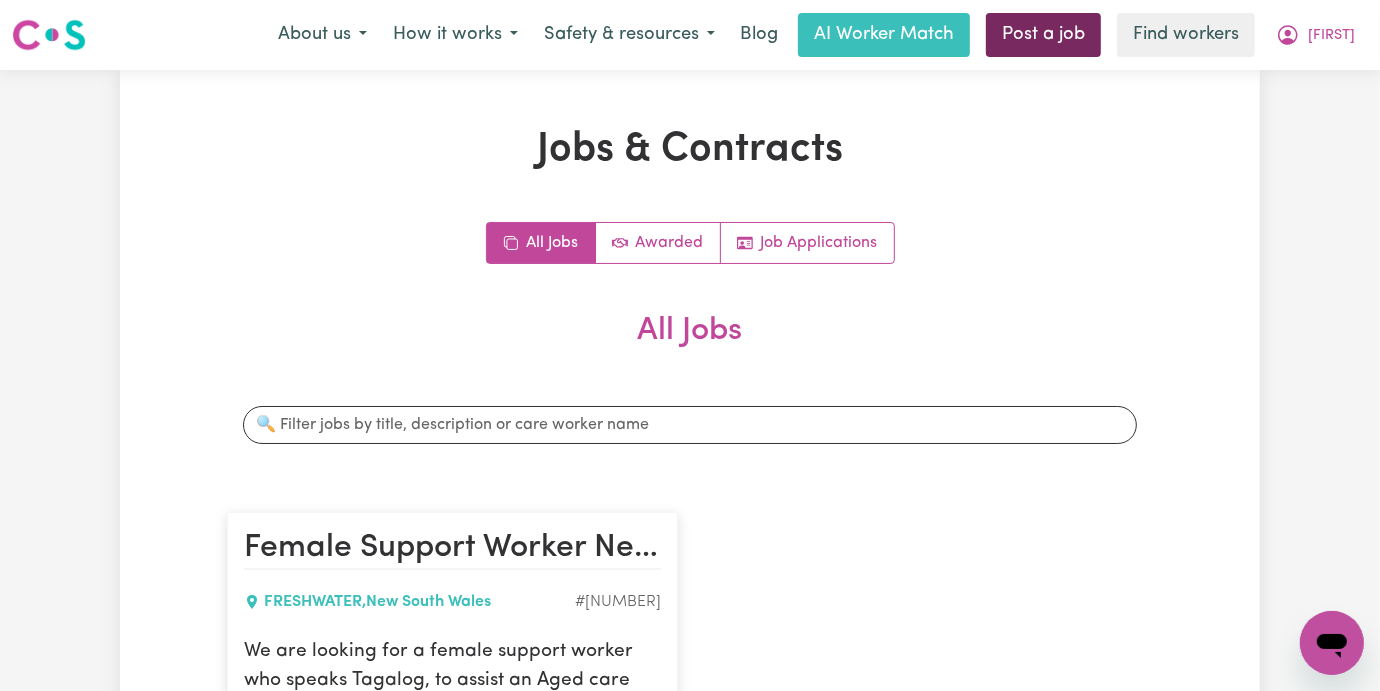 click on "Post a job" at bounding box center [1043, 35] 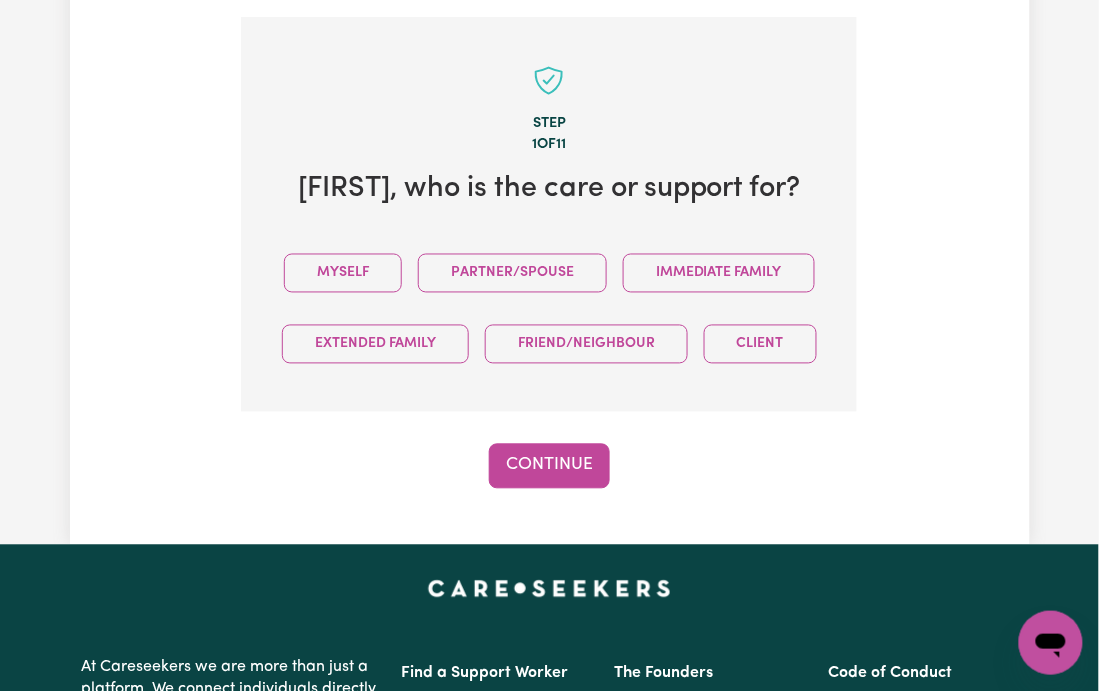 scroll, scrollTop: 666, scrollLeft: 0, axis: vertical 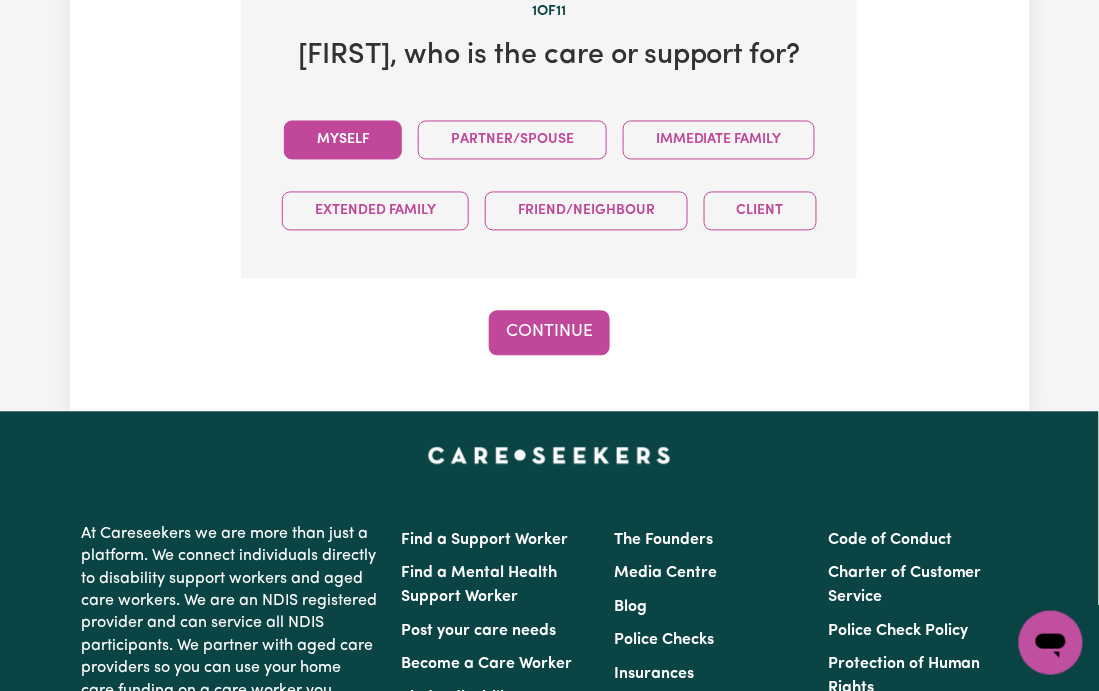 click on "Myself" at bounding box center [343, 140] 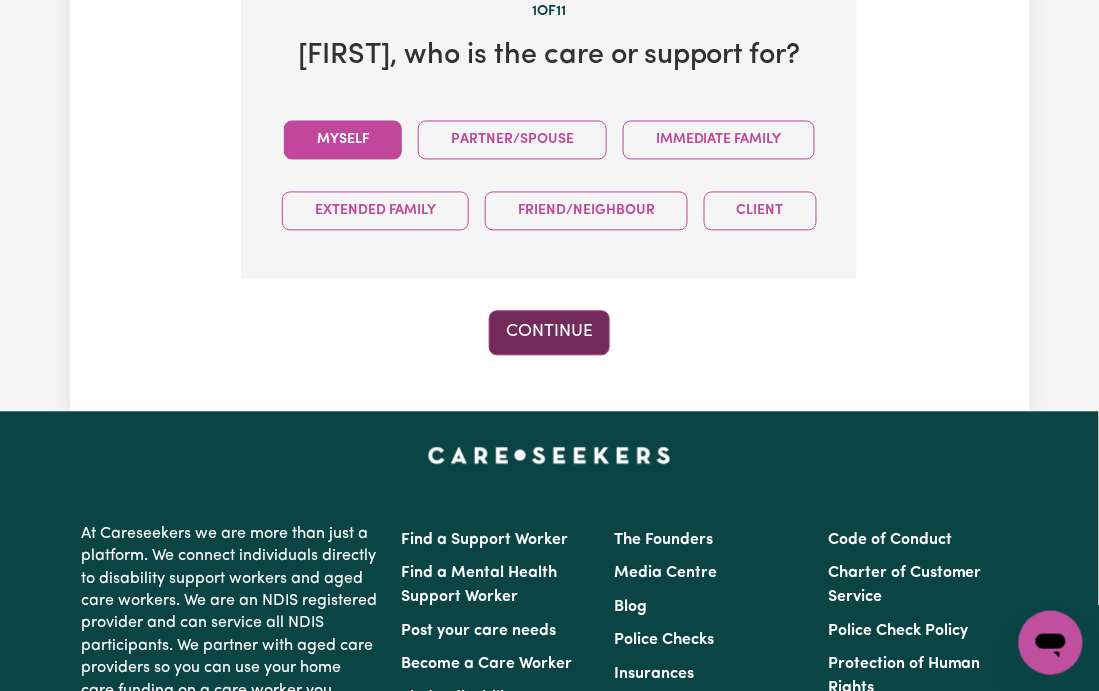 click on "Continue" at bounding box center (549, 333) 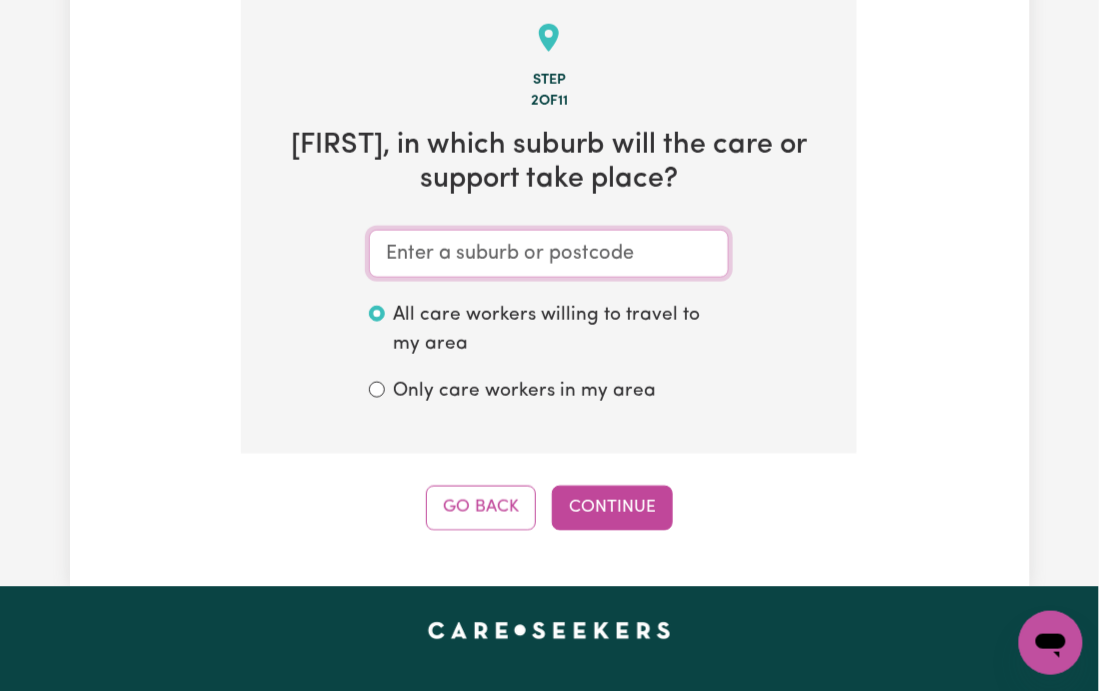 click at bounding box center (549, 254) 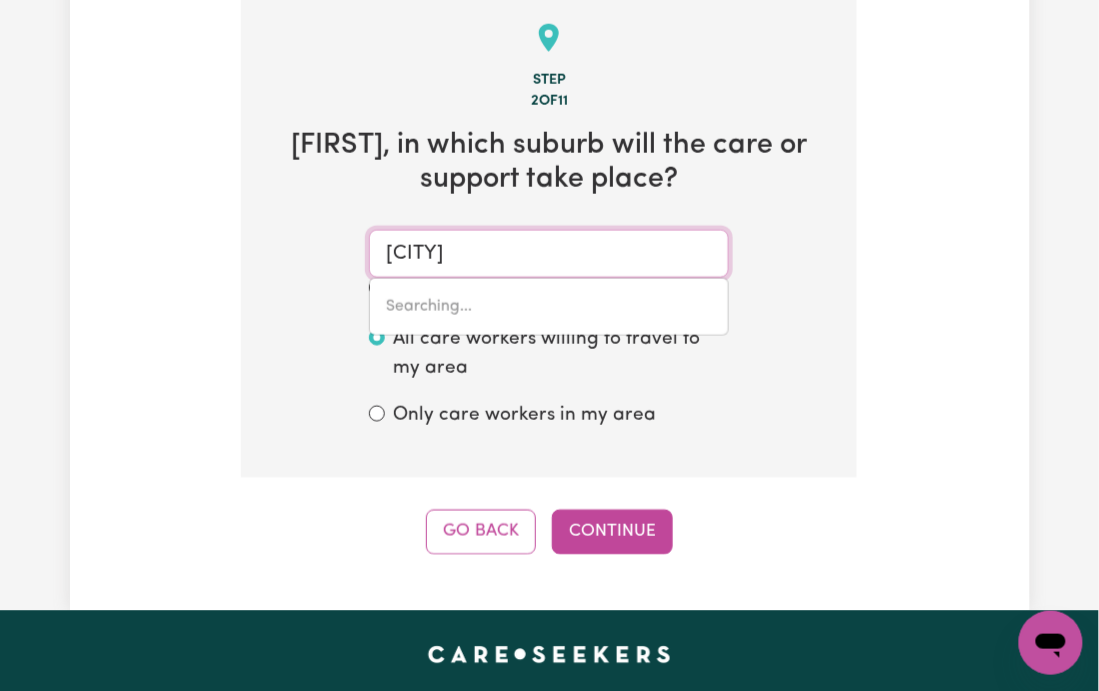 type on "[CITY] [STATE], [POSTAL_CODE]" 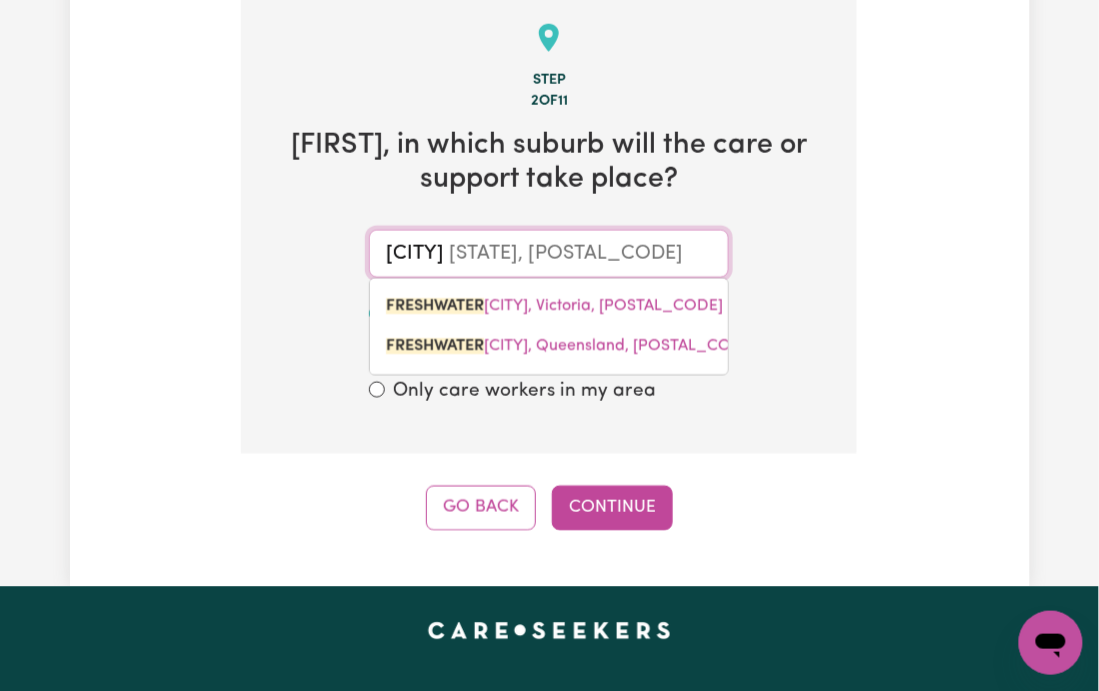 type on "[CITY]" 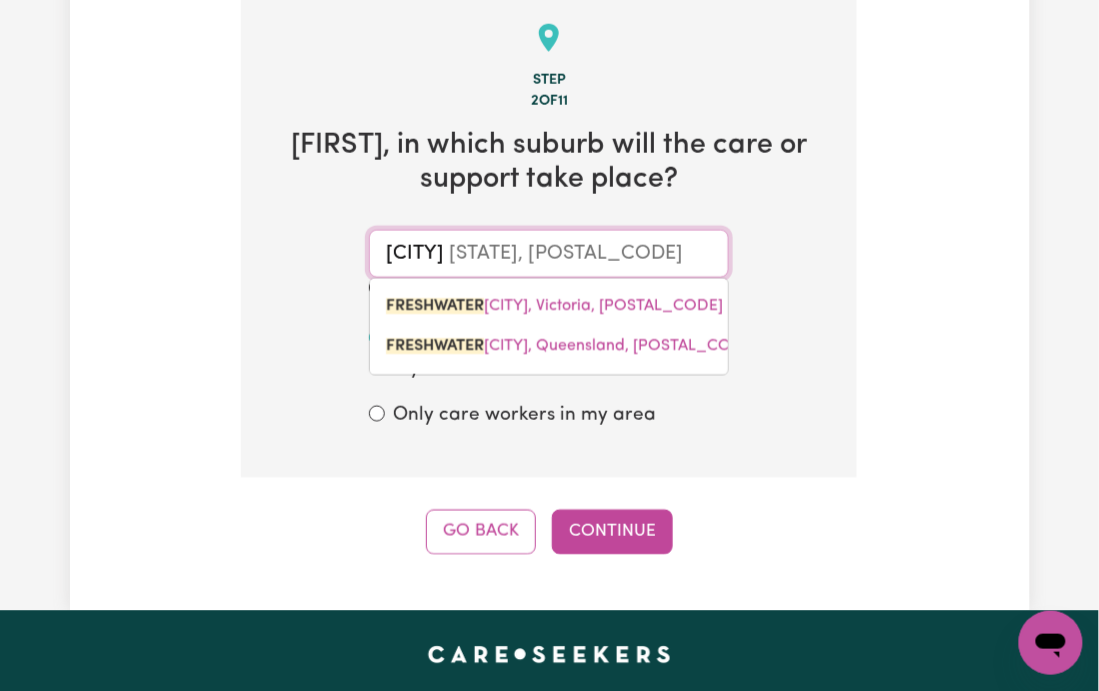 type on "Freshwater, [STATE], [POSTAL_CODE]" 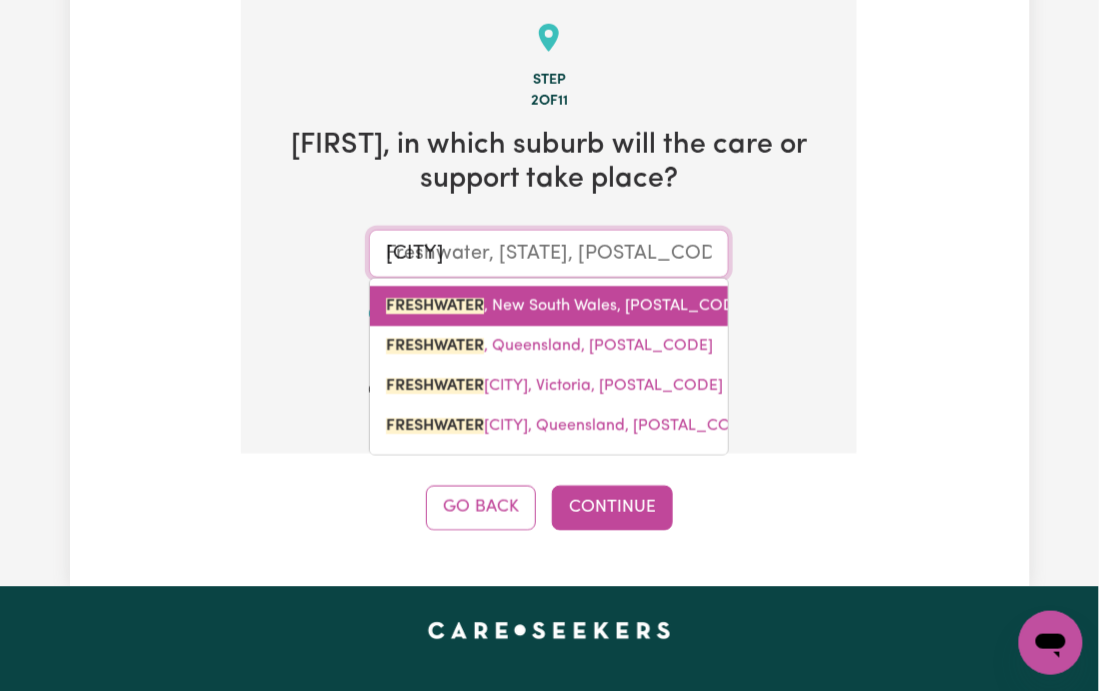 click on "FRESHWATER , [STATE], [POSTAL_CODE]" at bounding box center [567, 307] 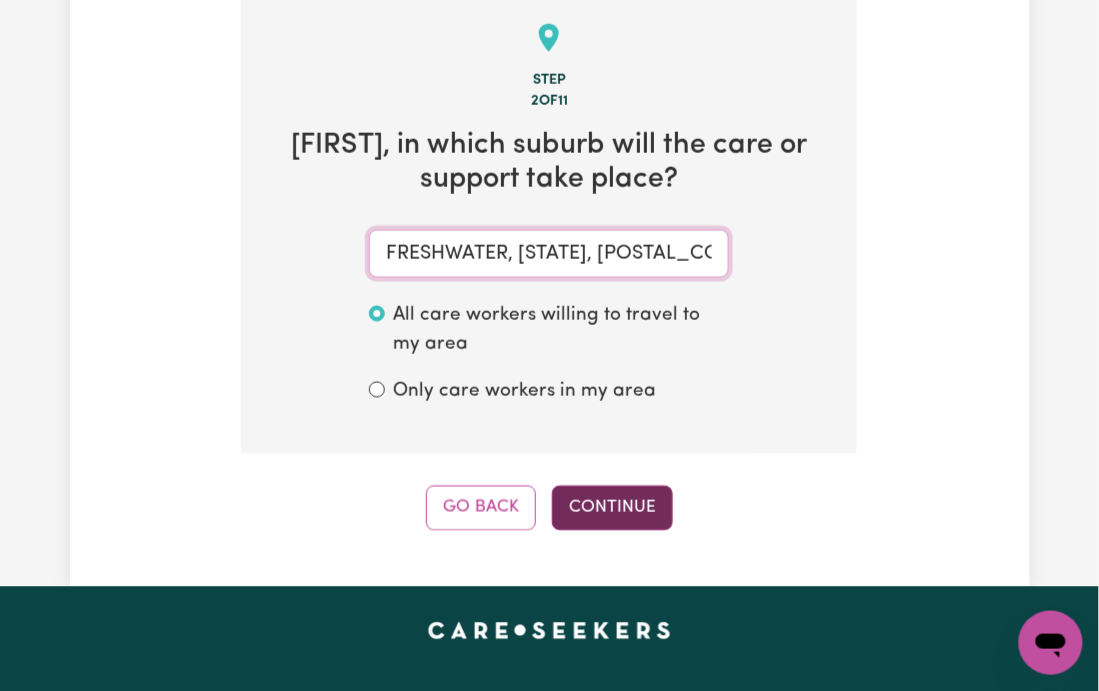 type on "FRESHWATER, [STATE], [POSTAL_CODE]" 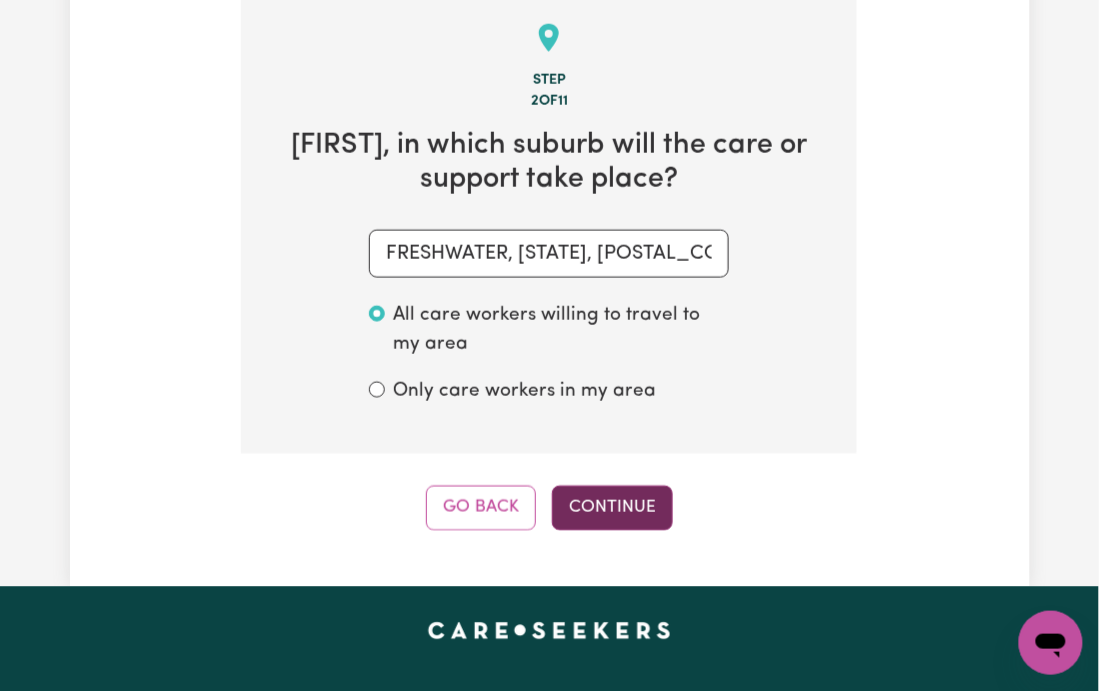 click on "Continue" at bounding box center (612, 508) 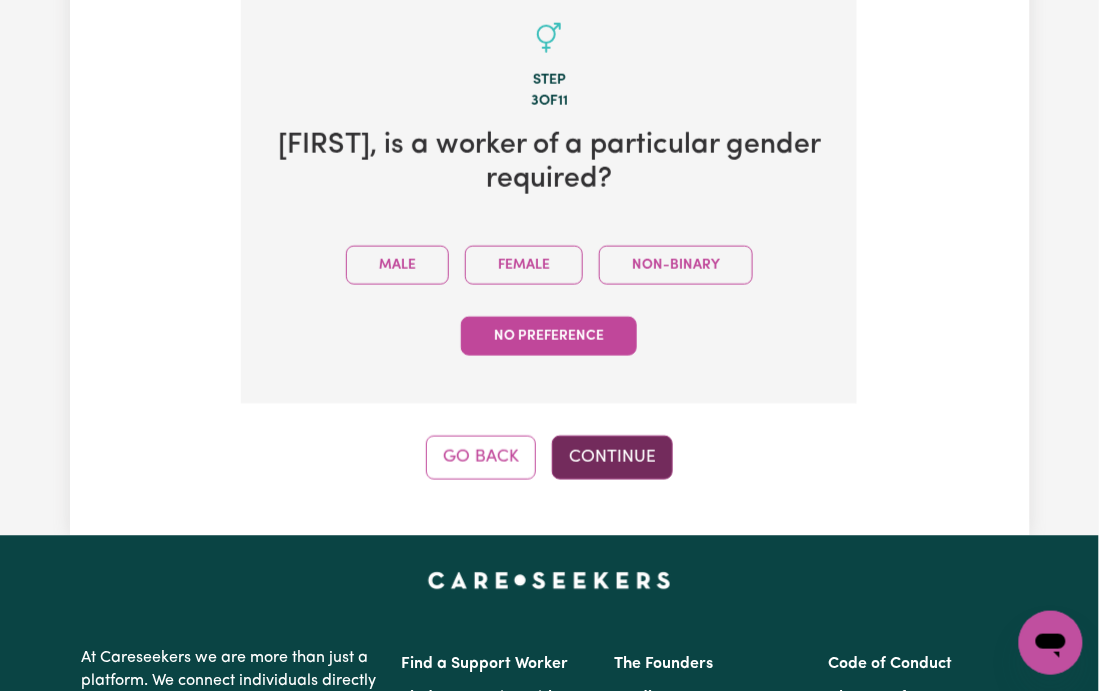 click on "Continue" at bounding box center (612, 458) 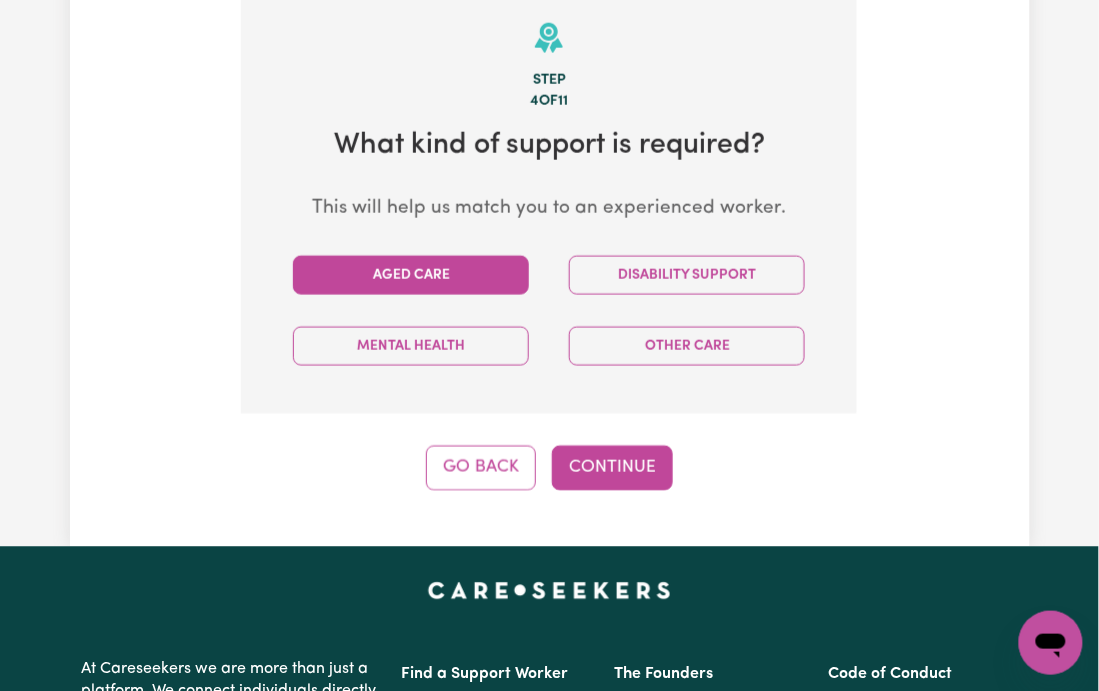 click on "Aged Care" at bounding box center (411, 275) 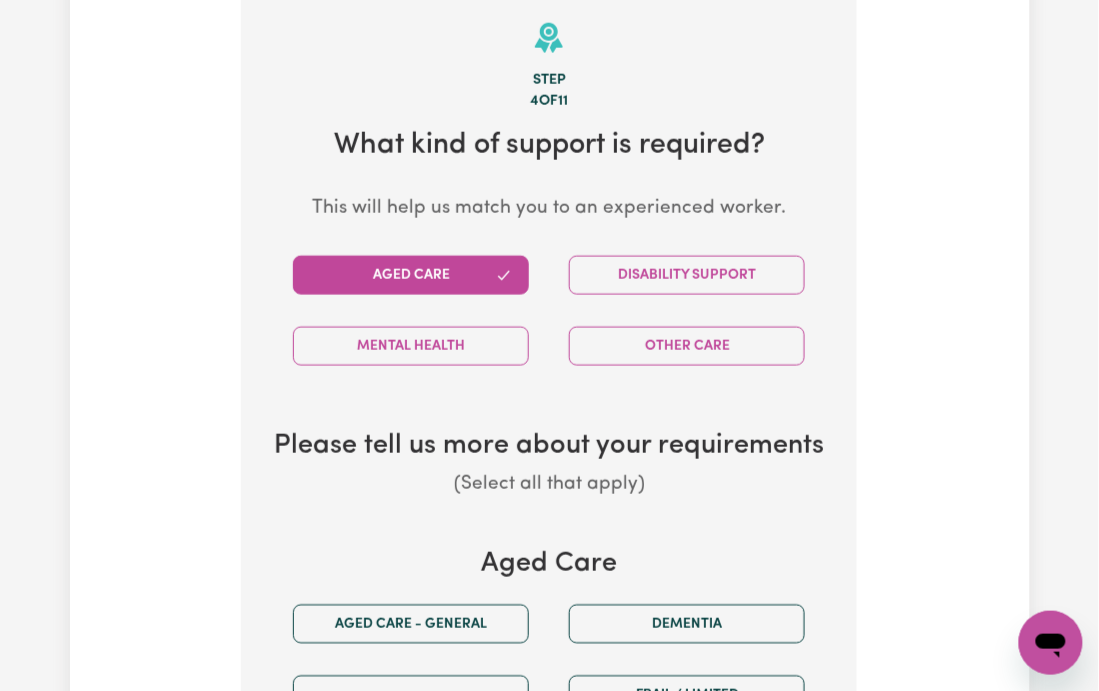 drag, startPoint x: 691, startPoint y: 289, endPoint x: 594, endPoint y: 326, distance: 103.81715 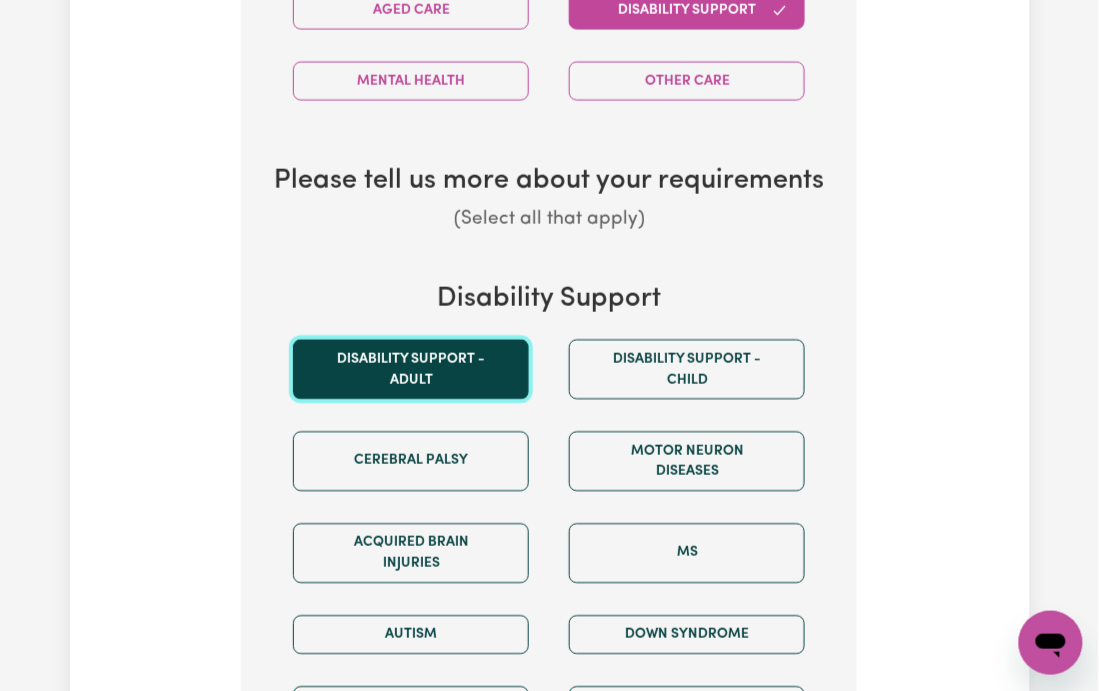 click on "Disability support - Adult" at bounding box center (411, 369) 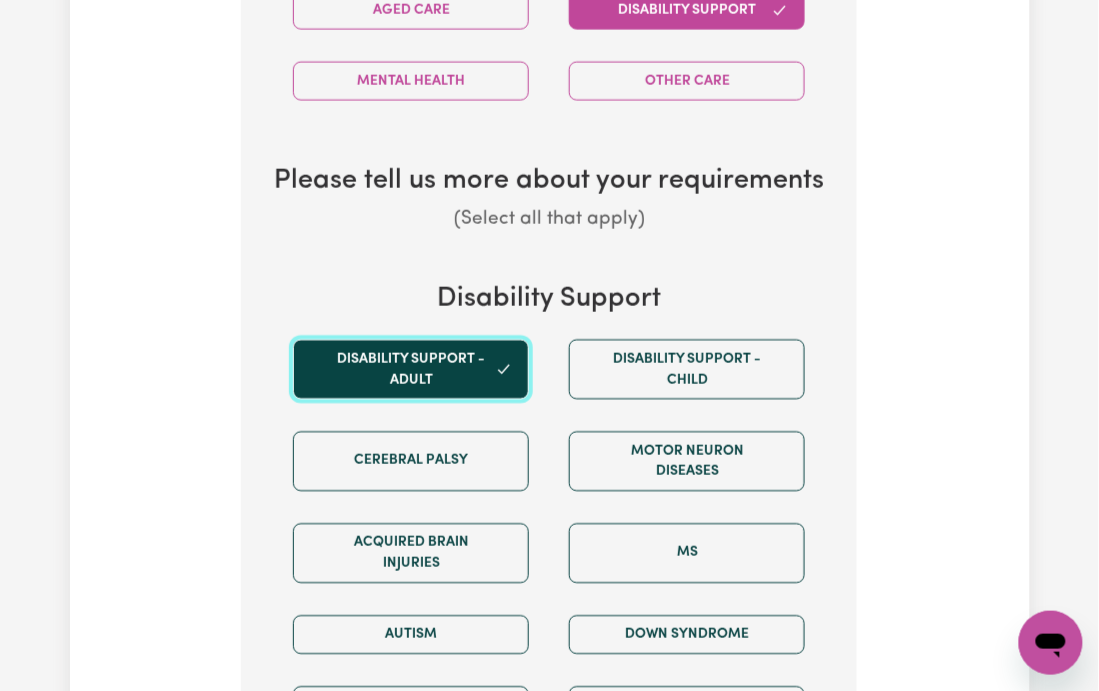 scroll, scrollTop: 1509, scrollLeft: 0, axis: vertical 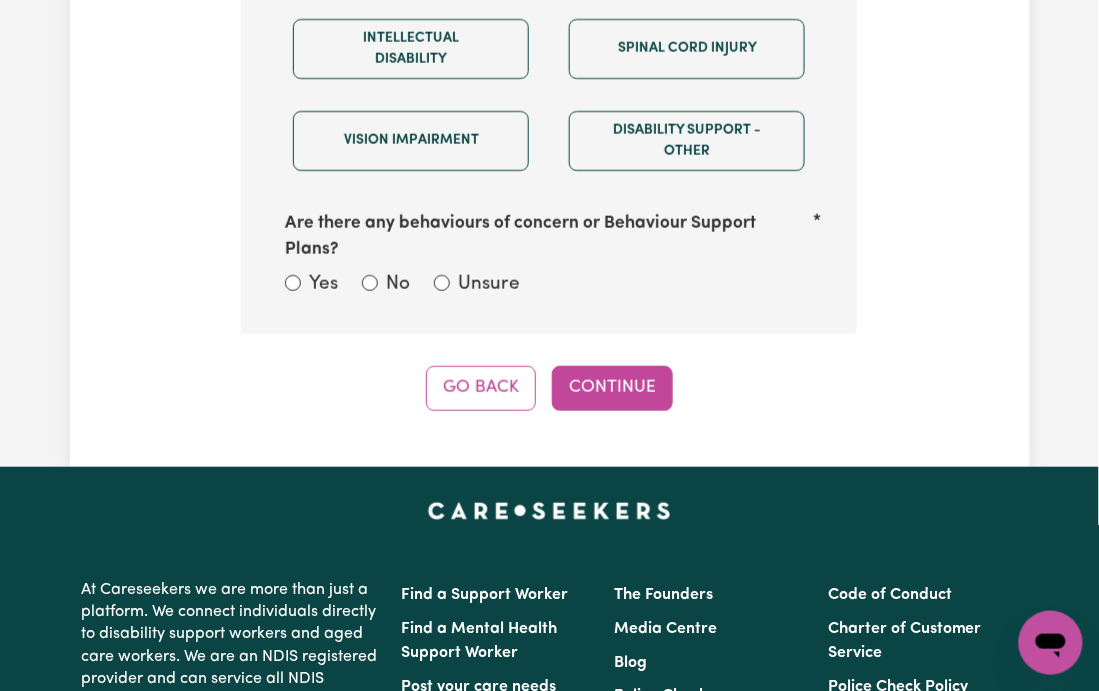 click on "Unsure" at bounding box center (489, 285) 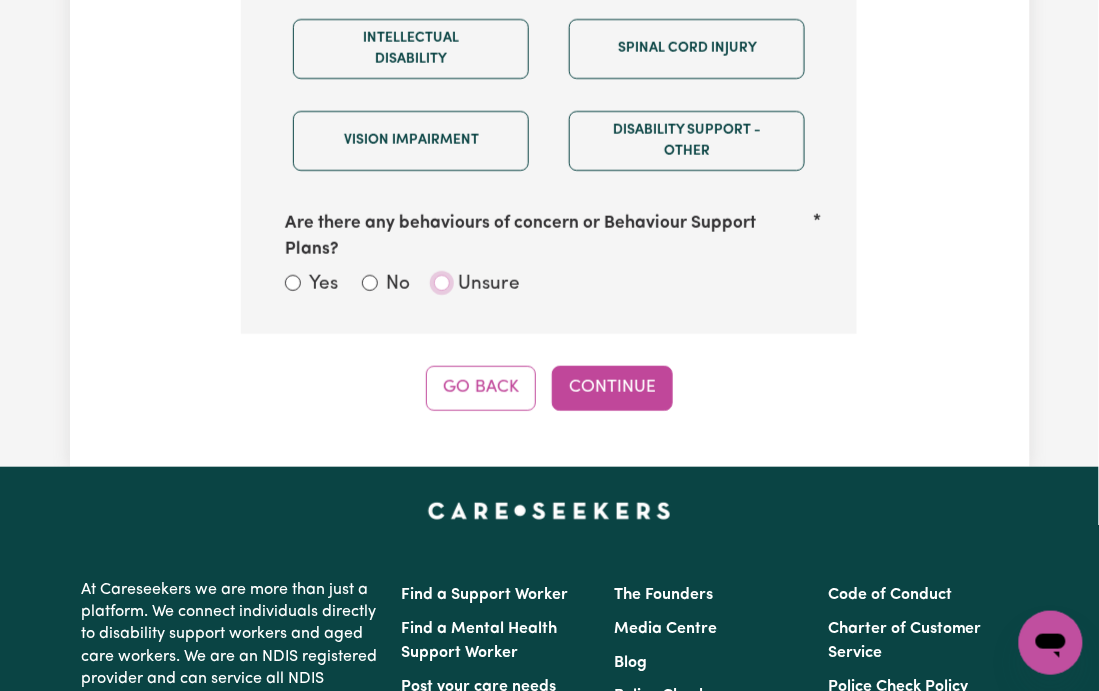 radio on "true" 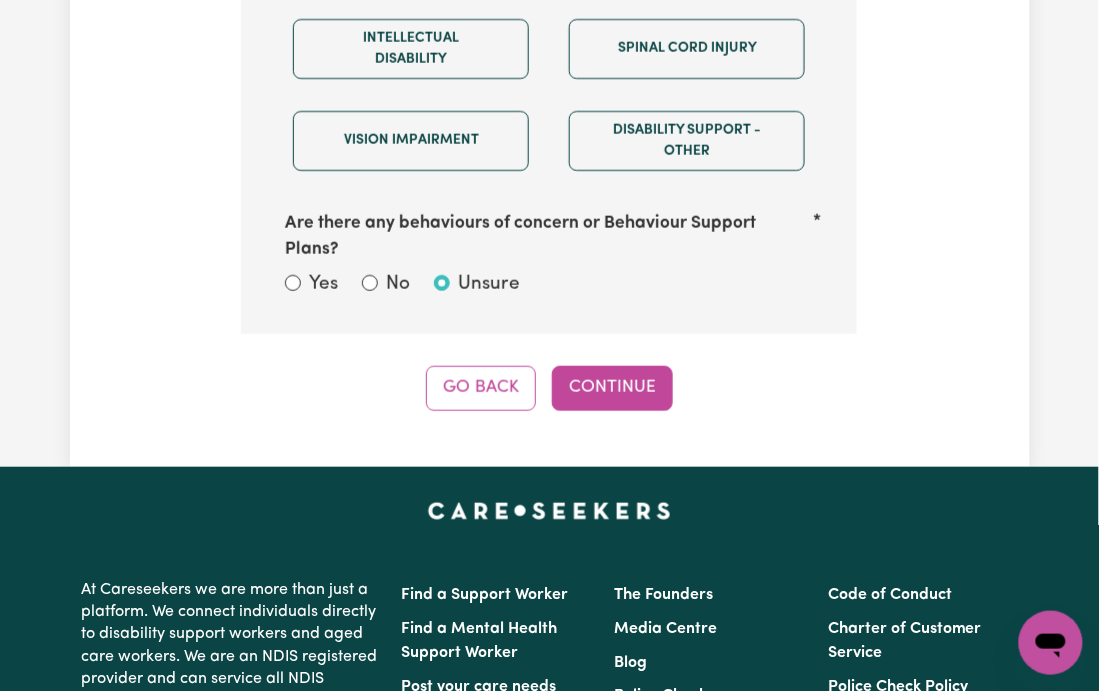 click on "Tell us your care and support requirements Welcome to Careseekers. We are excited to help you find the support you need. To start your job post and connect to workers, please answer the questions below. The Careseekers Platform is a community of thousands of workers from culturally and linguistically diverse backgrounds and various levels of experience and qualifications. Step 4  of  11 What kind of support is required? This will help us match you to an experienced worker. Aged Care Disability Support Mental Health Other Care Please tell us more about your requirements (Select all that apply) Disability Support Disability support - Adult Disability support - Child Cerebral Palsy Motor Neuron Diseases Acquired Brain Injuries MS Autism Down syndrome Intellectual Disability Spinal cord injury Vision impairment Disability support - Other Are there any behaviours of concern or Behaviour Support Plans? Yes No Unsure Go Back Continue" at bounding box center (550, -486) 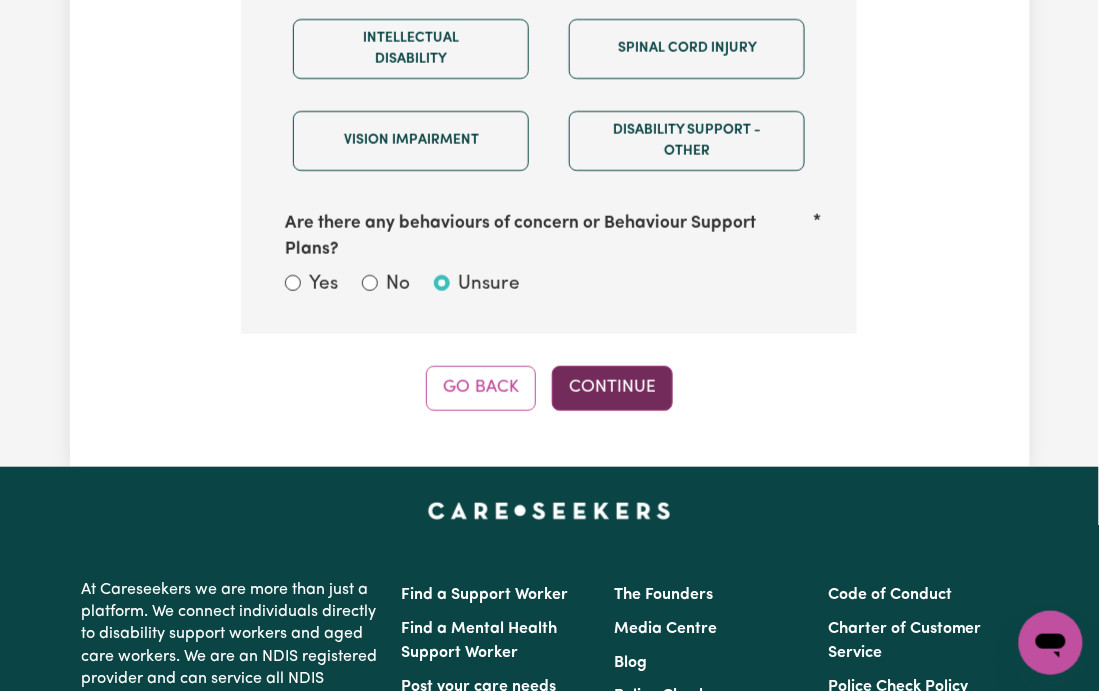 click on "Continue" at bounding box center (612, 388) 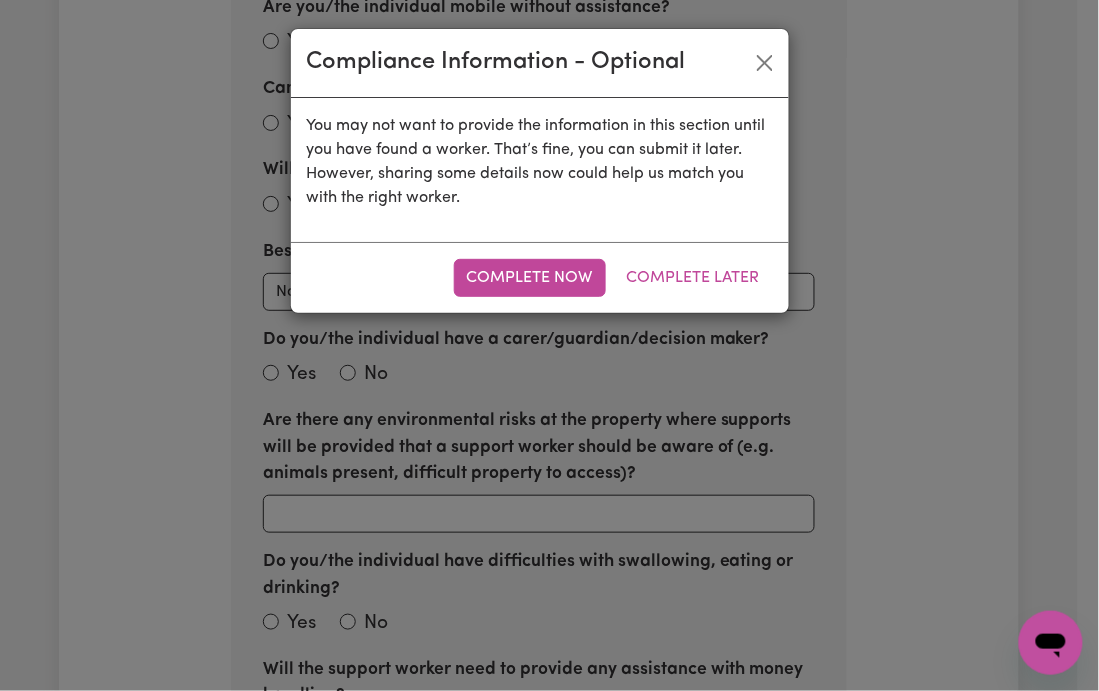 scroll, scrollTop: 576, scrollLeft: 0, axis: vertical 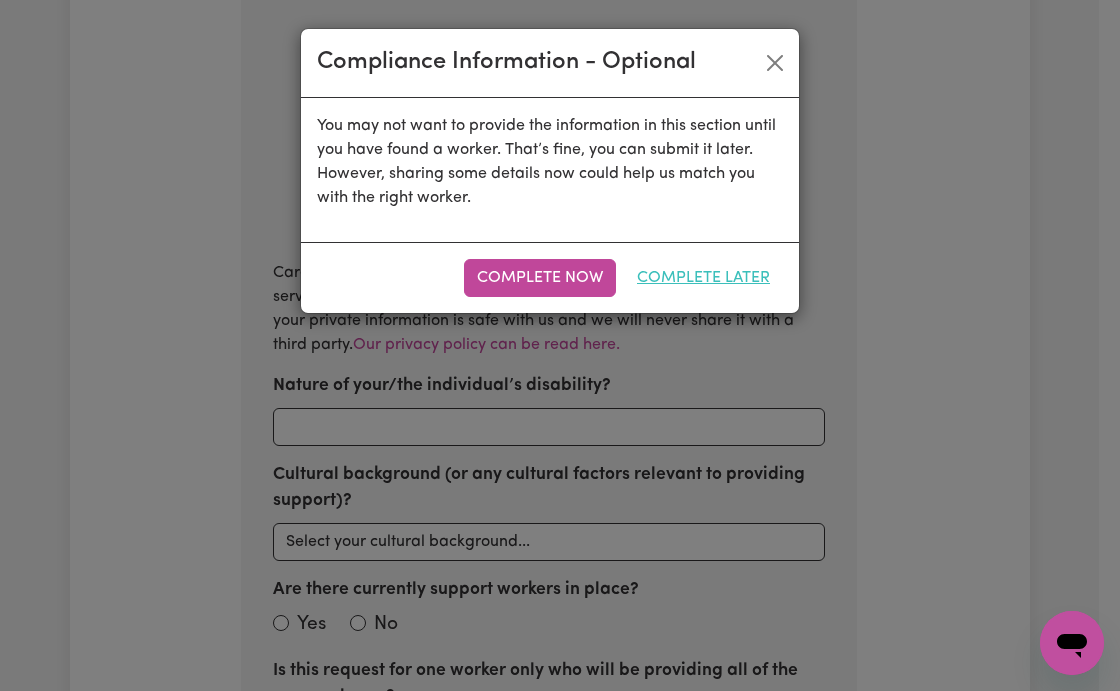 click on "Complete Later" at bounding box center [703, 278] 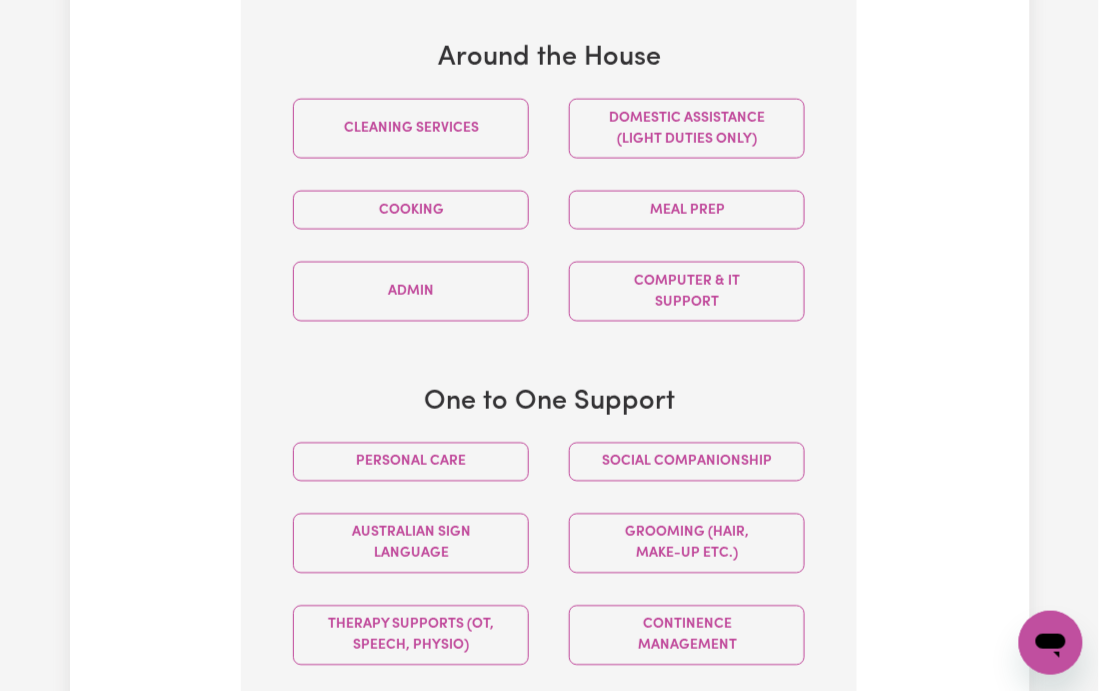 scroll, scrollTop: 976, scrollLeft: 0, axis: vertical 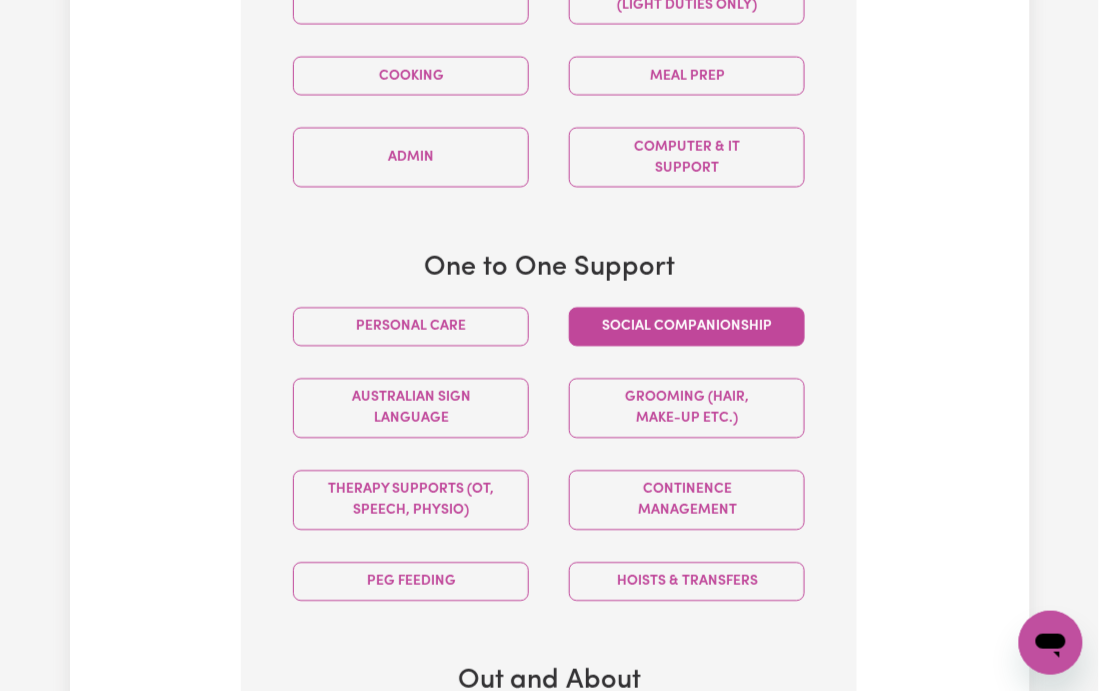click on "Social companionship" at bounding box center (687, 326) 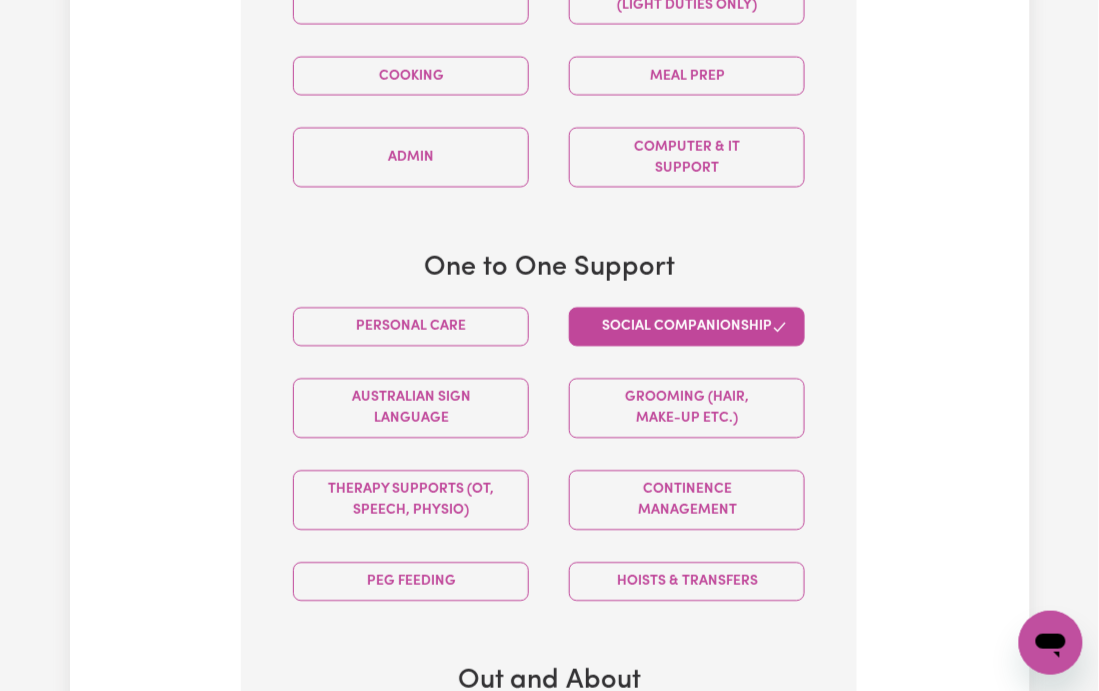 scroll, scrollTop: 1376, scrollLeft: 0, axis: vertical 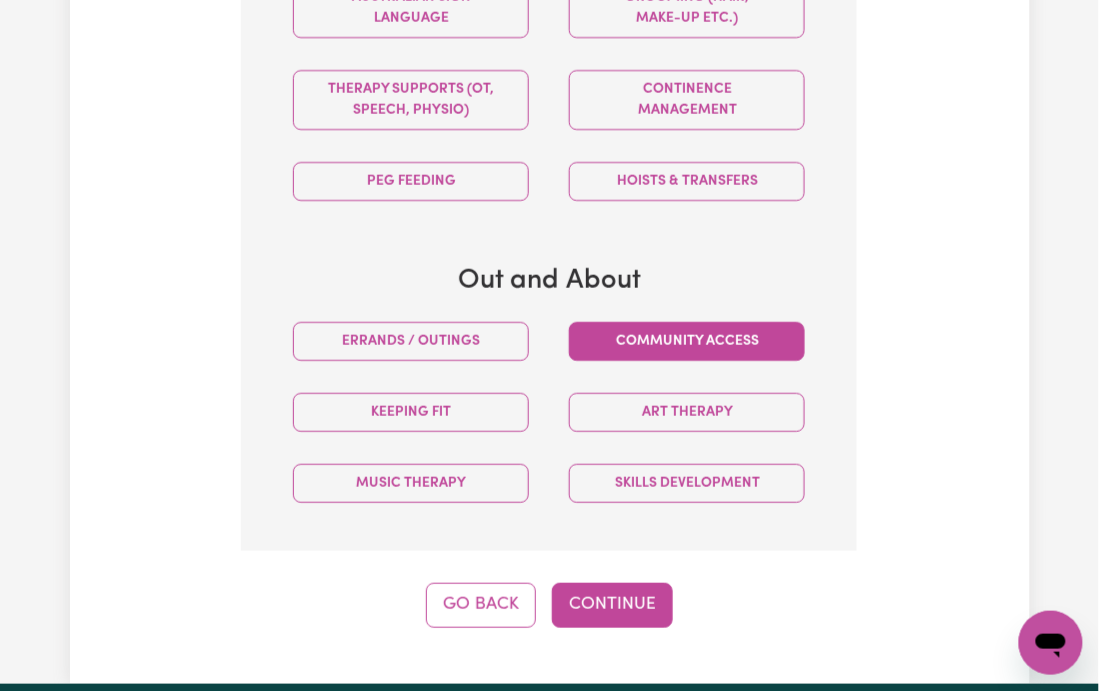 click on "Community access" at bounding box center (687, 341) 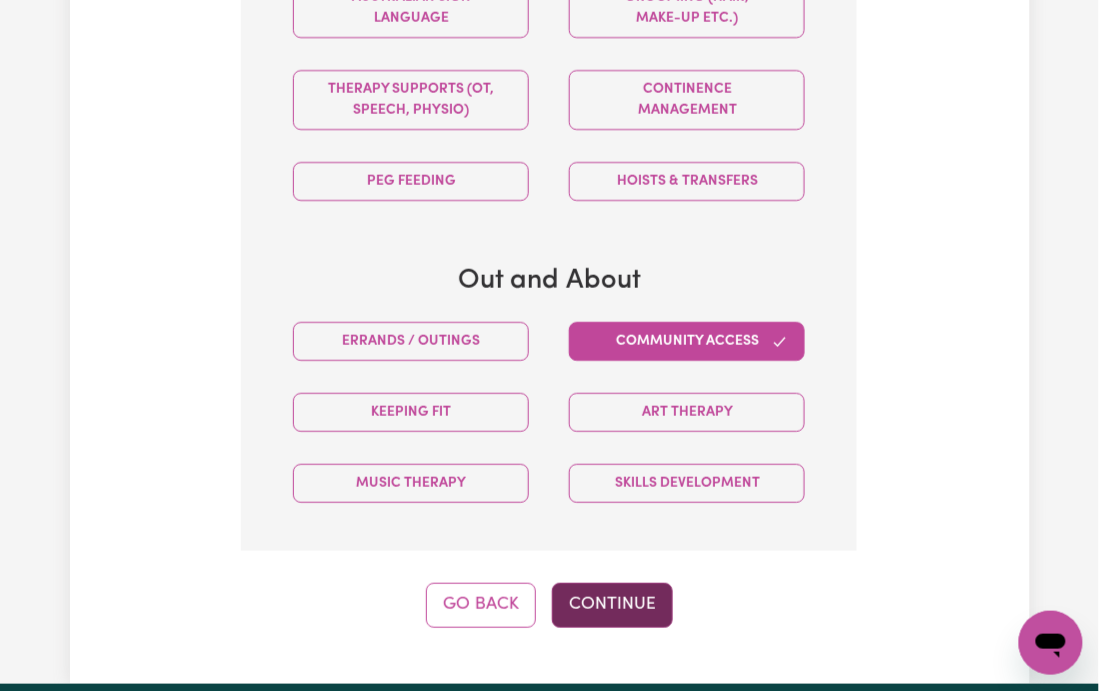 click on "Continue" at bounding box center [612, 605] 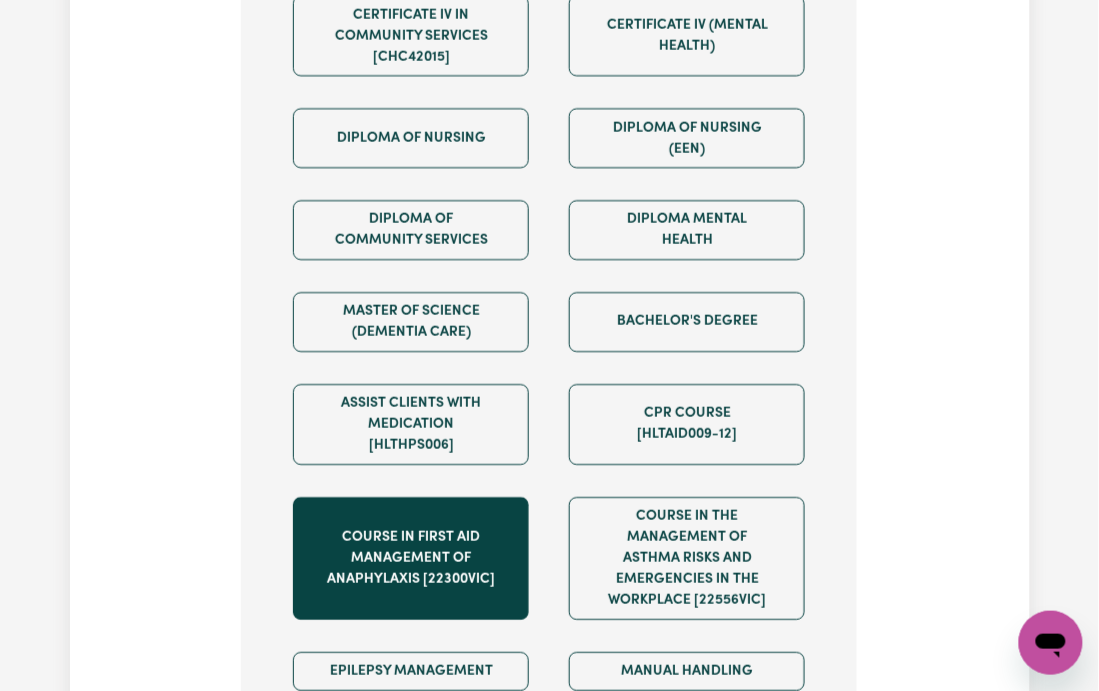 scroll, scrollTop: 1509, scrollLeft: 0, axis: vertical 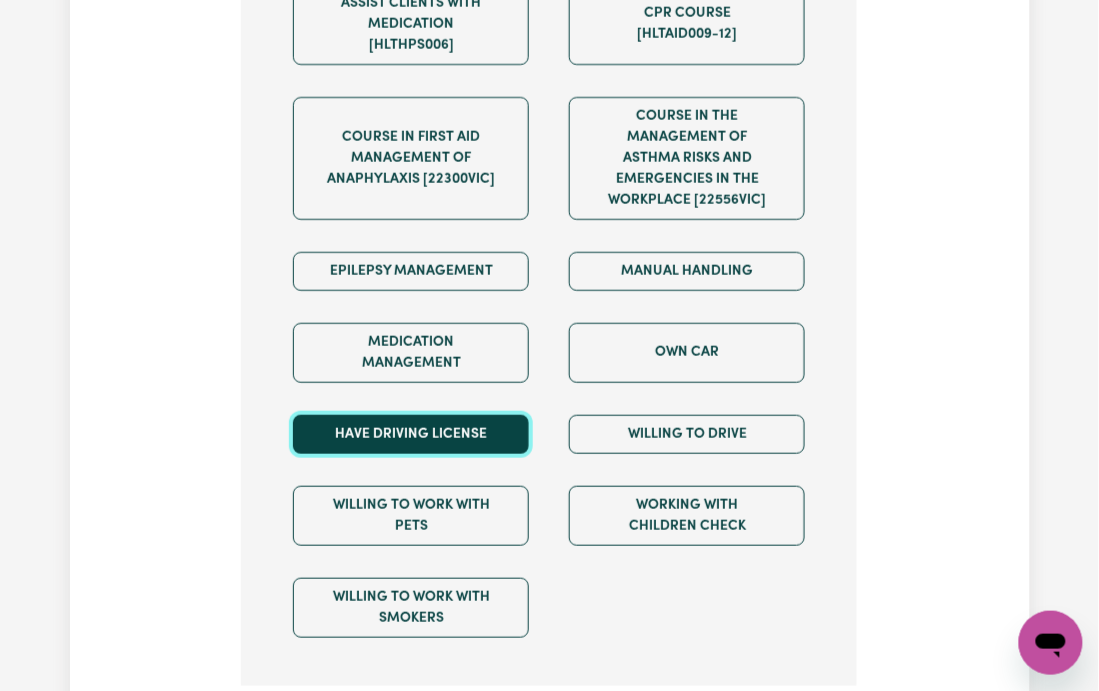 click on "Have driving license" at bounding box center [411, 434] 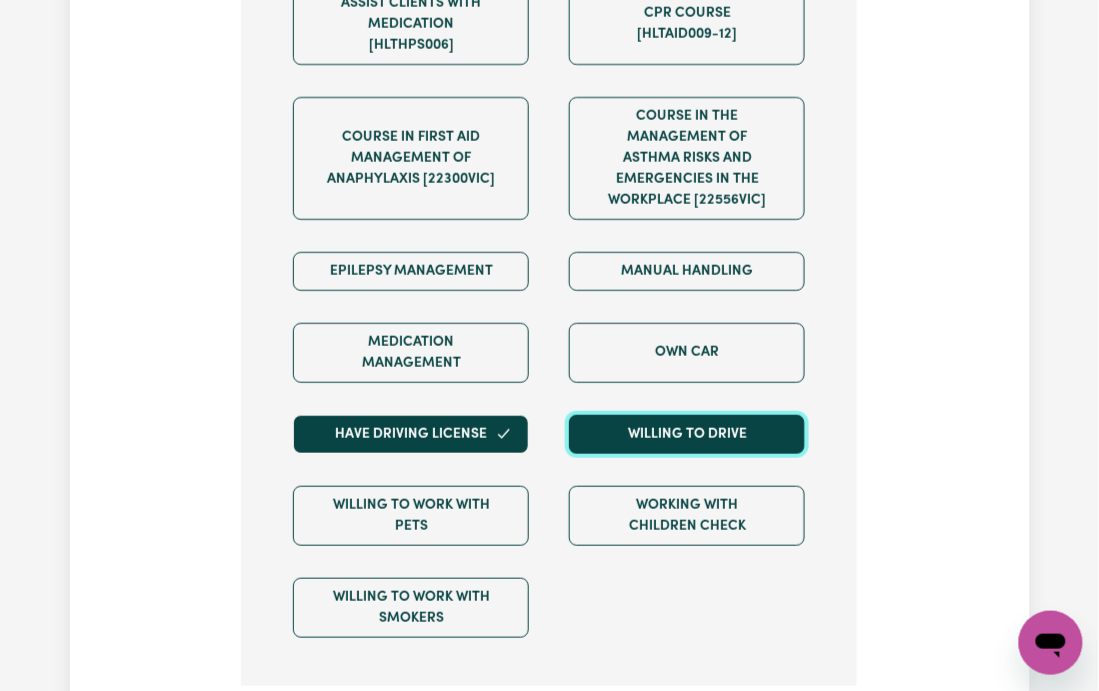 click on "Willing to drive" at bounding box center [687, 434] 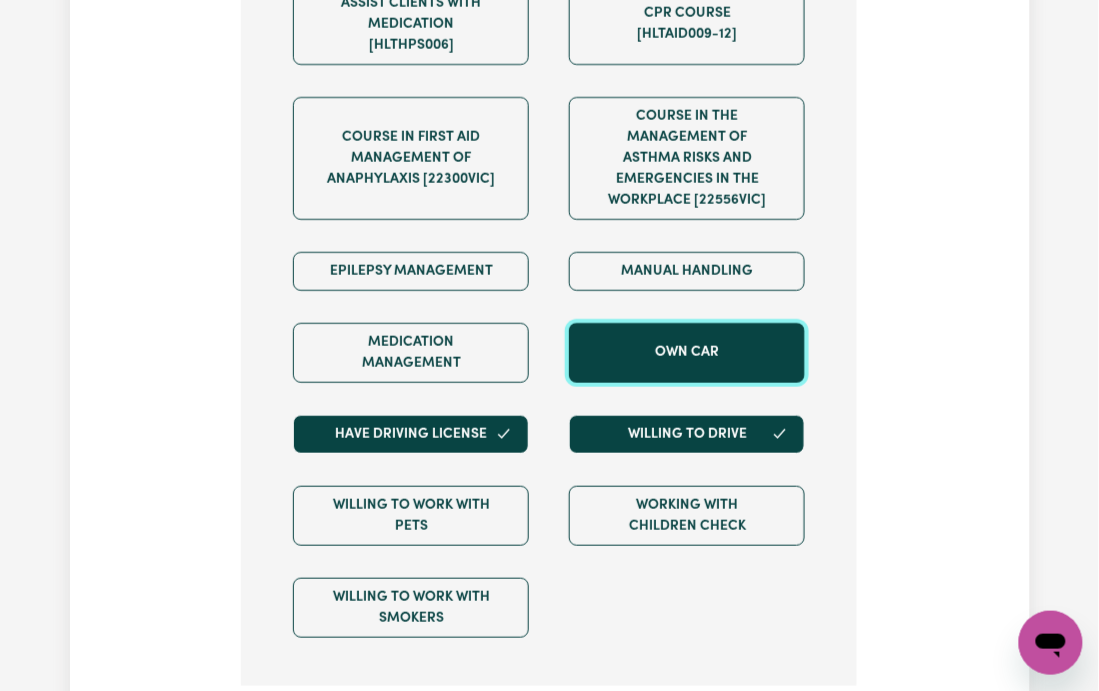 click on "Own Car" at bounding box center [687, 353] 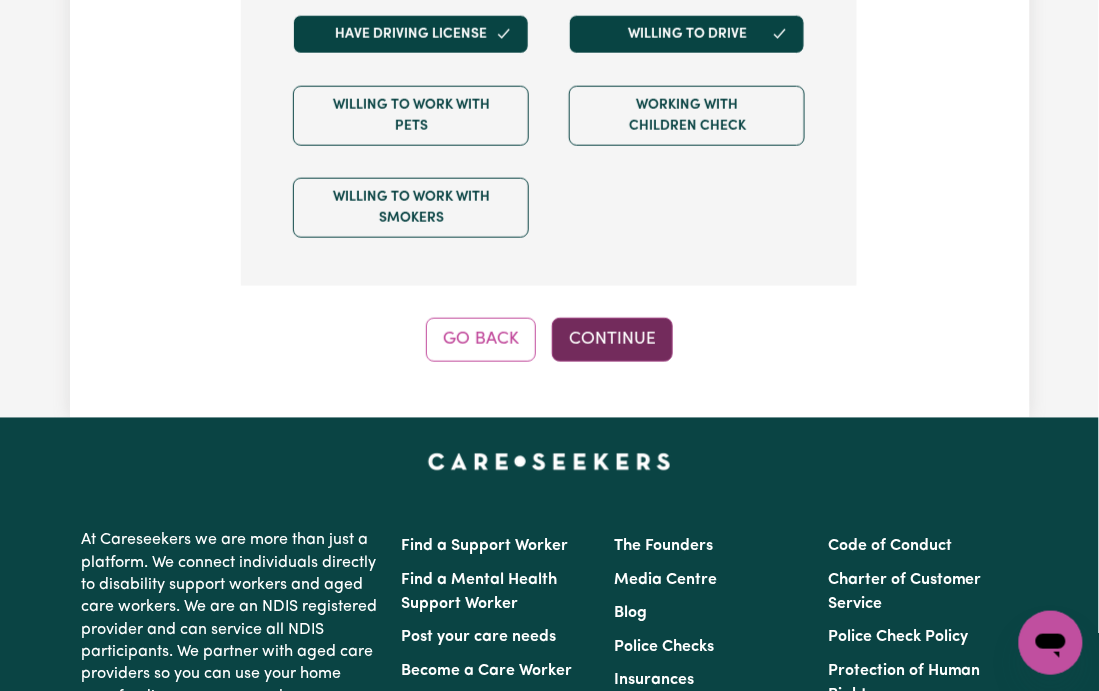 click on "Continue" at bounding box center (612, 340) 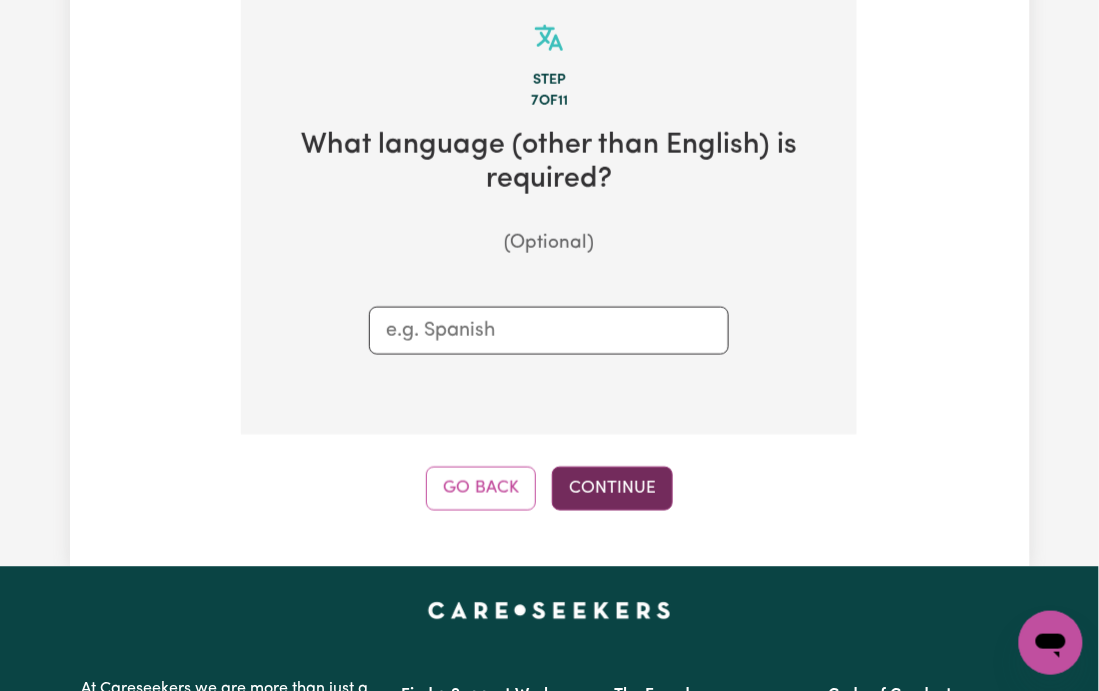 click on "Continue" at bounding box center [612, 489] 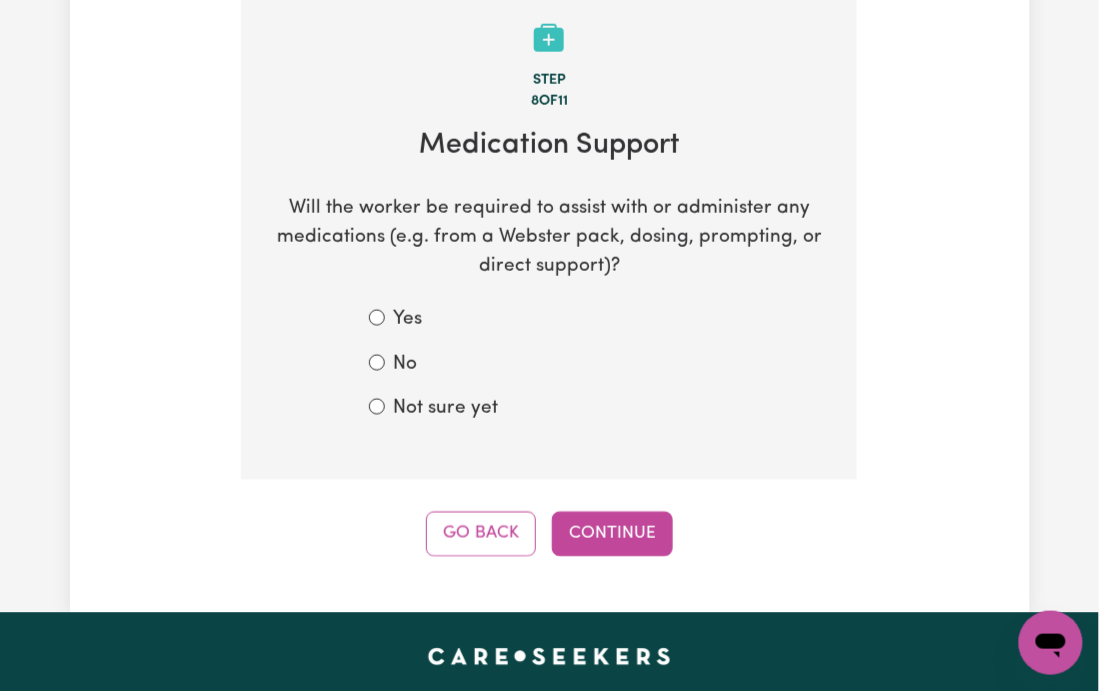 click on "Not sure yet" at bounding box center (445, 409) 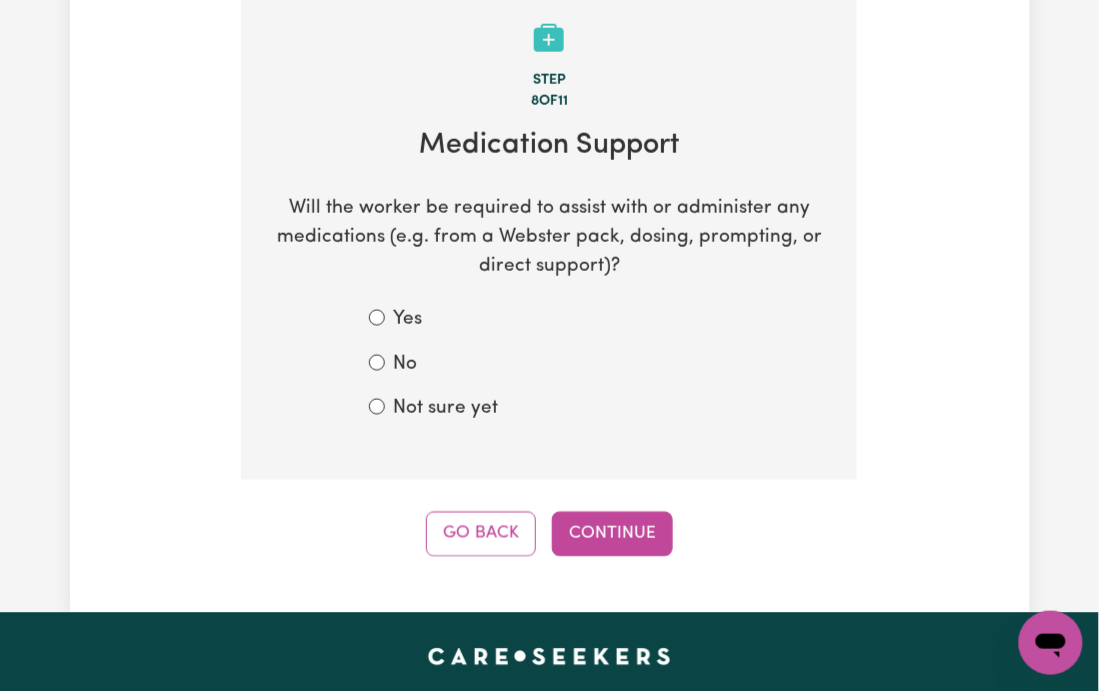 click on "Not sure yet" at bounding box center (377, 407) 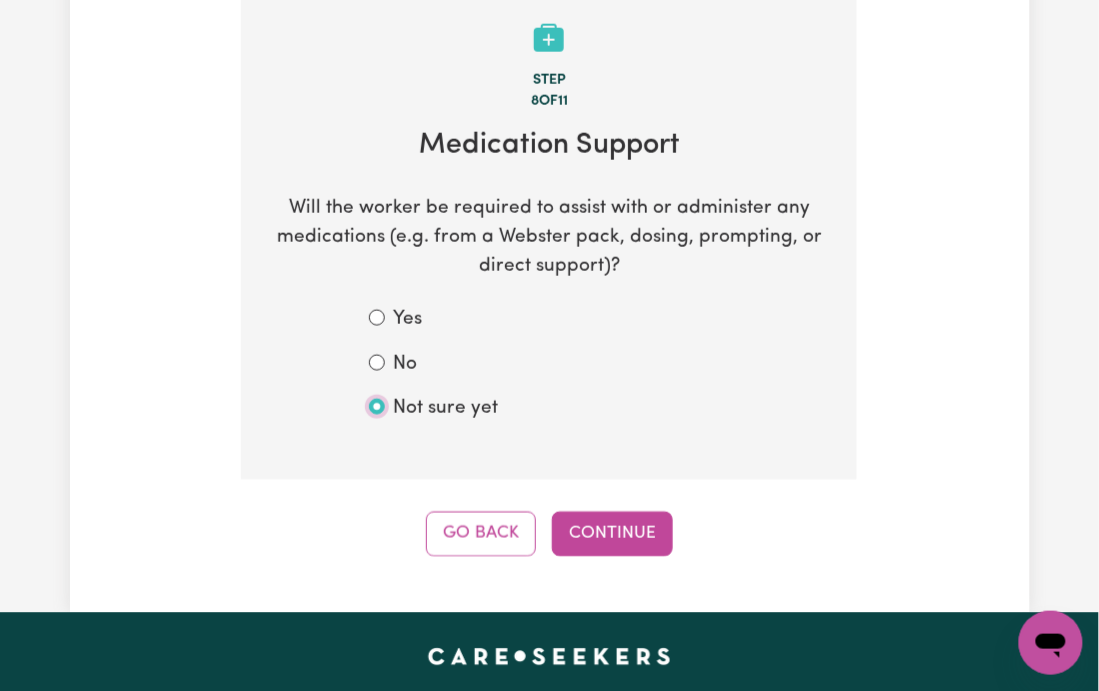 radio on "true" 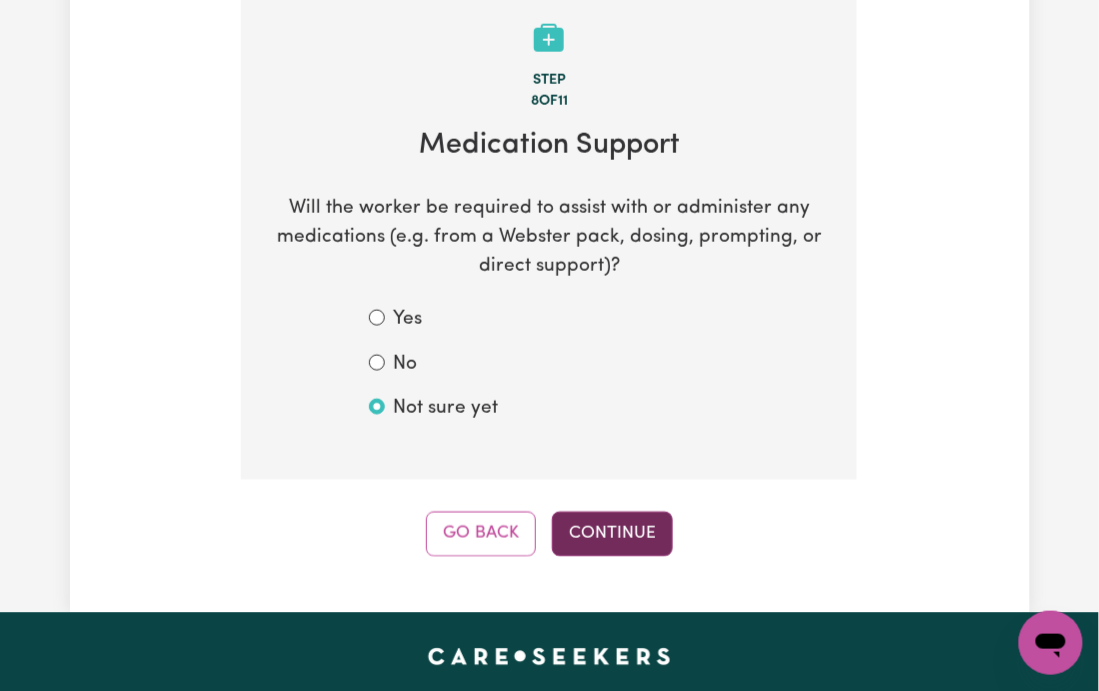 click on "Continue" at bounding box center (612, 534) 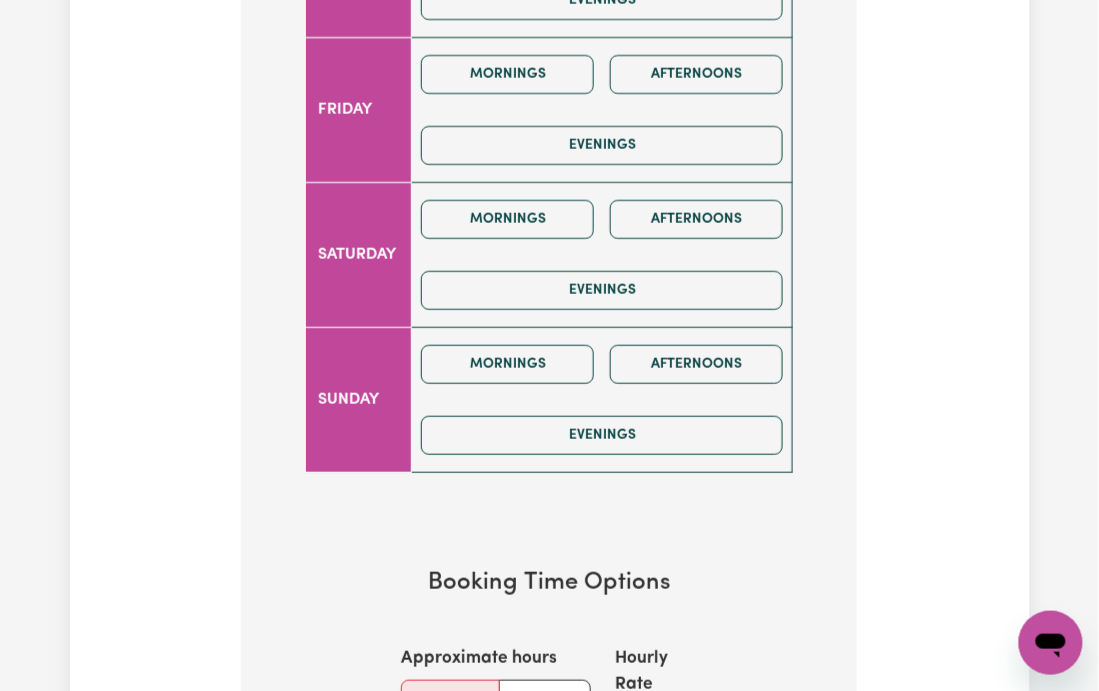 scroll, scrollTop: 1909, scrollLeft: 0, axis: vertical 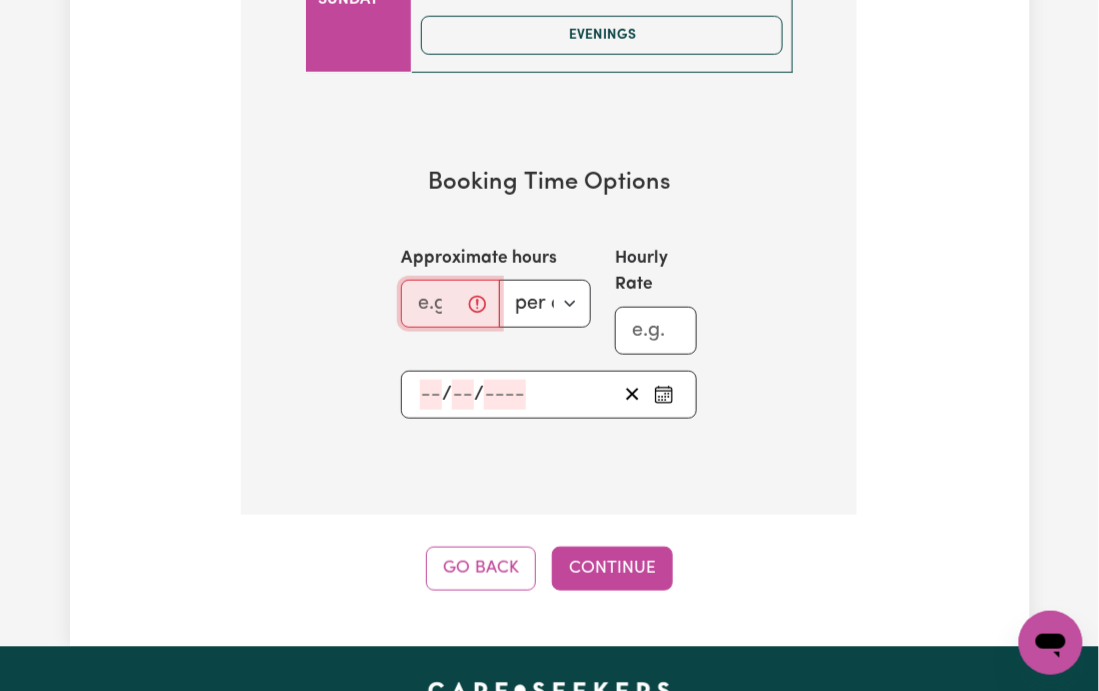 click on "Approximate hours" at bounding box center (450, 304) 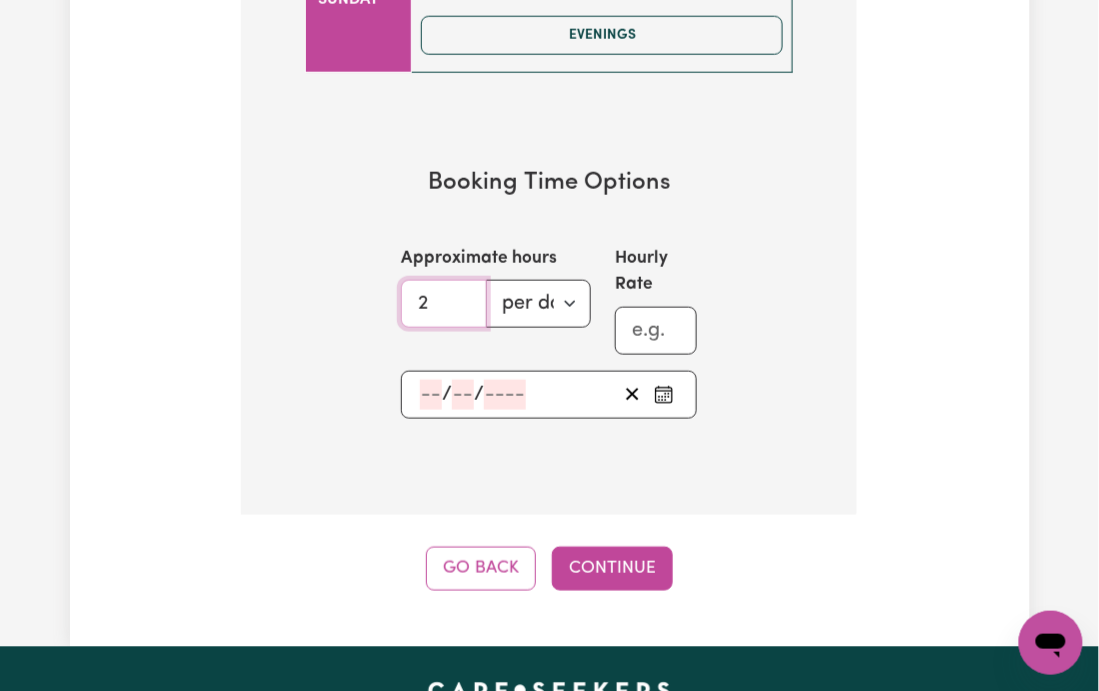 type on "2" 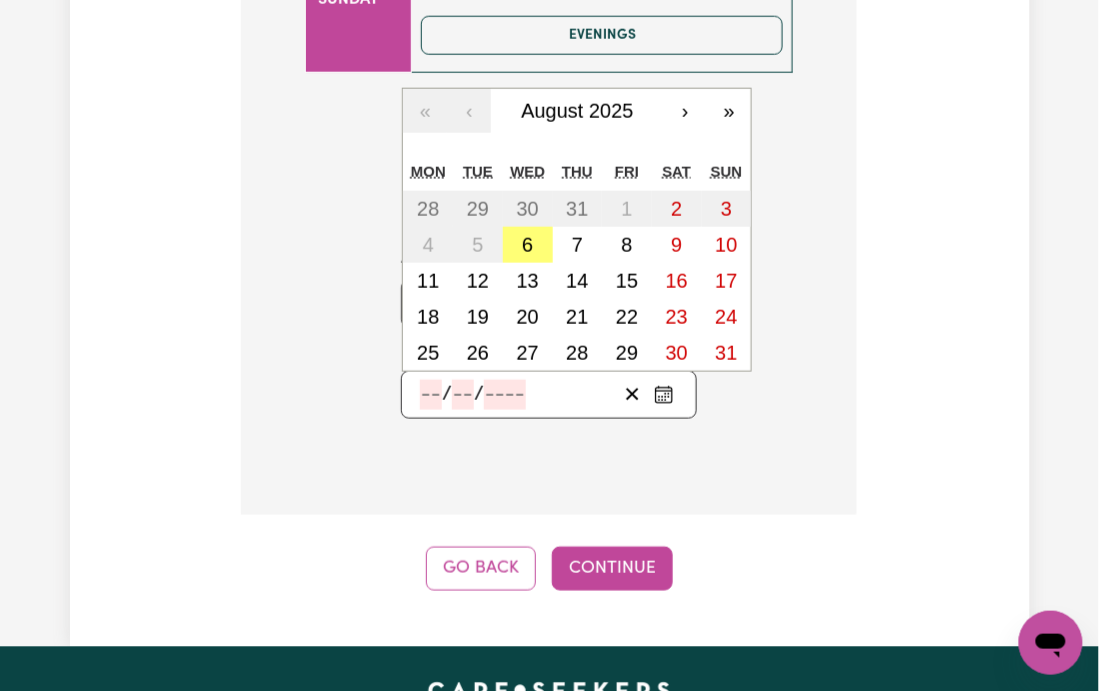 click 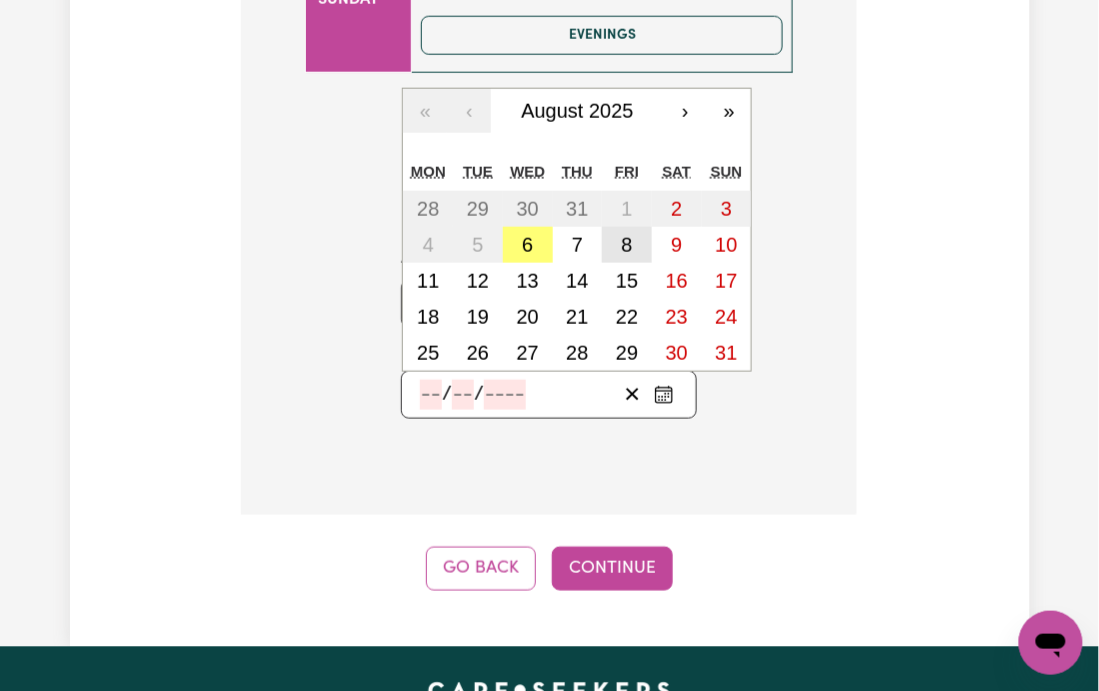 click on "8" at bounding box center [627, 245] 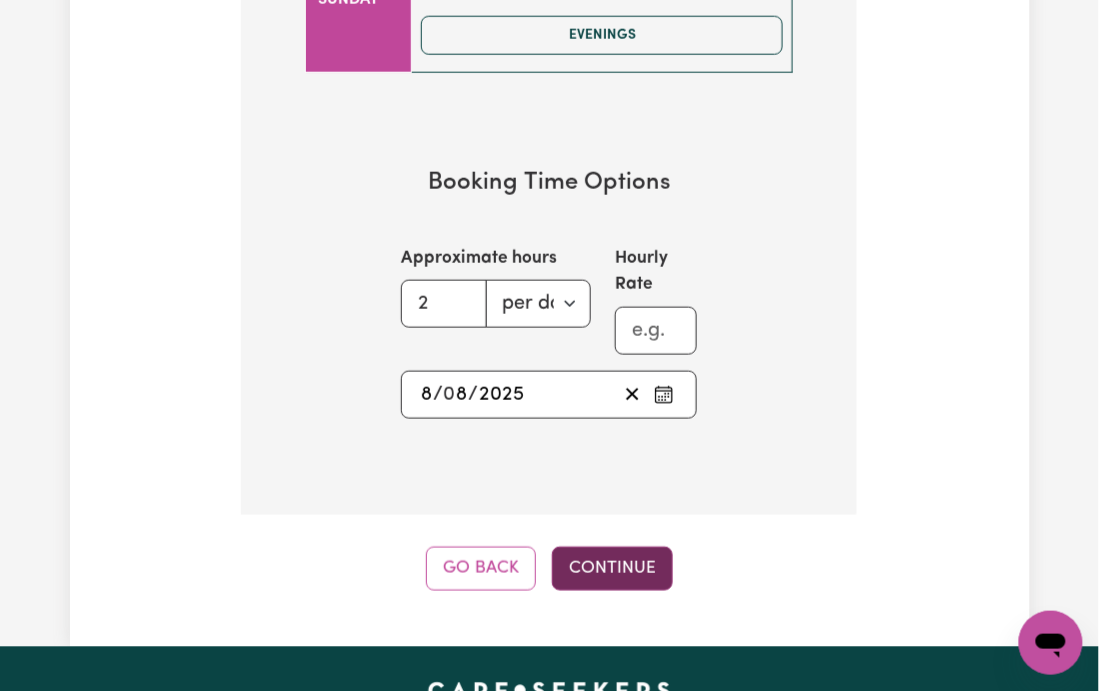 click on "Continue" at bounding box center (612, 569) 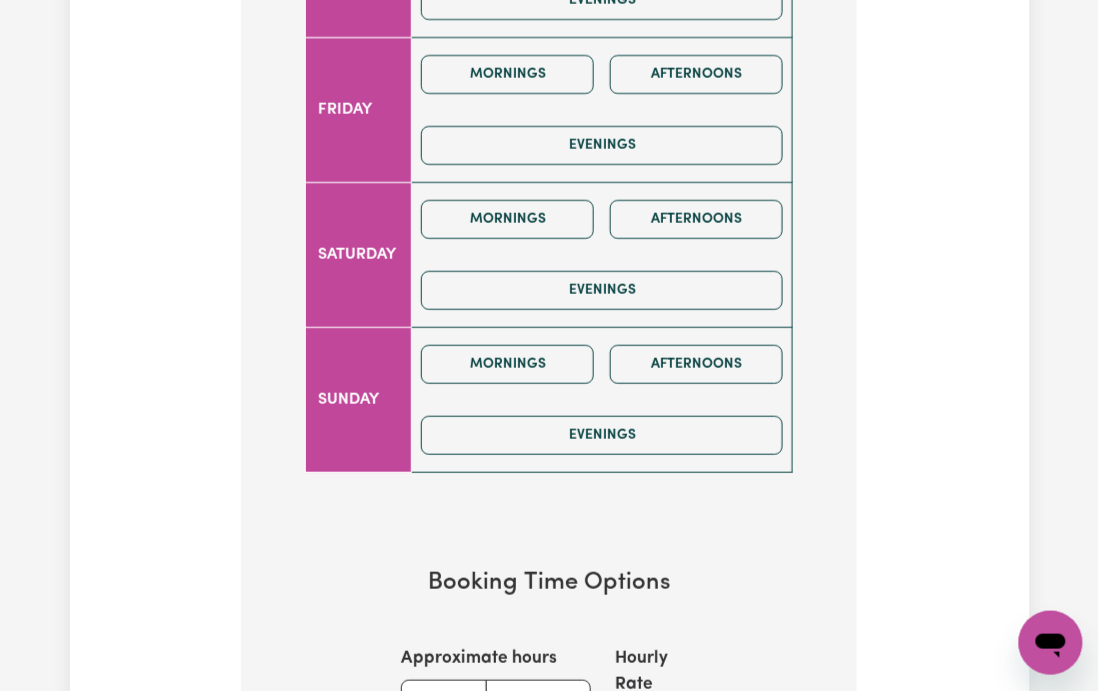 scroll, scrollTop: 1242, scrollLeft: 0, axis: vertical 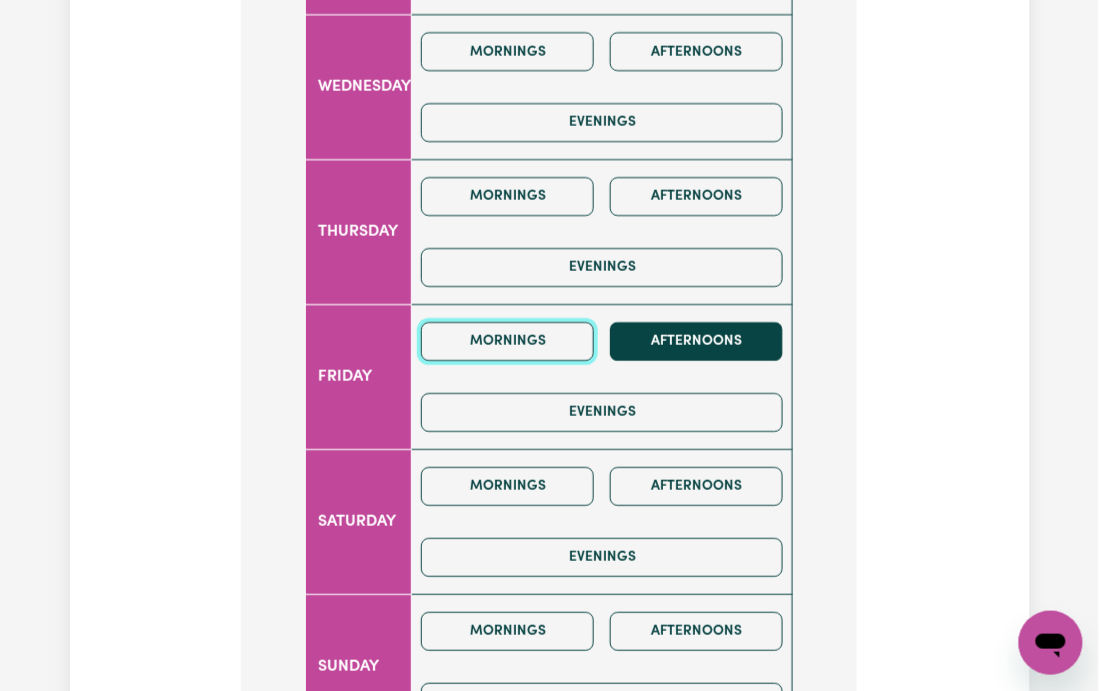 drag, startPoint x: 547, startPoint y: 362, endPoint x: 616, endPoint y: 369, distance: 69.354164 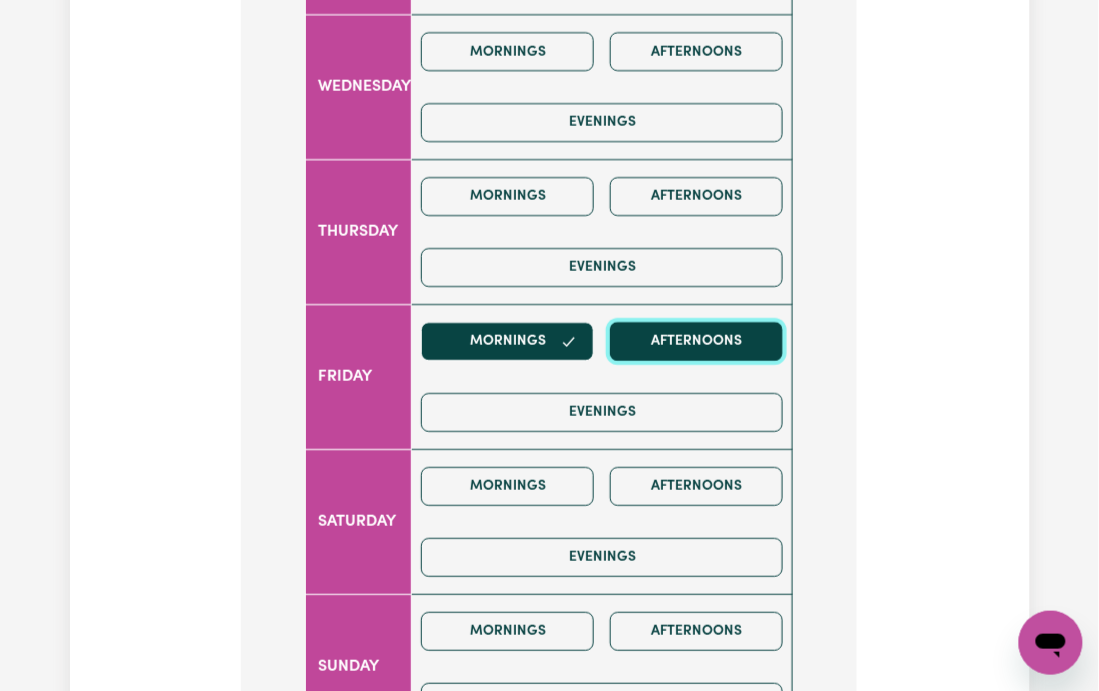 click on "Afternoons" at bounding box center [696, 341] 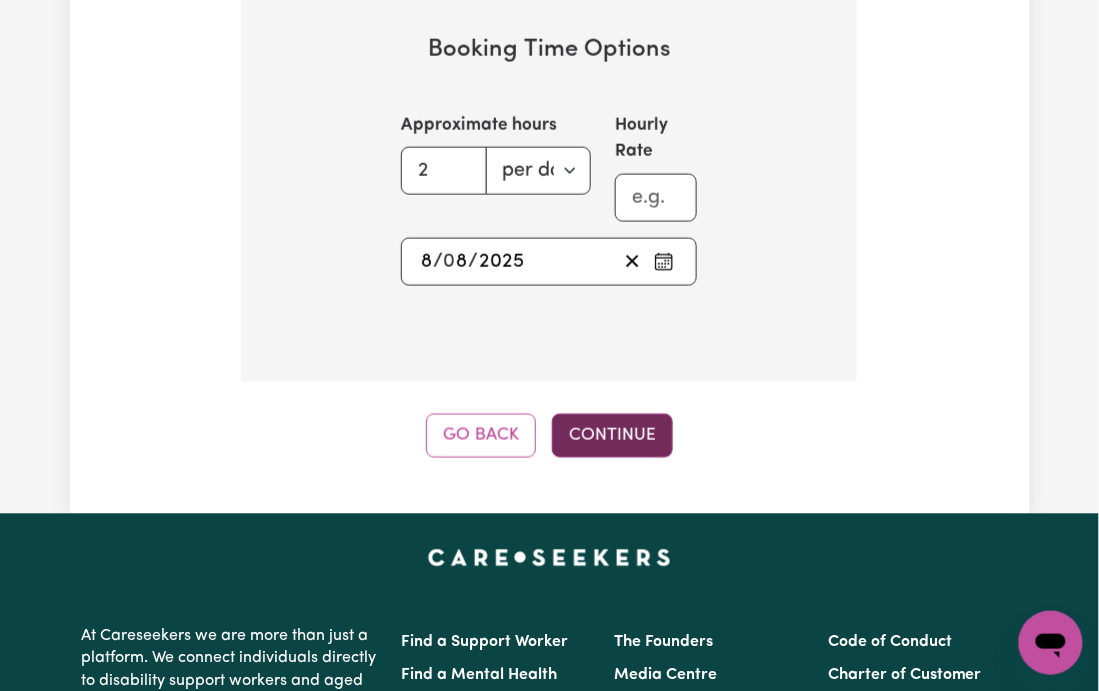 click on "Continue" at bounding box center [612, 436] 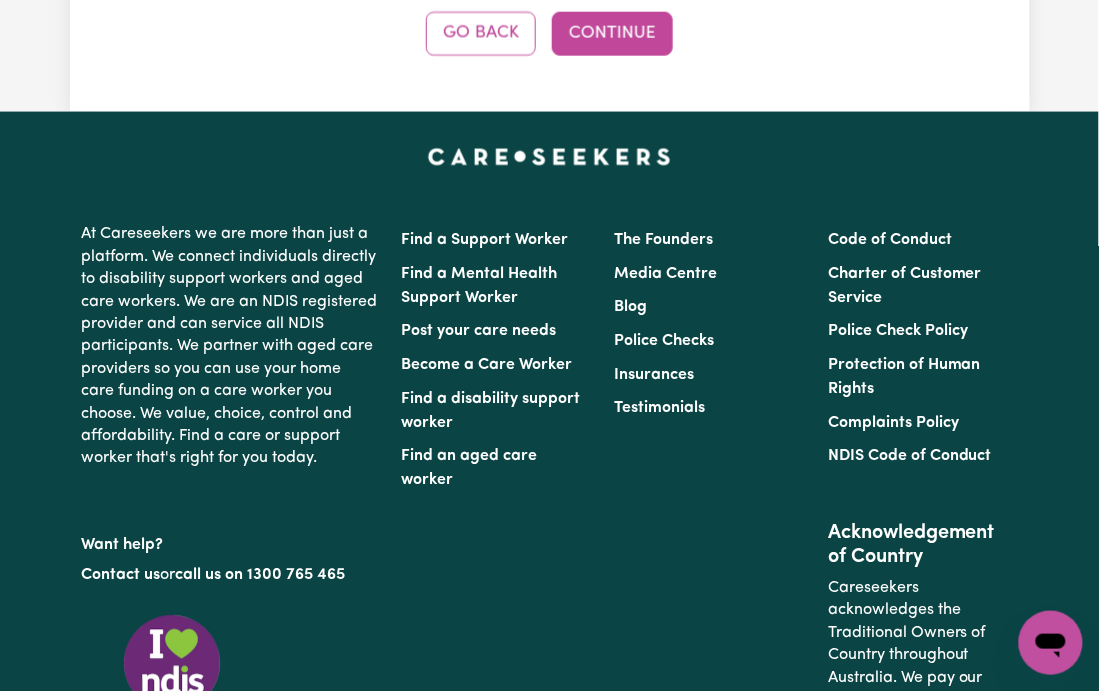 scroll, scrollTop: 576, scrollLeft: 0, axis: vertical 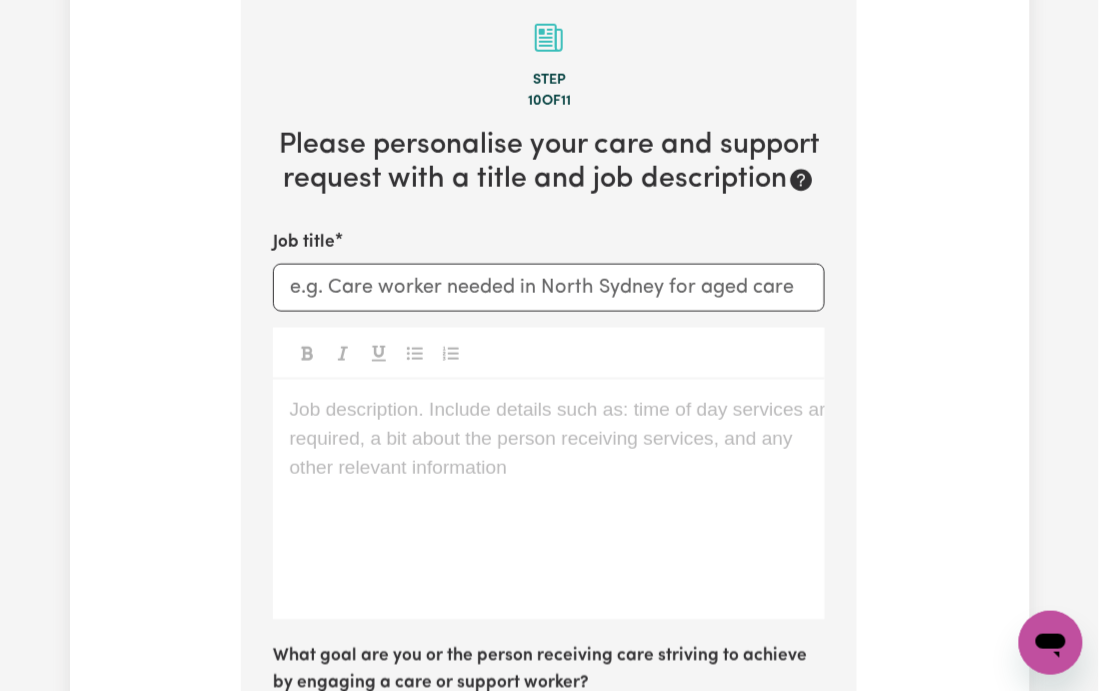 click on "Job title" at bounding box center [549, 271] 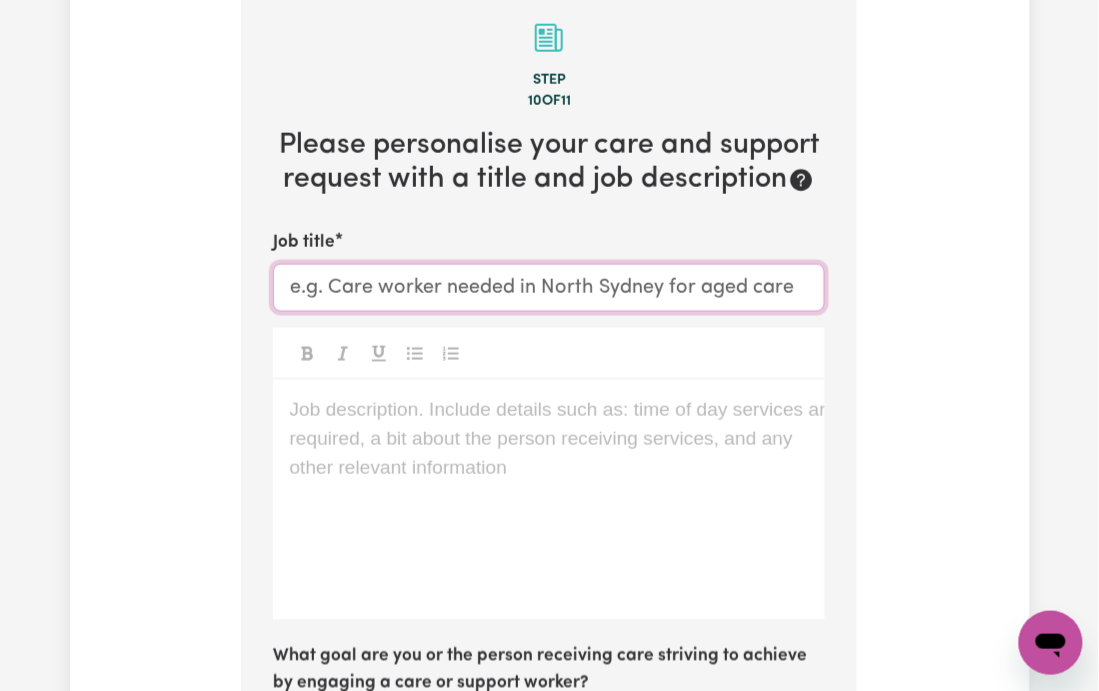 click on "Job title" at bounding box center [549, 288] 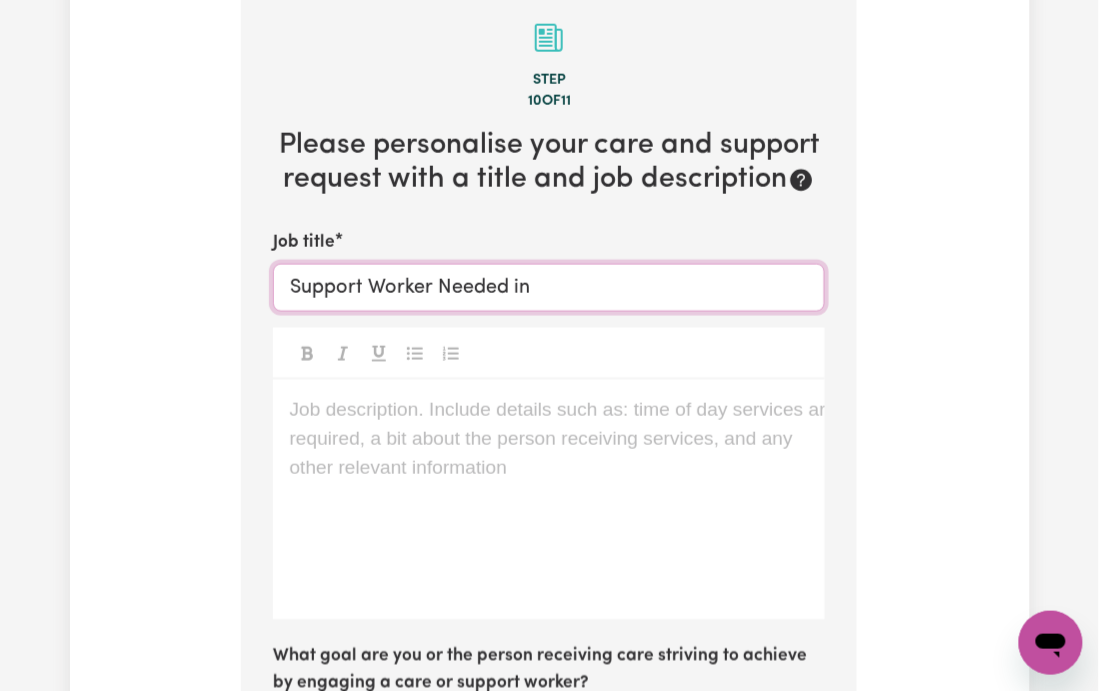 paste on "[CITY] [STATE]" 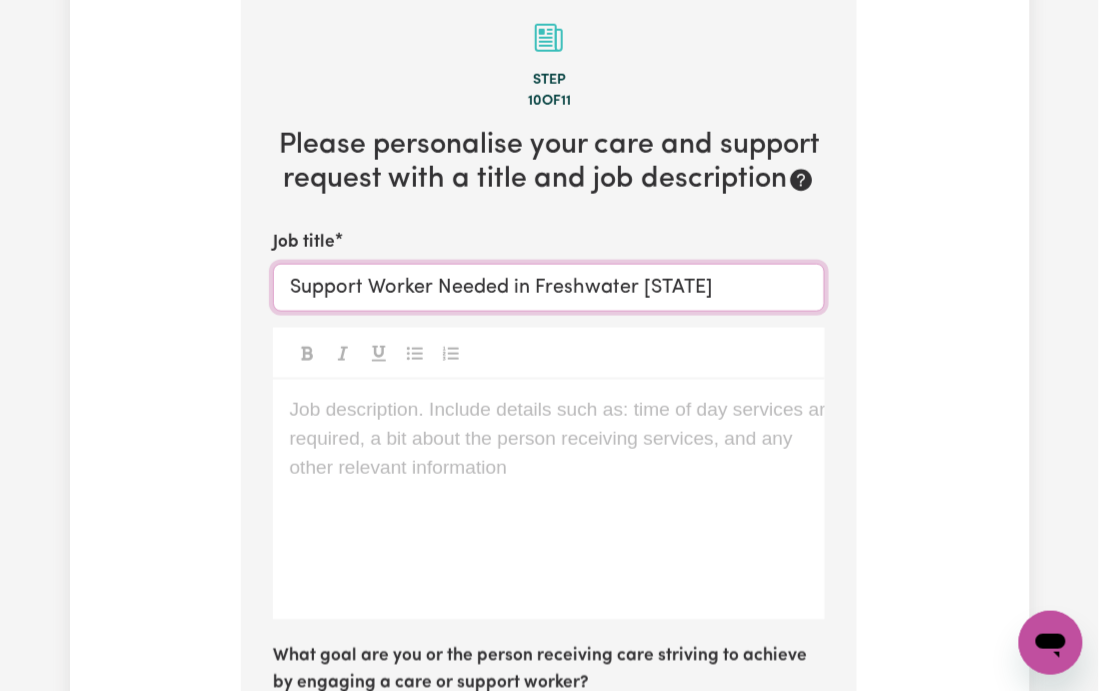 click on "Support Worker Needed in Freshwater [STATE]" at bounding box center (549, 288) 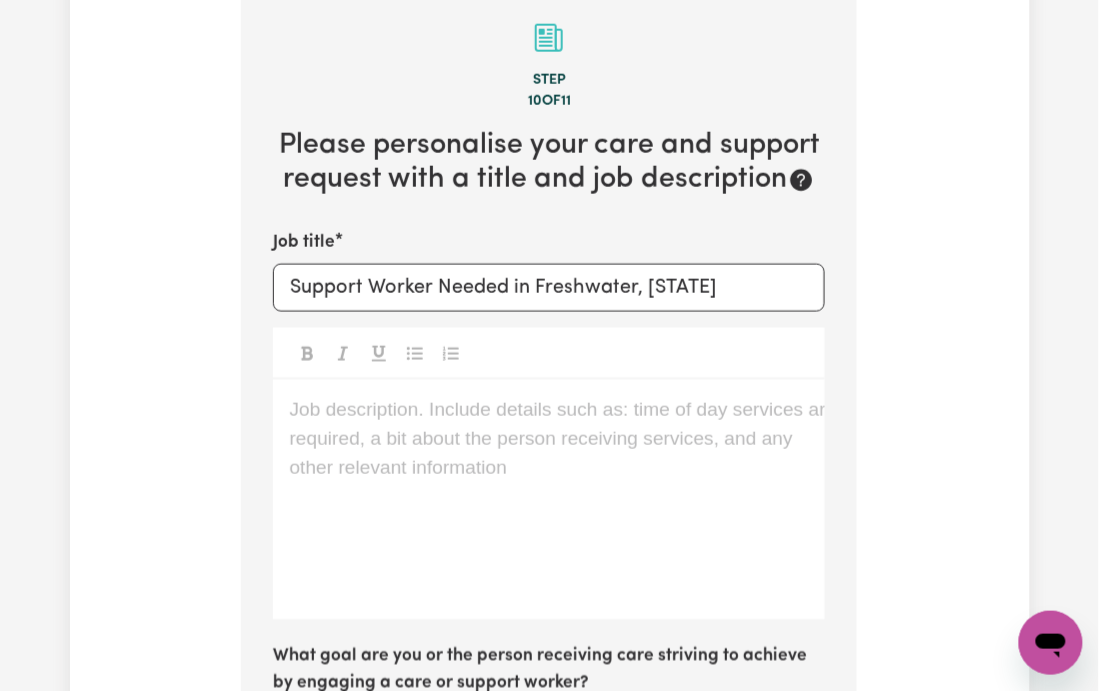 click on "Job description. Include details such as: time of day services are required, a bit about the person receiving services, and any other relevant information ﻿" at bounding box center [549, 500] 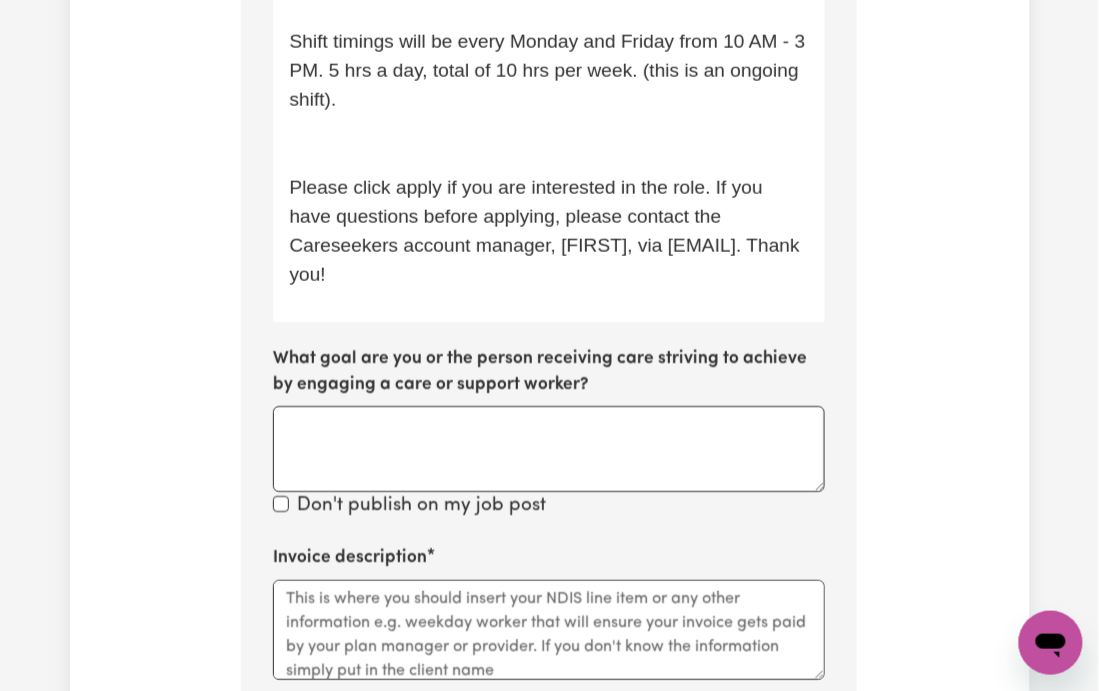 click on "﻿" at bounding box center [549, 144] 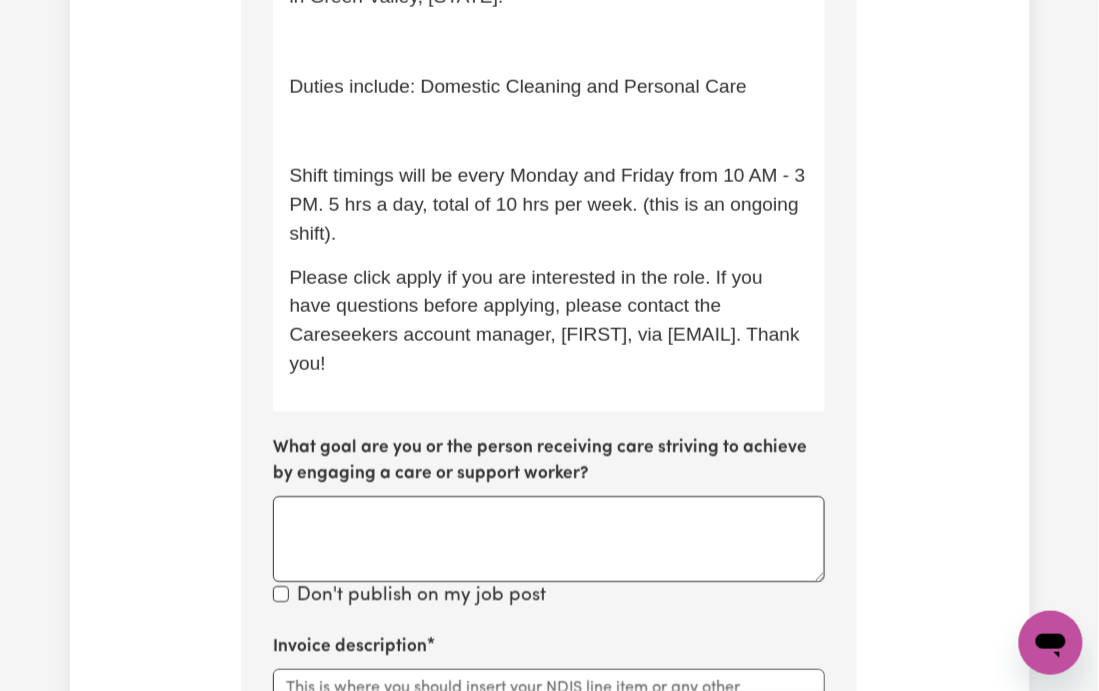 scroll, scrollTop: 886, scrollLeft: 0, axis: vertical 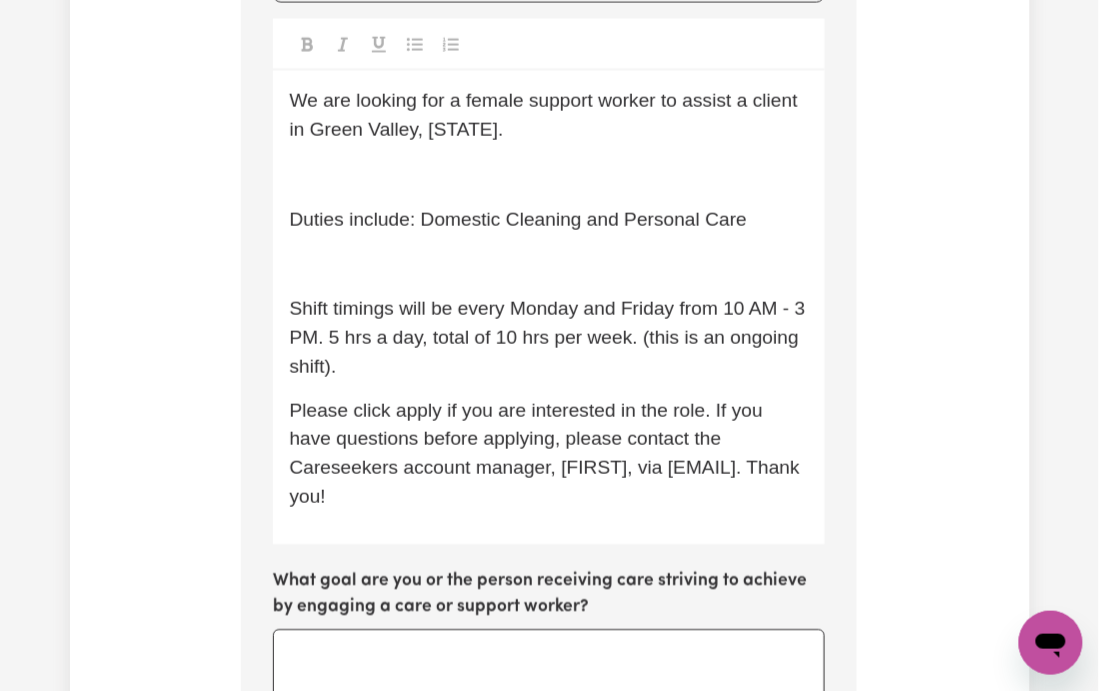 click on "﻿" at bounding box center (549, 264) 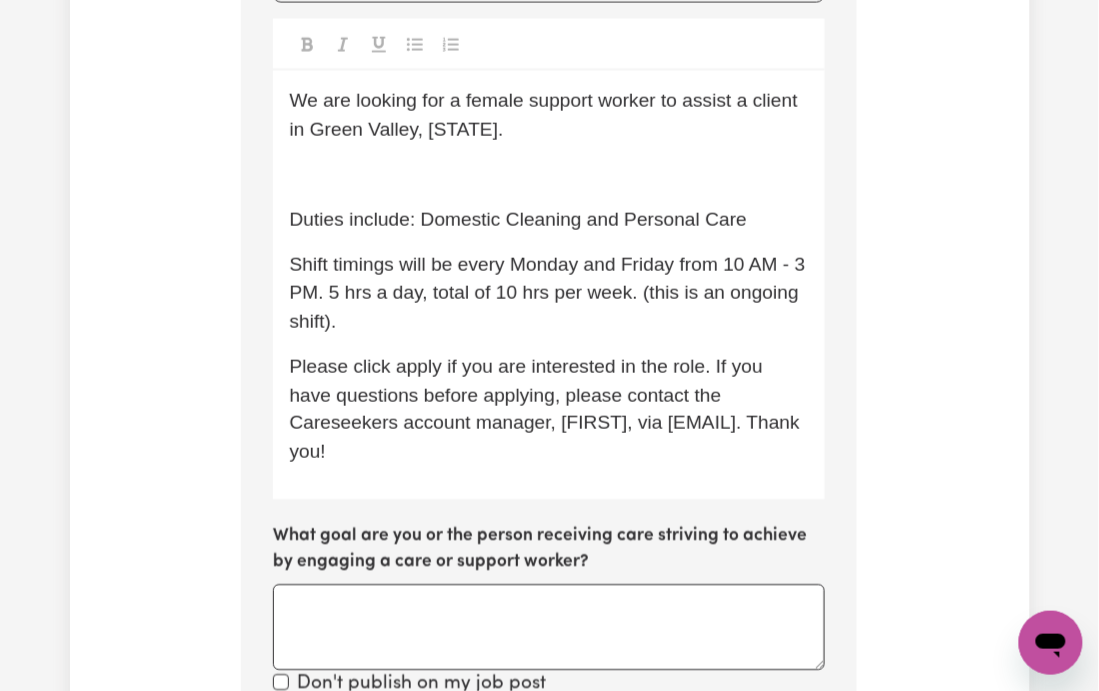 click on "﻿" at bounding box center (549, 174) 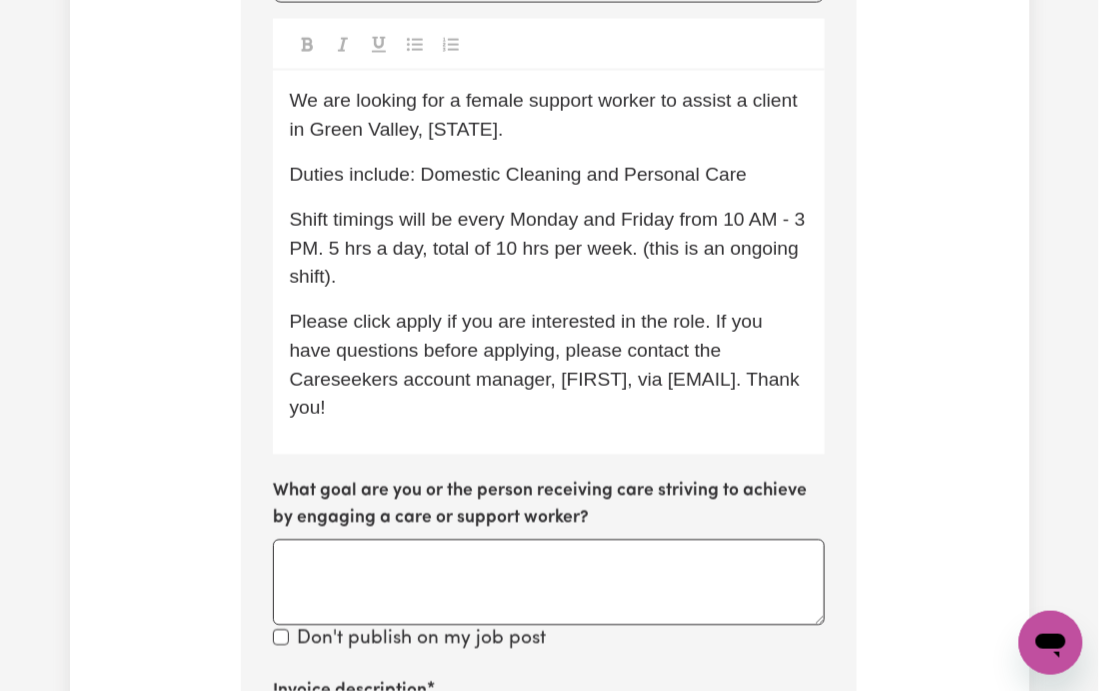 scroll, scrollTop: 753, scrollLeft: 0, axis: vertical 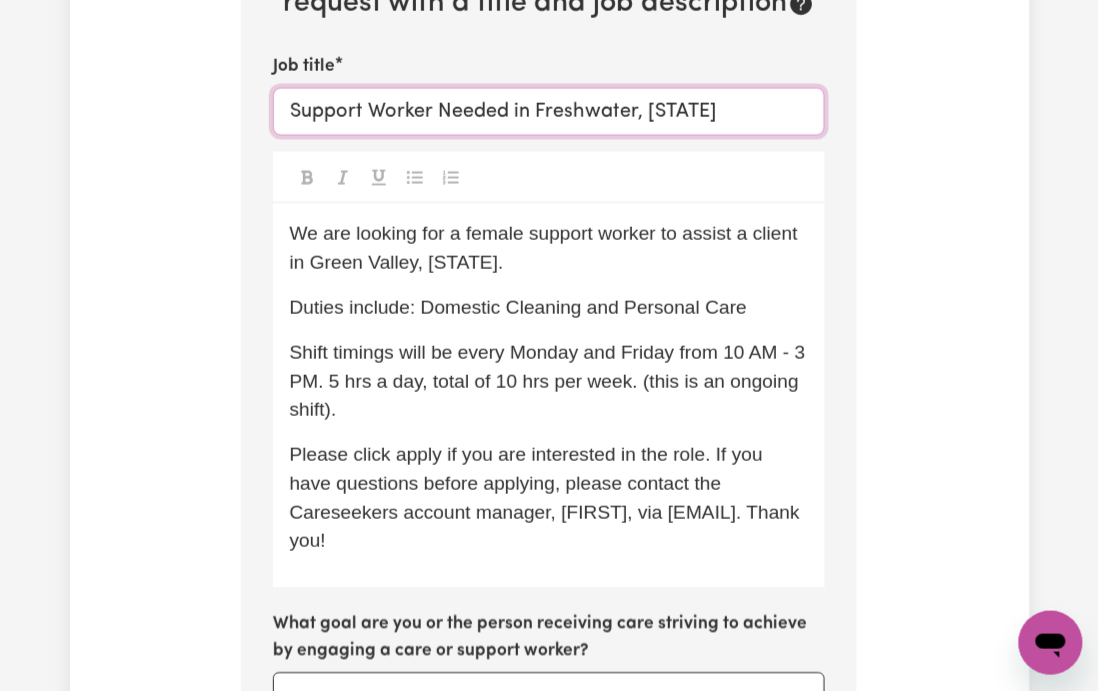 click on "Support Worker Needed in Freshwater, [STATE]" at bounding box center [549, 111] 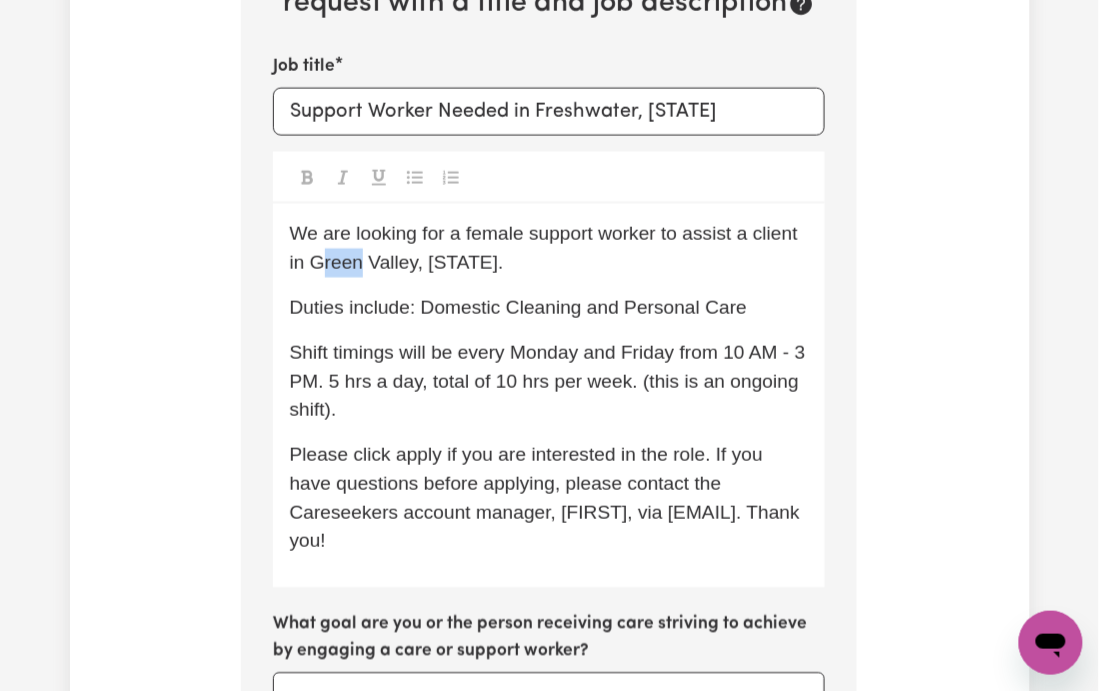 drag, startPoint x: 317, startPoint y: 282, endPoint x: 342, endPoint y: 281, distance: 25.019993 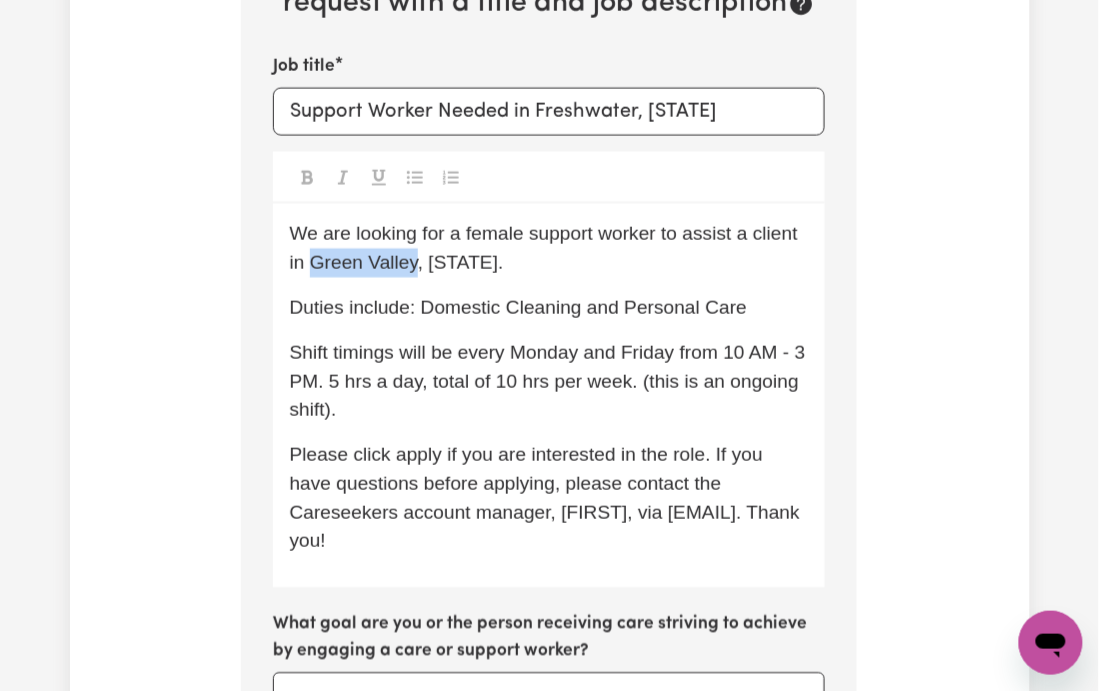 drag, startPoint x: 312, startPoint y: 278, endPoint x: 419, endPoint y: 276, distance: 107.01869 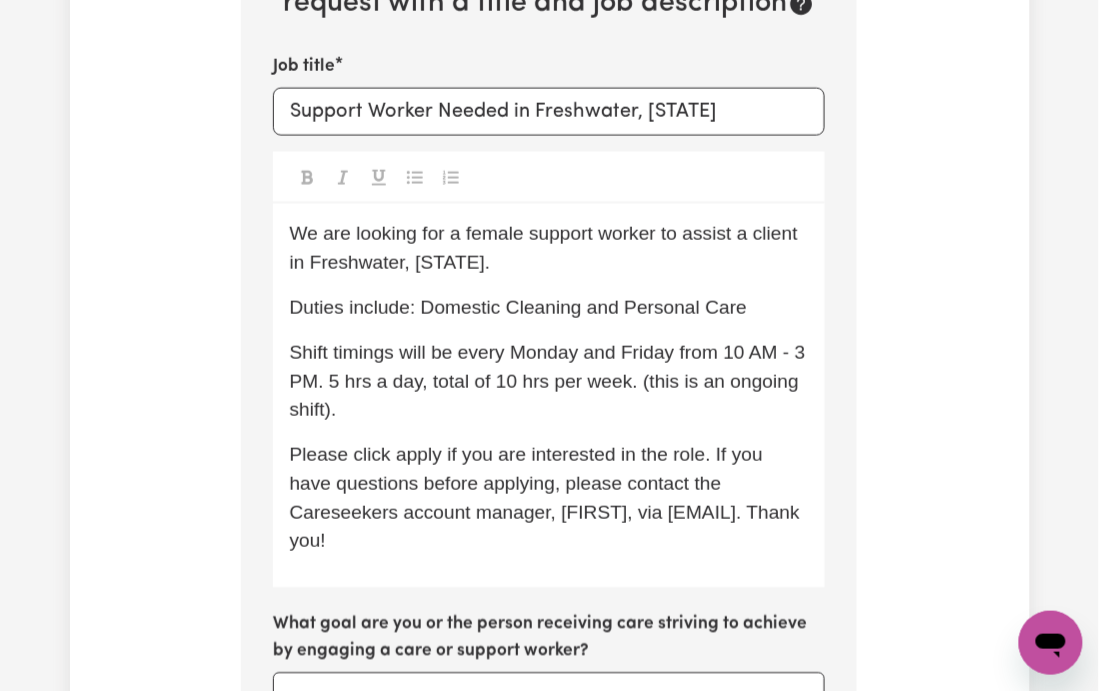 click on "We are looking for a female support worker to assist a client in Freshwater, [STATE]. Duties include: Domestic Cleaning and Personal Care Shift timings will be every Monday and Friday from 10 AM - 3 PM. 5 hrs a day, total of 10 hrs per week. (this is an ongoing shift). Please click apply if you are interested in the role. If you have questions before applying, please contact the Careseekers account manager, [FIRST], via [EMAIL]. Thank you!" at bounding box center [549, 395] 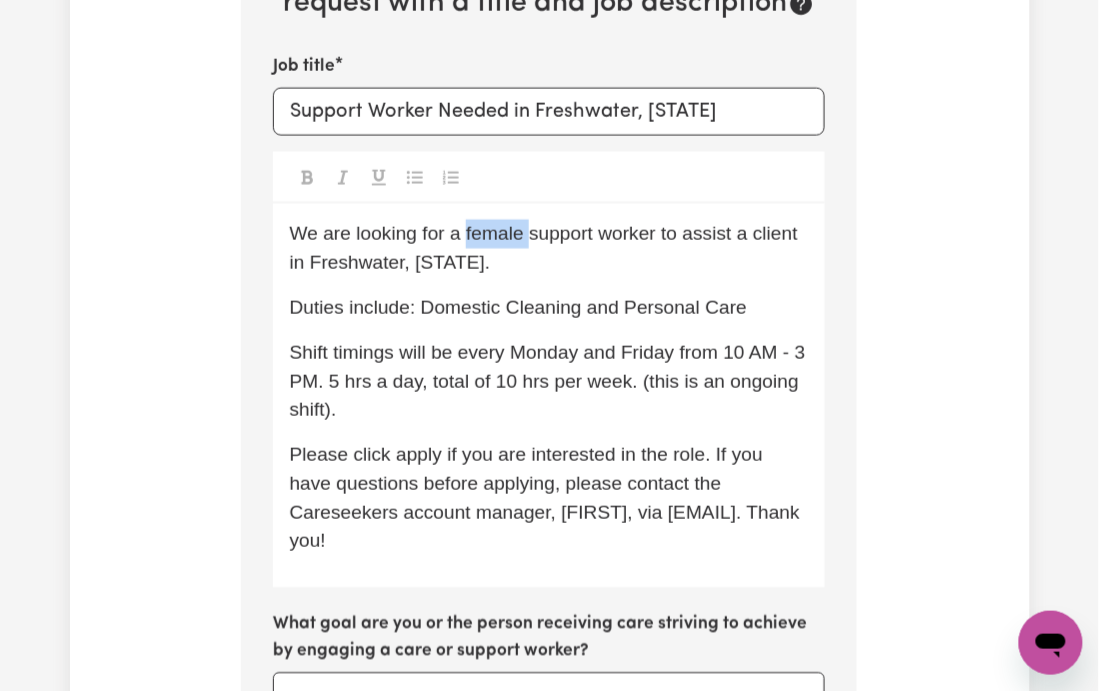 click on "We are looking for a female support worker to assist a client in Freshwater, [STATE]. Duties include: Domestic Cleaning and Personal Care Shift timings will be every Monday and Friday from 10 AM - 3 PM. 5 hrs a day, total of 10 hrs per week. (this is an ongoing shift). Please click apply if you are interested in the role. If you have questions before applying, please contact the Careseekers account manager, [FIRST], via [EMAIL]. Thank you!" at bounding box center (549, 395) 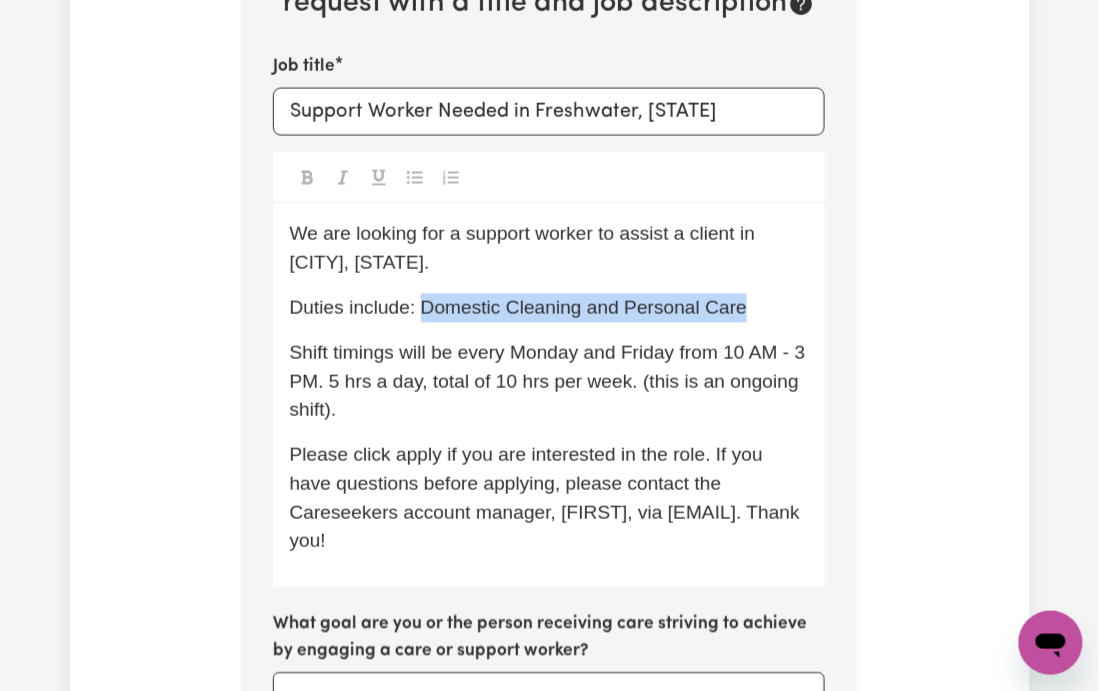 drag, startPoint x: 425, startPoint y: 328, endPoint x: 761, endPoint y: 327, distance: 336.0015 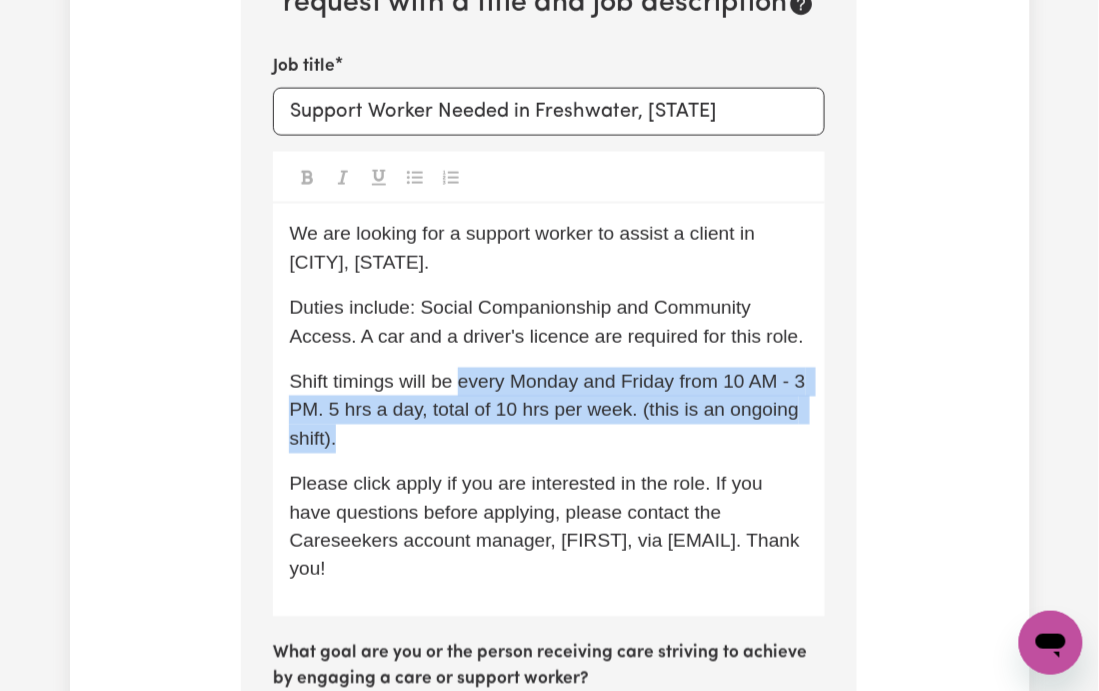 drag, startPoint x: 465, startPoint y: 431, endPoint x: 490, endPoint y: 490, distance: 64.07808 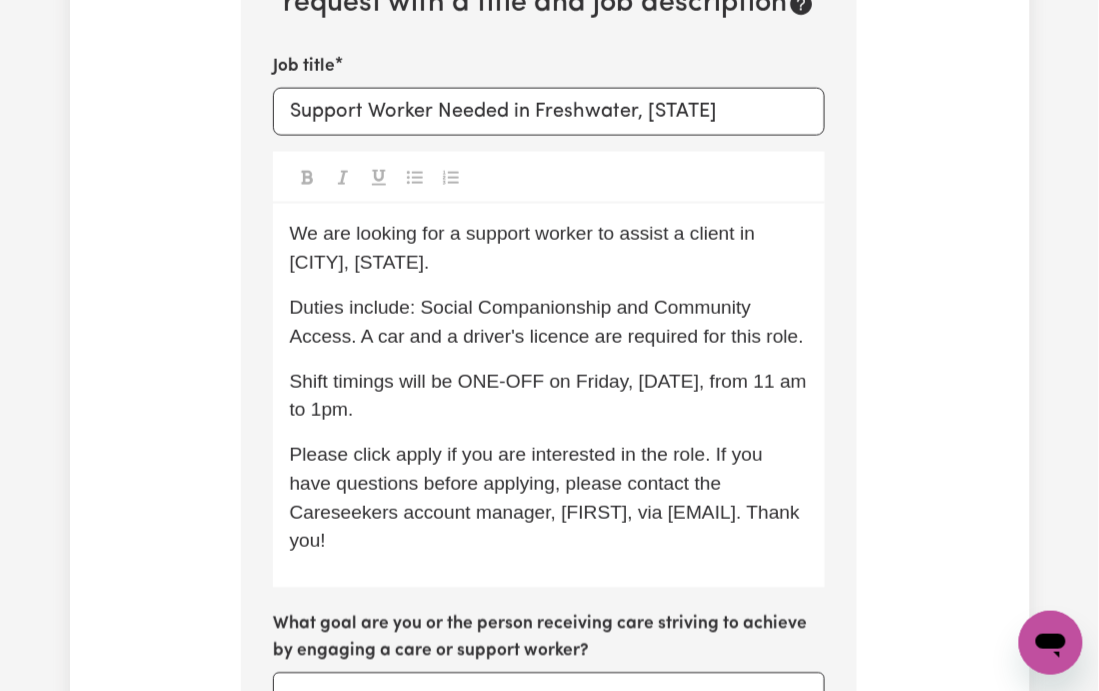 click on "We are looking for a support worker to assist a client in Freshwater, [STATE]. Duties include: Social Companionship and Community Access. A car and a driver's licence are required for this role. Shift timings will be ONE-OFF on Friday, 08/08, from 11 am to 1pm. Please click apply if you are interested in the role. If you have questions before applying, please contact the Careseekers account manager, [FIRST], via [EMAIL]. Thank you!" at bounding box center (549, 395) 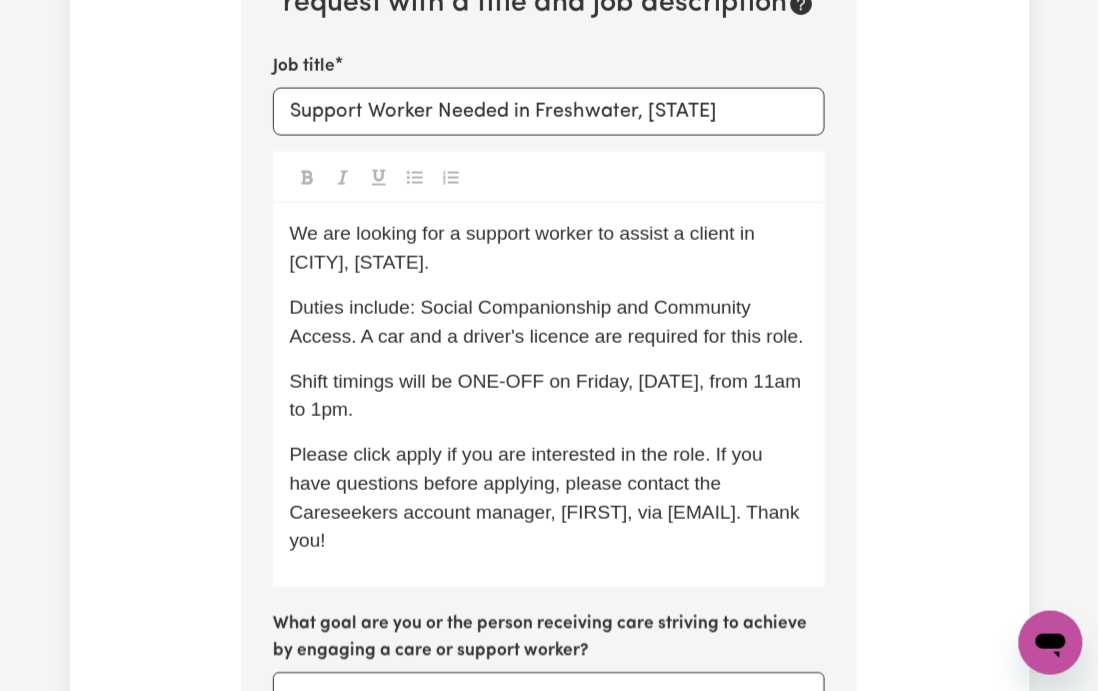 click on "Shift timings will be ONE-OFF on Friday, [DATE], from 11am to 1pm." at bounding box center [547, 395] 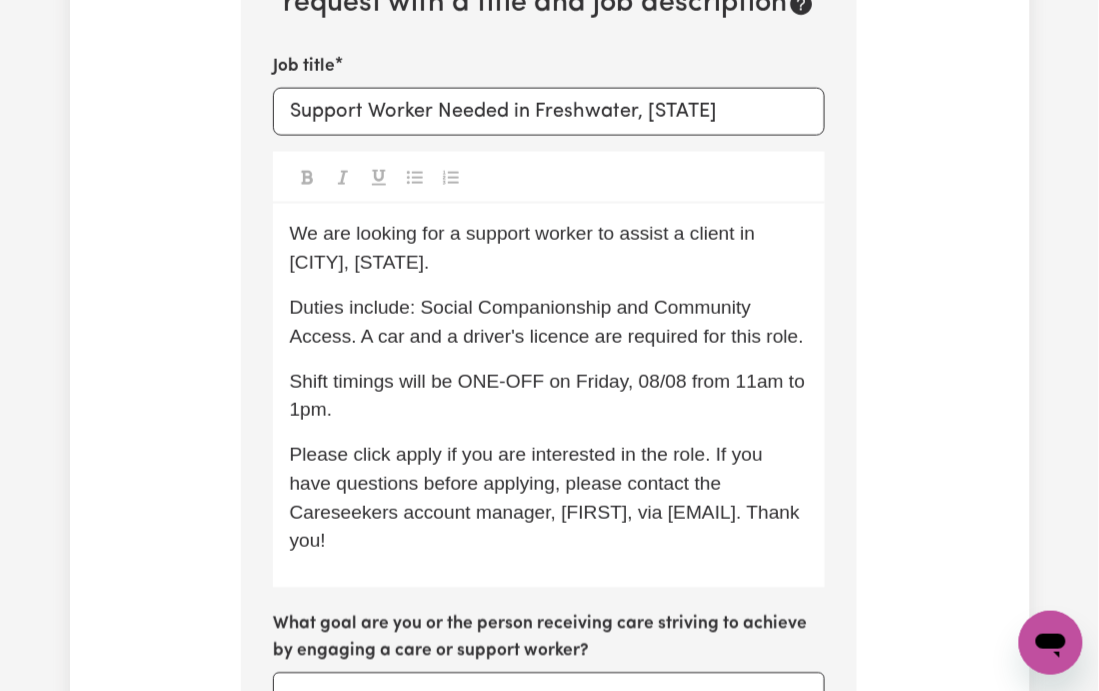 click on "Shift timings will be ONE-OFF on Friday, 08/08 from 11am to 1pm." at bounding box center [549, 396] 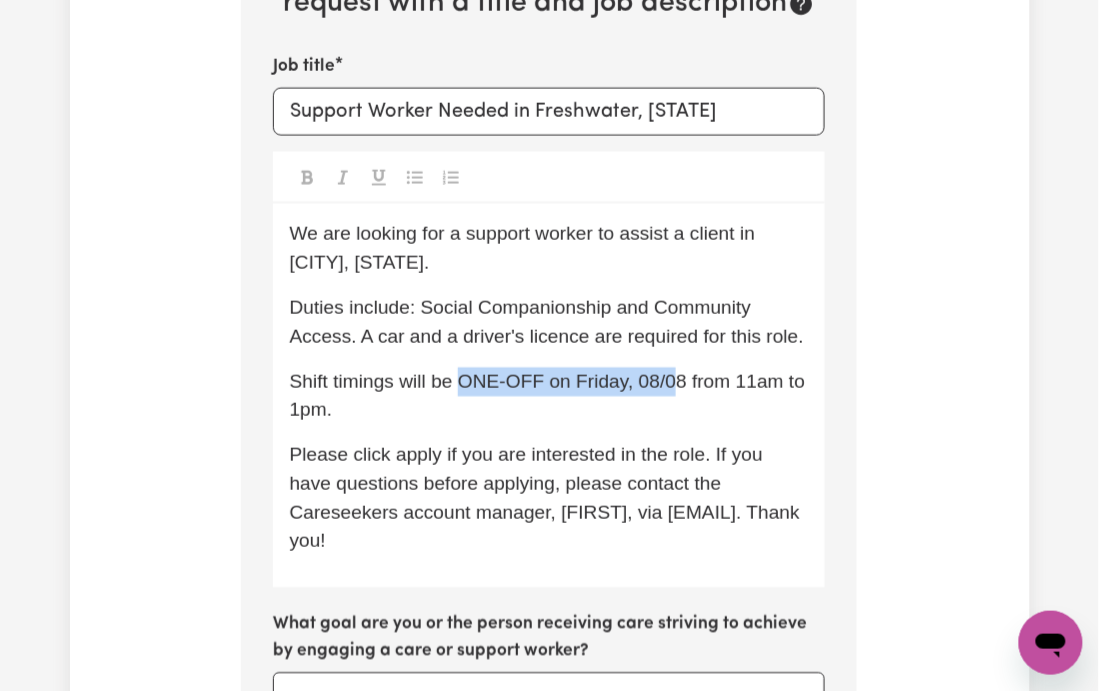 drag, startPoint x: 466, startPoint y: 427, endPoint x: 676, endPoint y: 425, distance: 210.00952 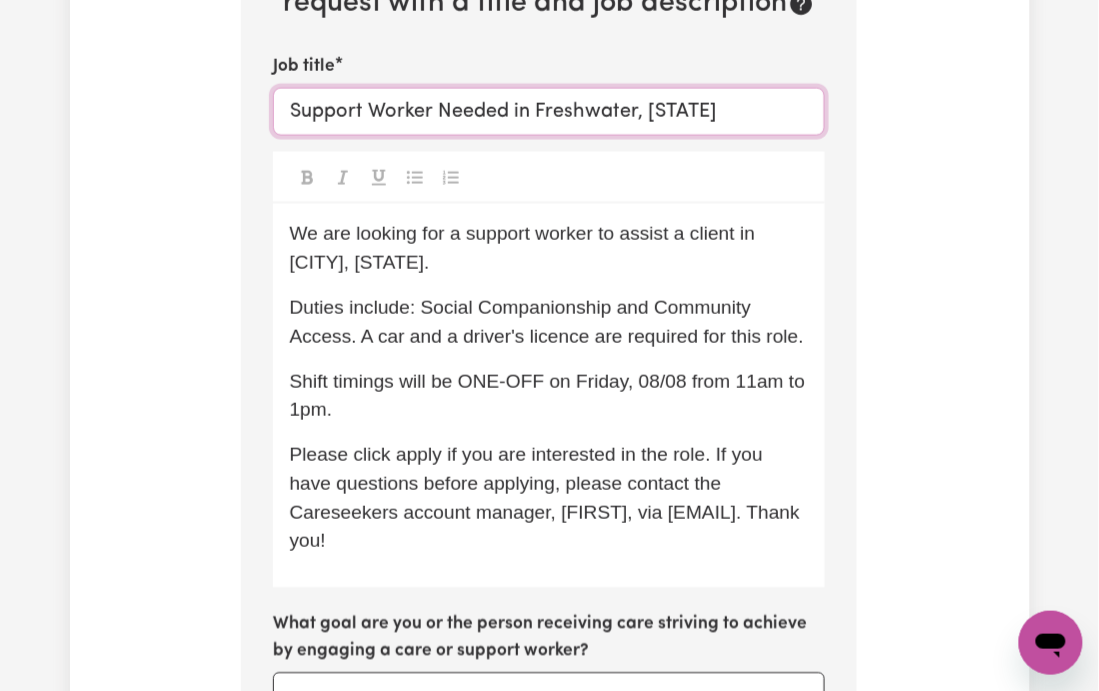 drag, startPoint x: 509, startPoint y: 136, endPoint x: 490, endPoint y: 252, distance: 117.54574 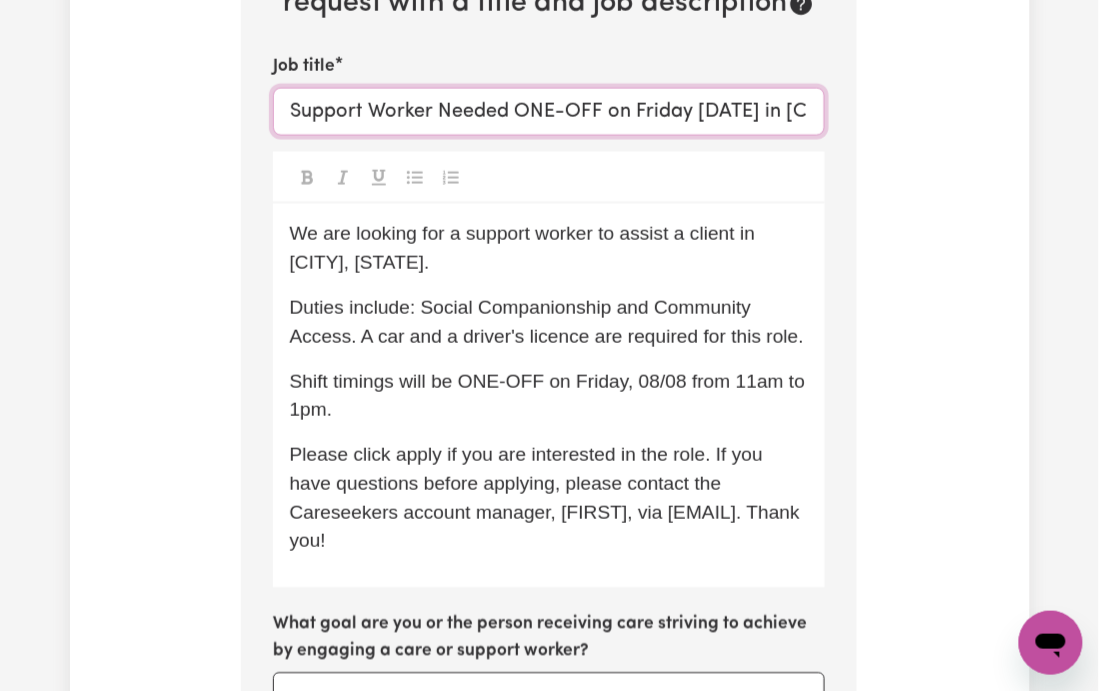 drag, startPoint x: 394, startPoint y: 138, endPoint x: 618, endPoint y: 136, distance: 224.00893 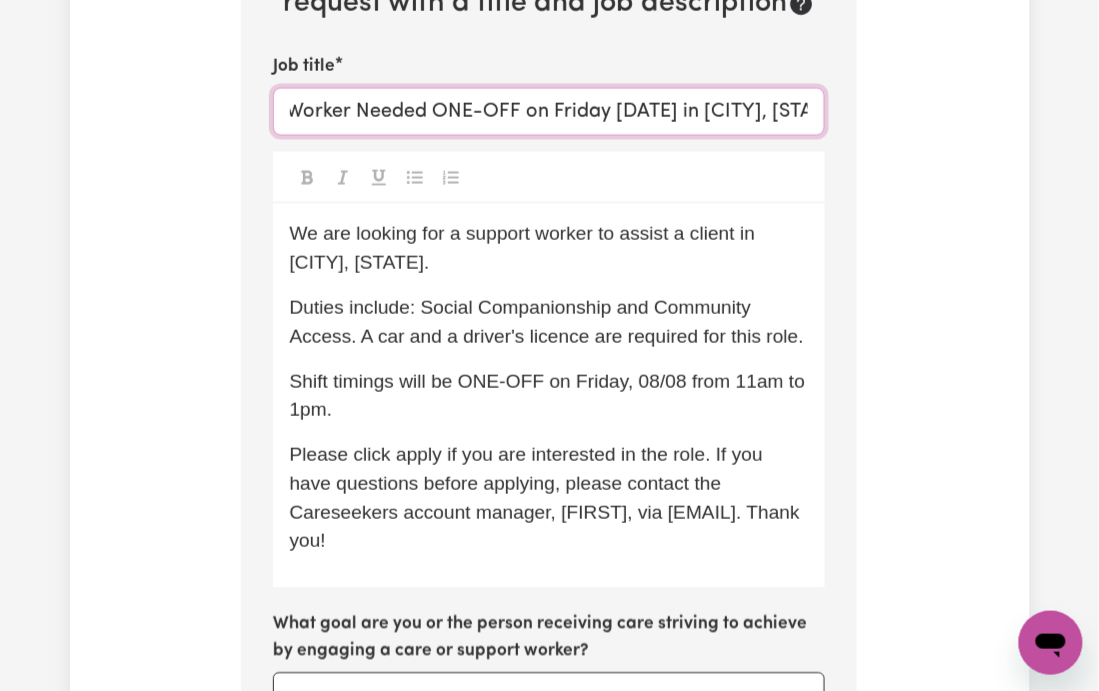 scroll, scrollTop: 0, scrollLeft: 124, axis: horizontal 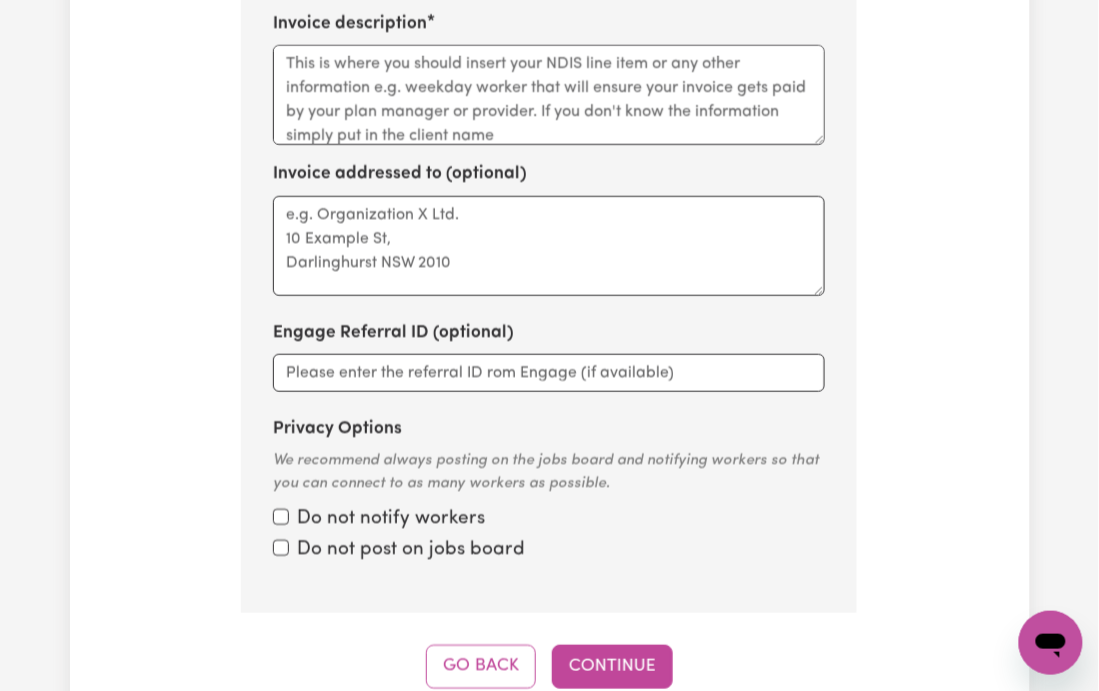 type on "Support Worker Needed ONE-OFF on Friday [DATE] in [CITY], [STATE]" 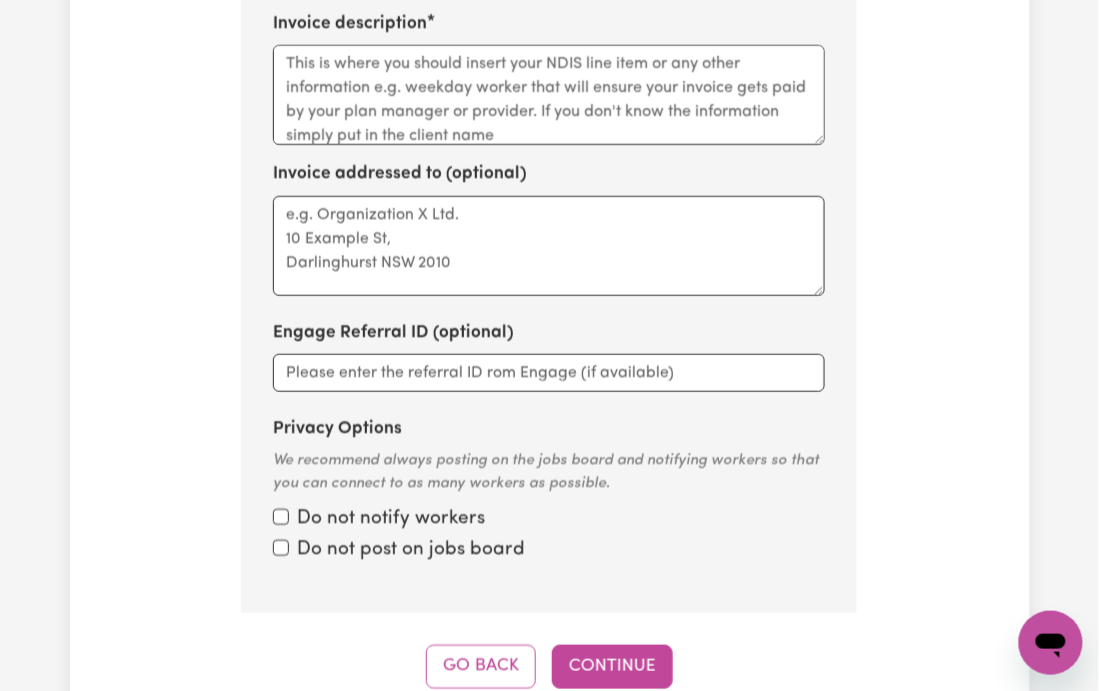 scroll, scrollTop: 1419, scrollLeft: 0, axis: vertical 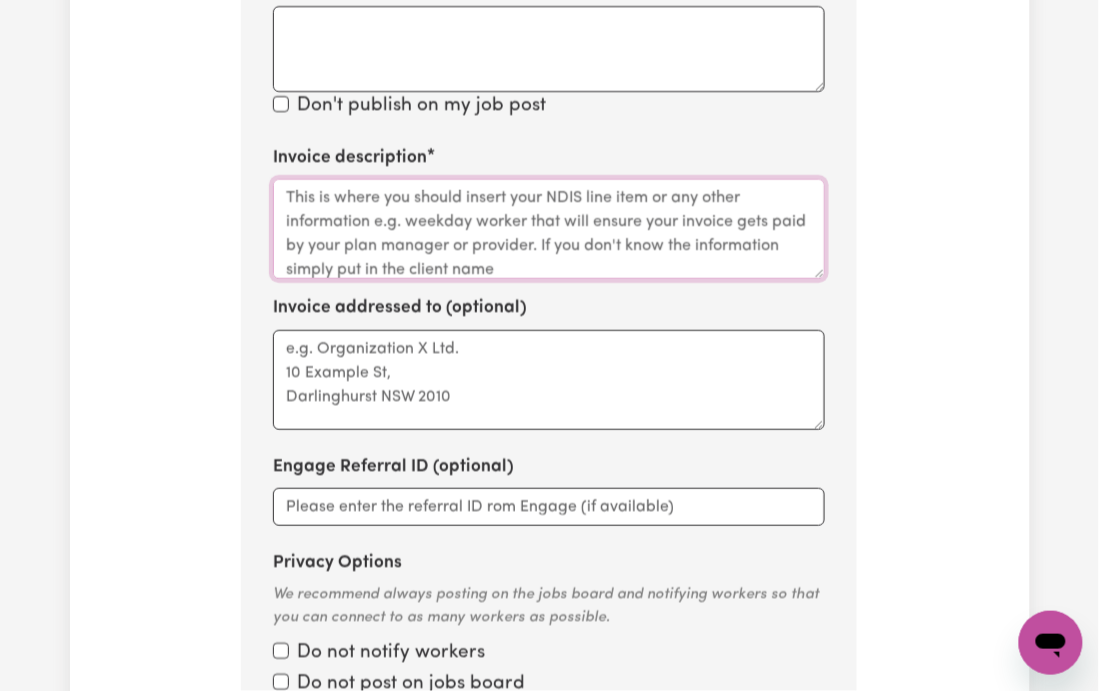 click on "Invoice description" at bounding box center (549, 229) 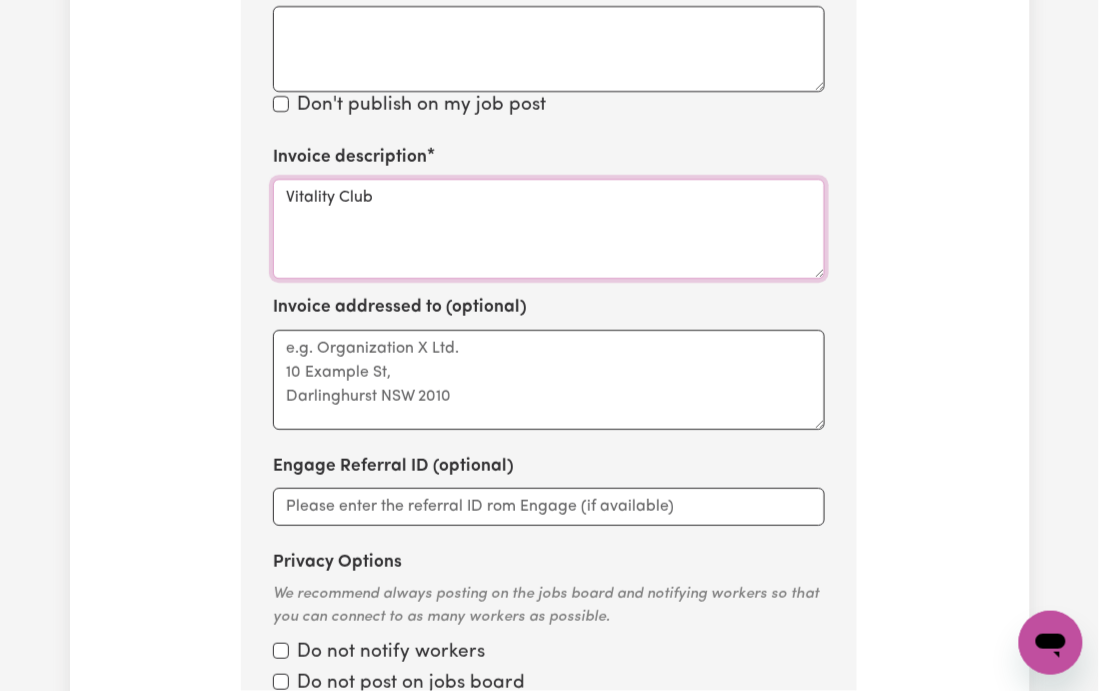 type on "Vitality Club" 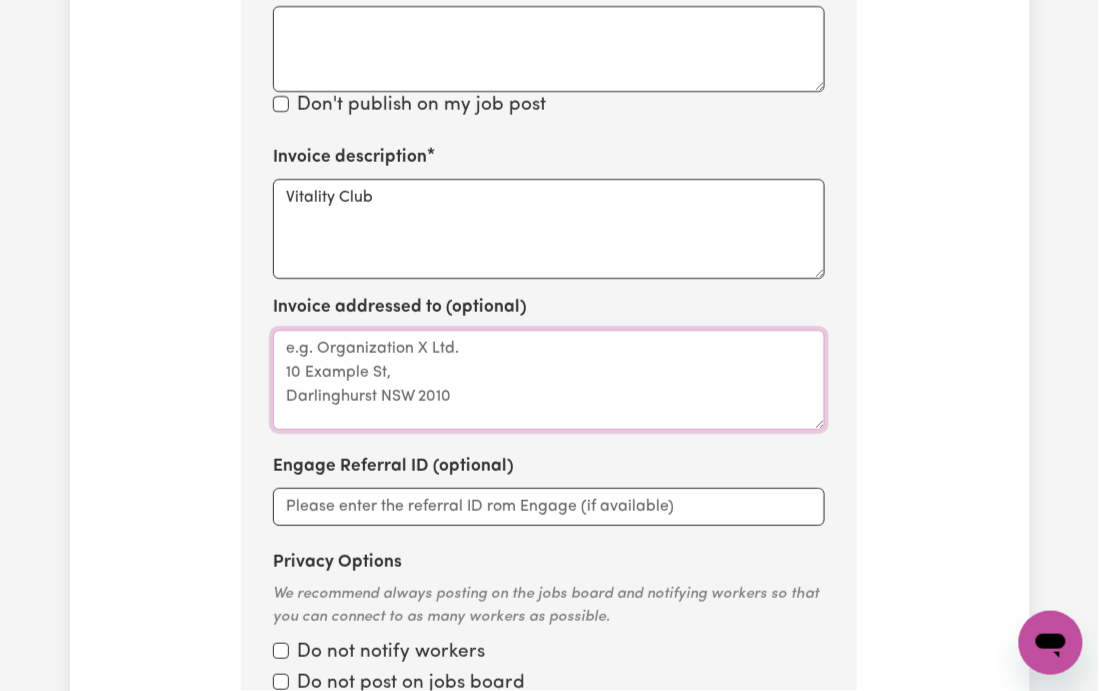 click on "Invoice addressed to (optional)" at bounding box center (549, 380) 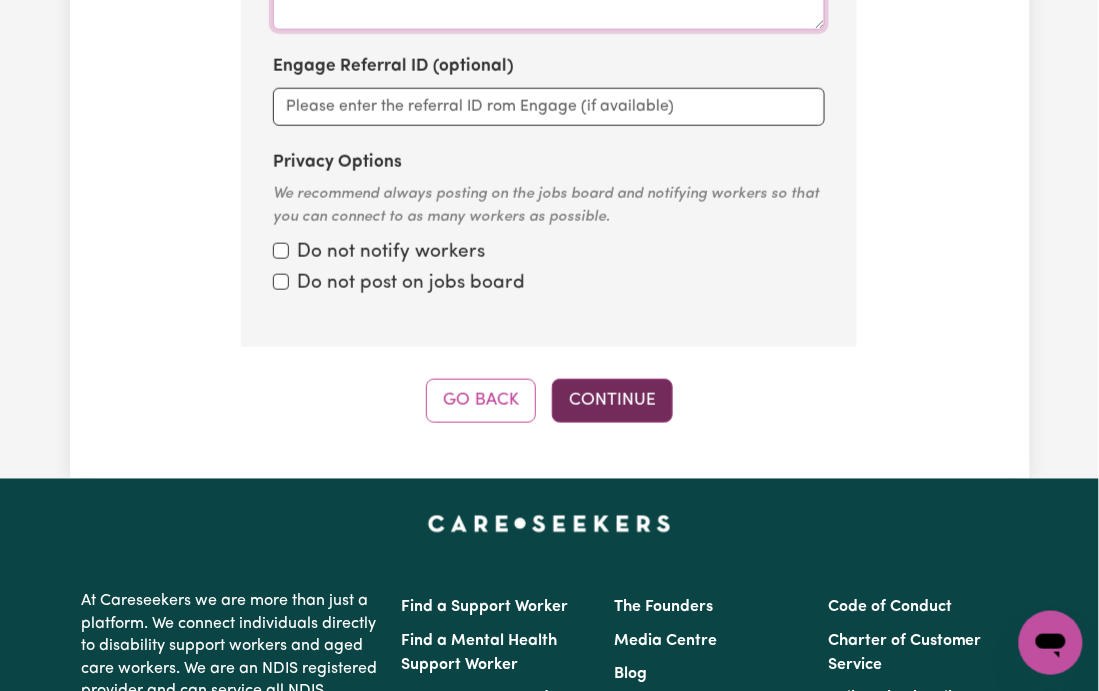 type on "Vitality Club" 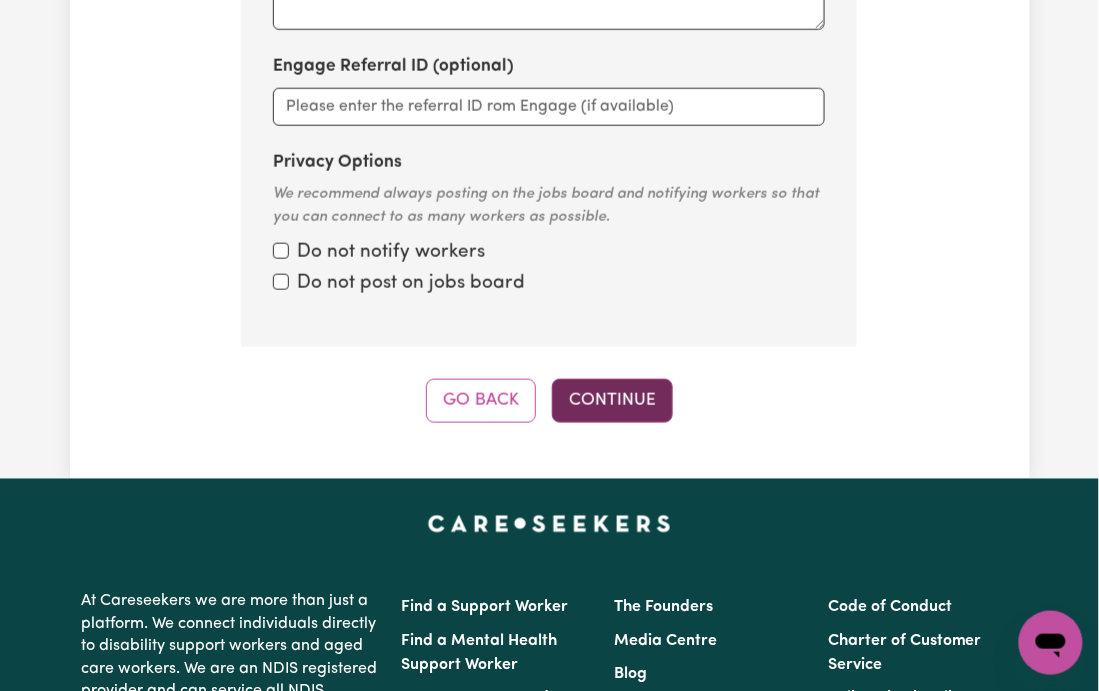 click on "Continue" at bounding box center [612, 401] 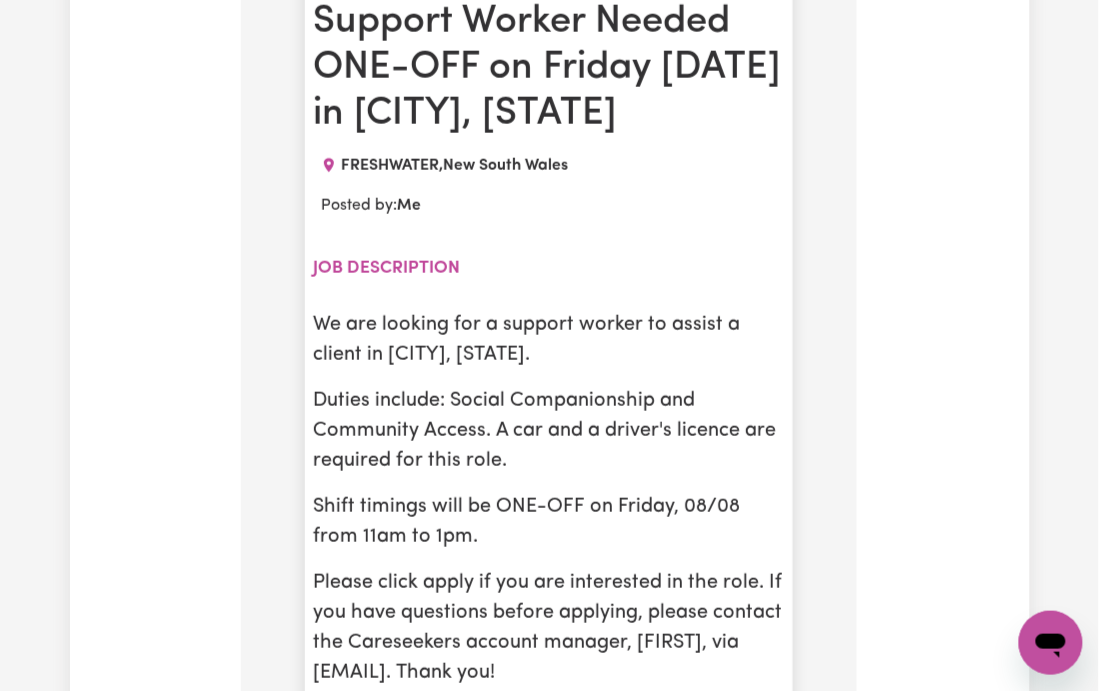scroll, scrollTop: 1109, scrollLeft: 0, axis: vertical 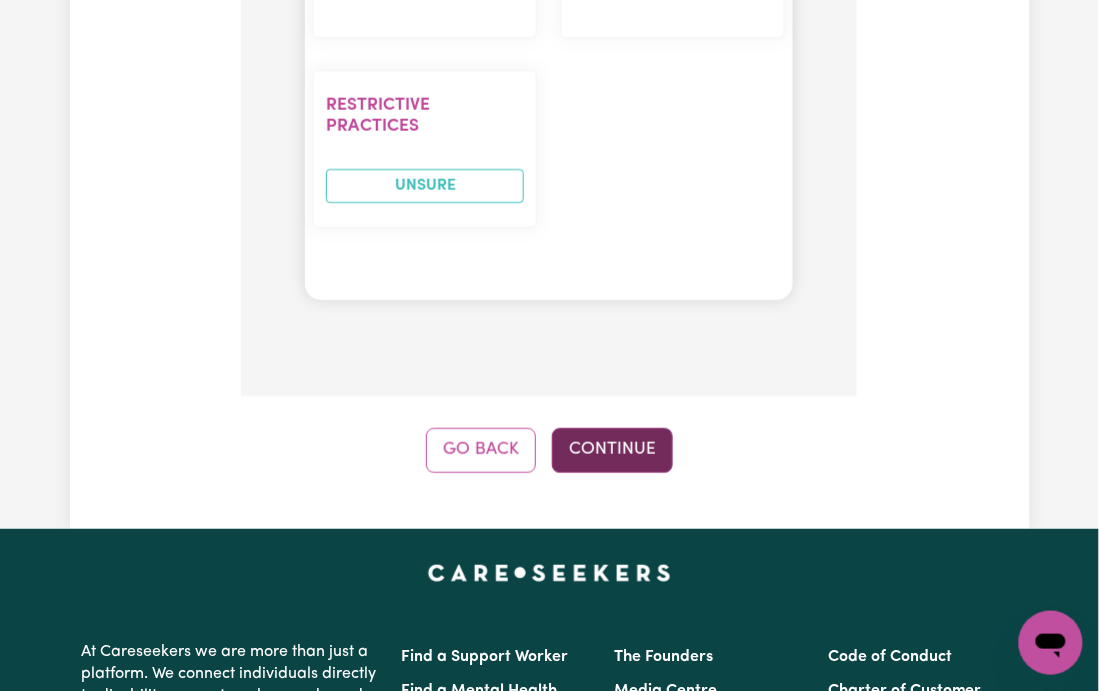 click on "Continue" at bounding box center (612, 450) 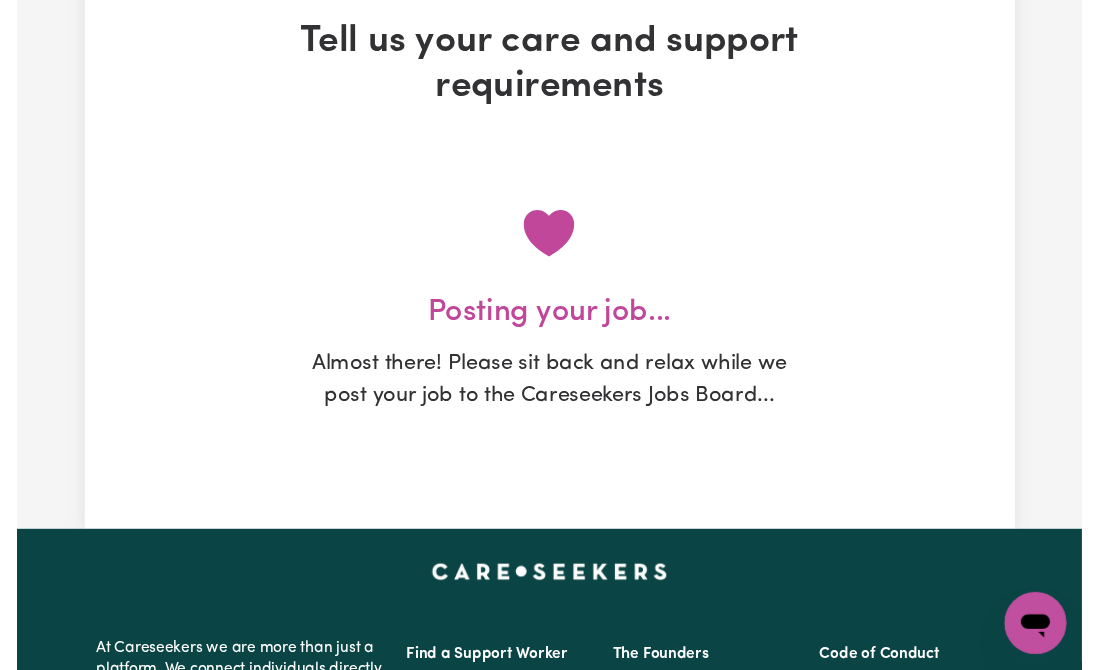 scroll, scrollTop: 0, scrollLeft: 0, axis: both 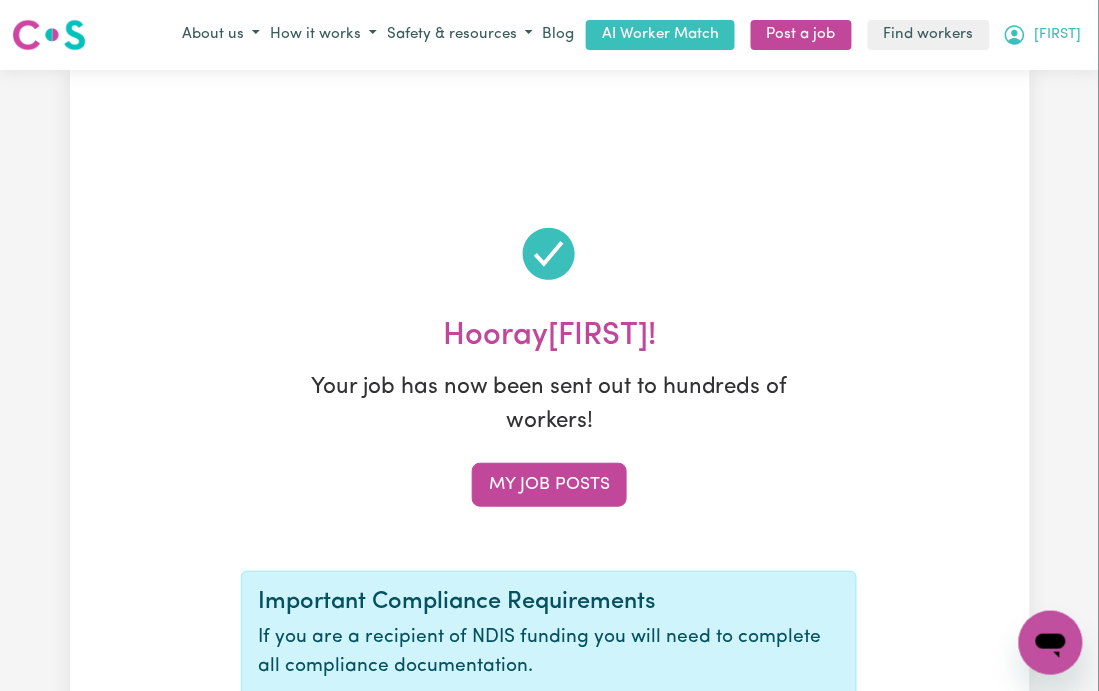 click on "[FIRST]" at bounding box center [1058, 35] 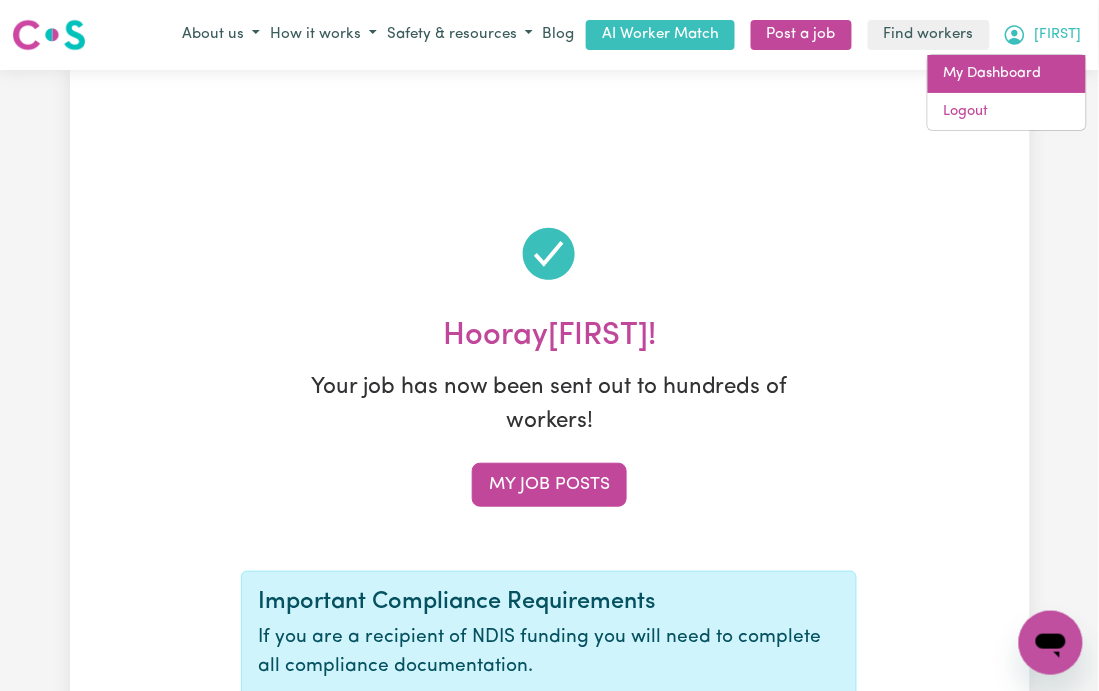 click on "My Dashboard" at bounding box center (1007, 74) 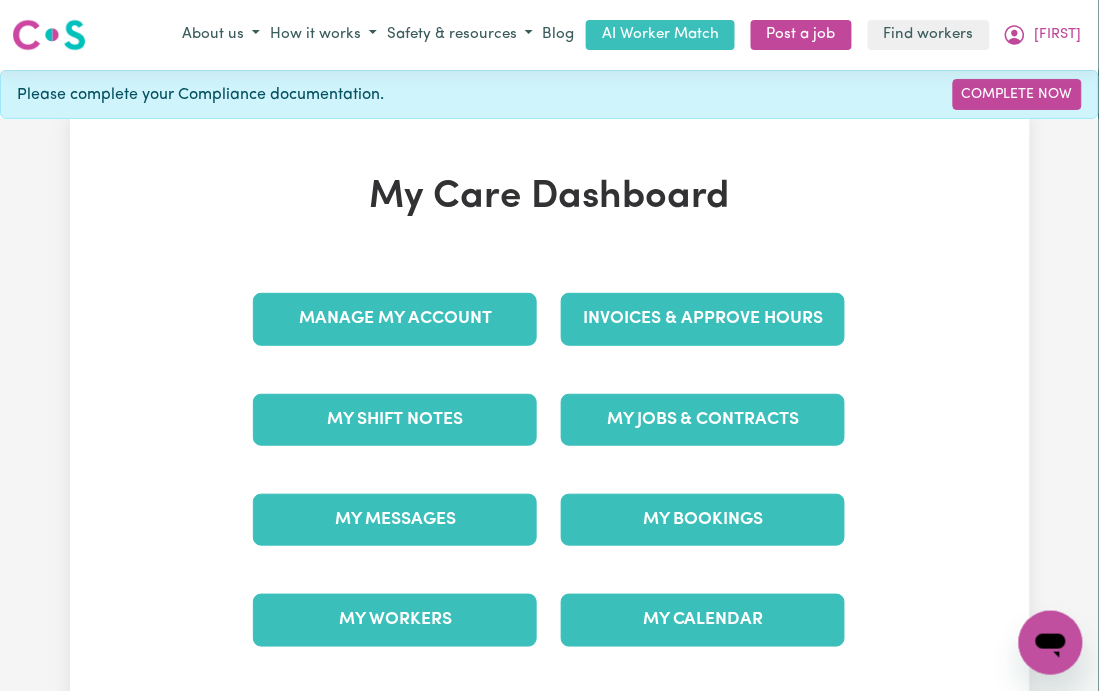 click on "Manage My Account" at bounding box center [395, 319] 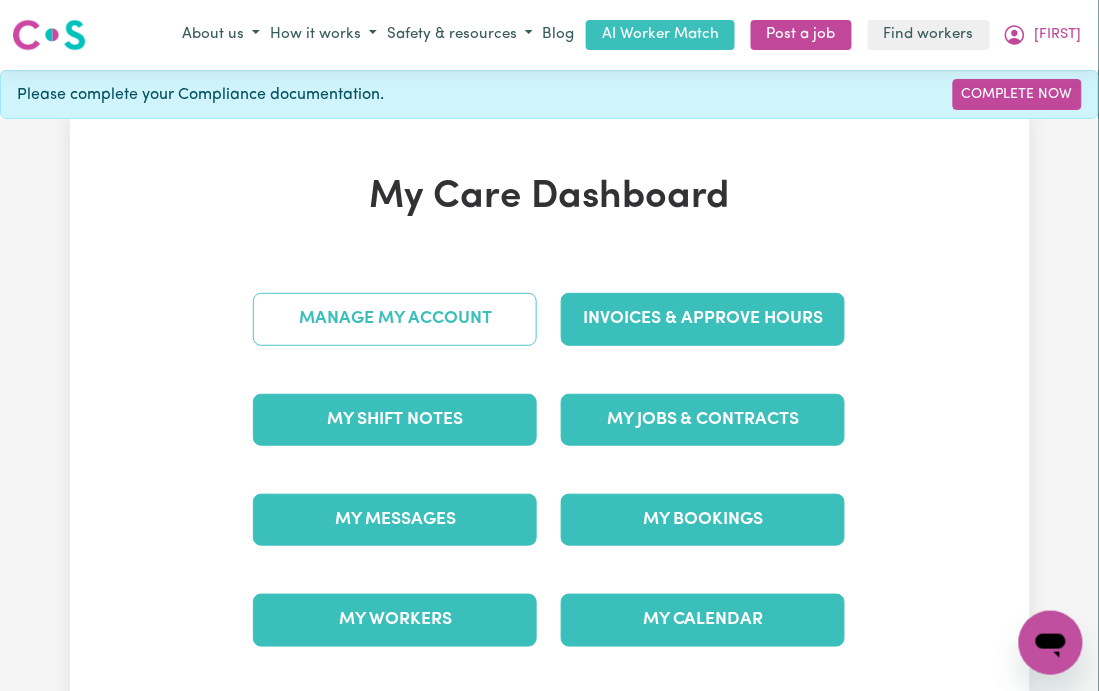 click on "Manage My Account" at bounding box center (395, 319) 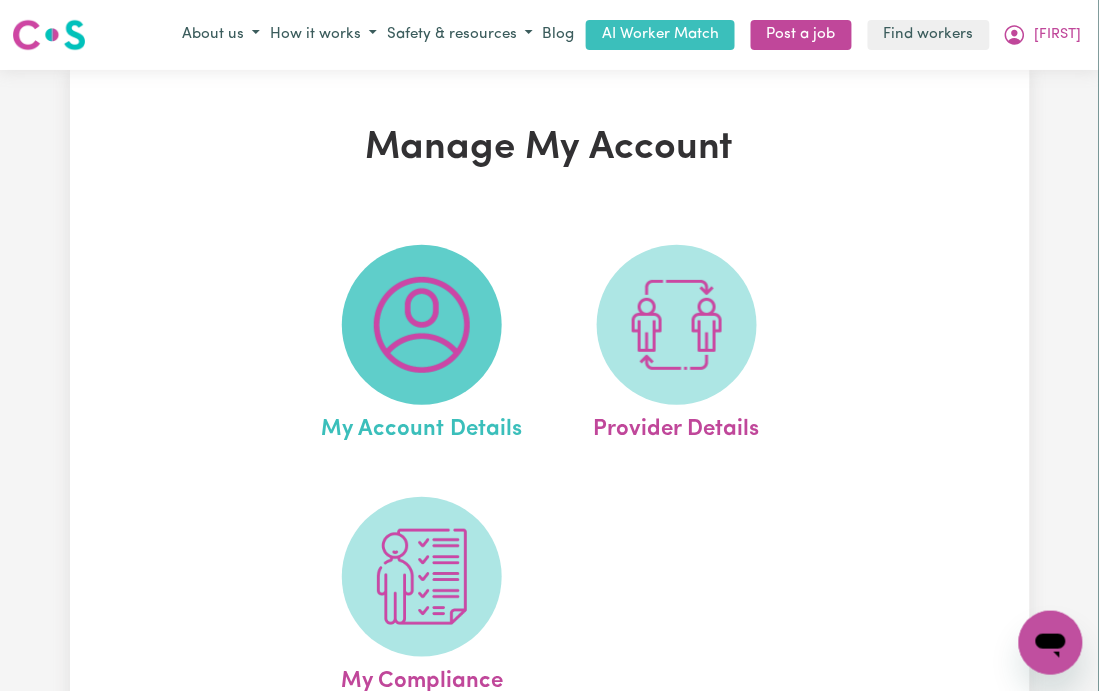 click at bounding box center (422, 325) 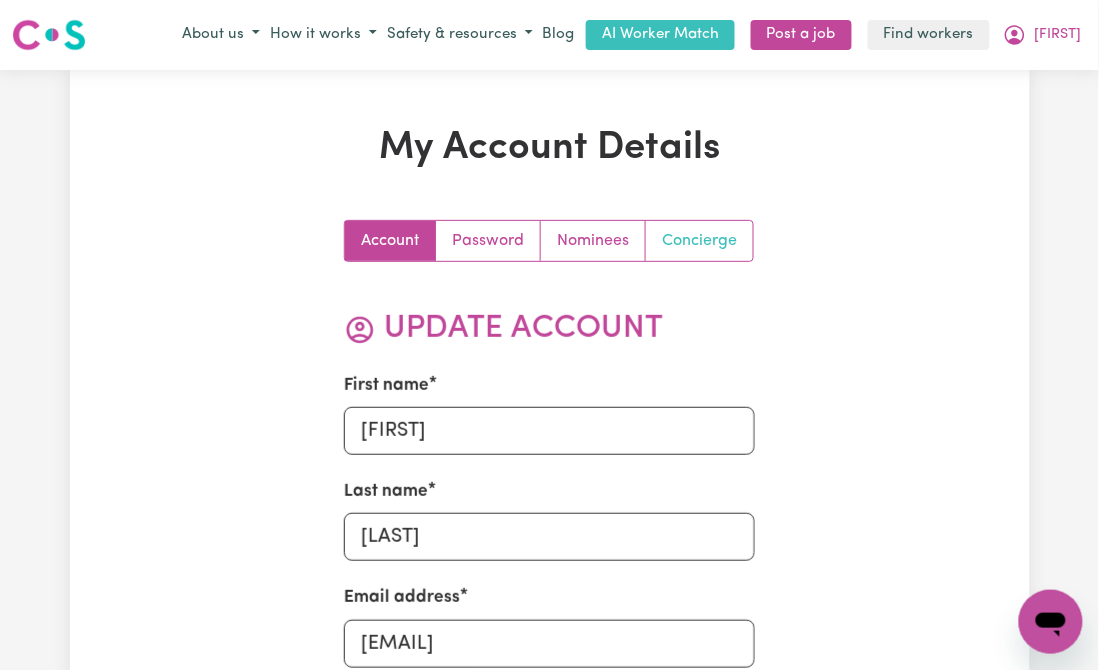 click on "Concierge" at bounding box center (699, 241) 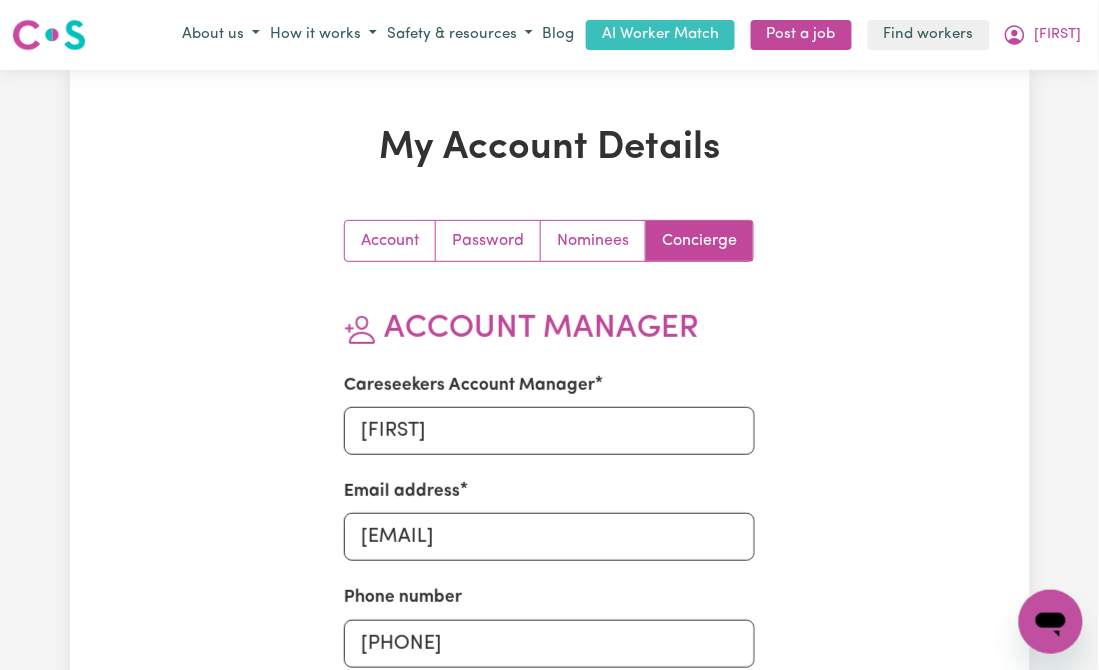 scroll, scrollTop: 266, scrollLeft: 0, axis: vertical 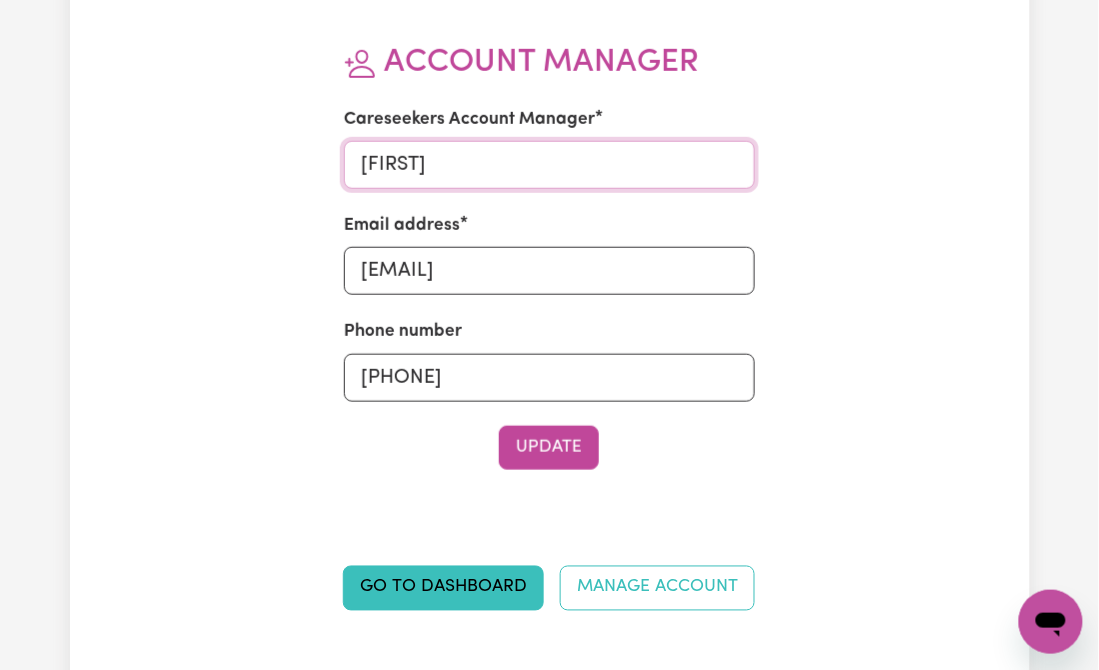 click on "[FIRST]" at bounding box center (549, 165) 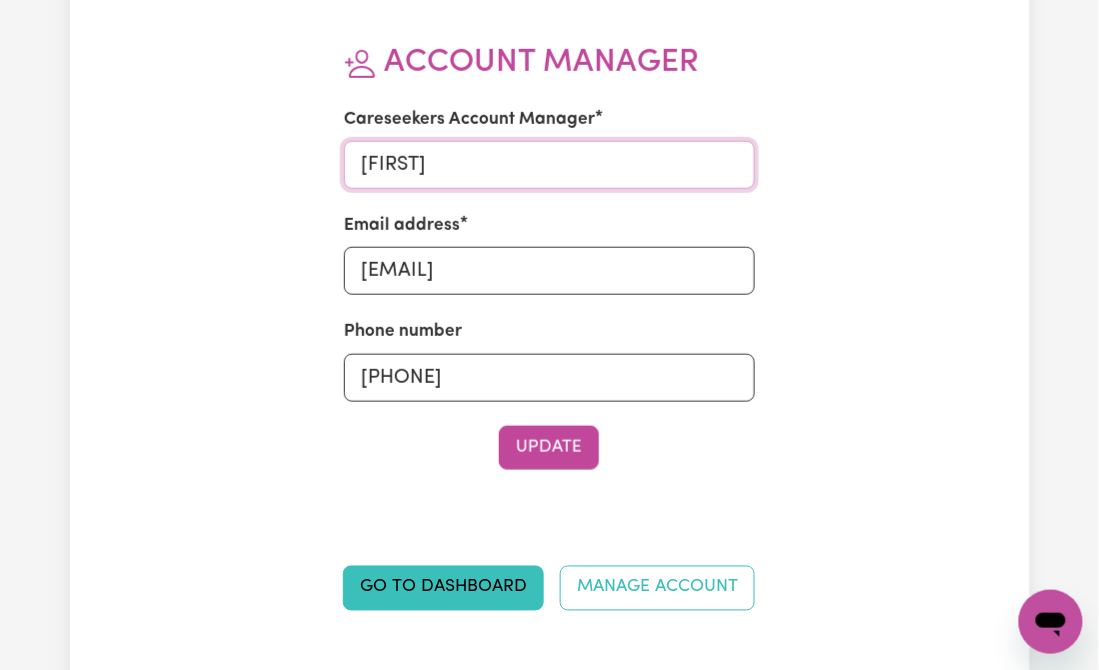 type on "[FIRST]" 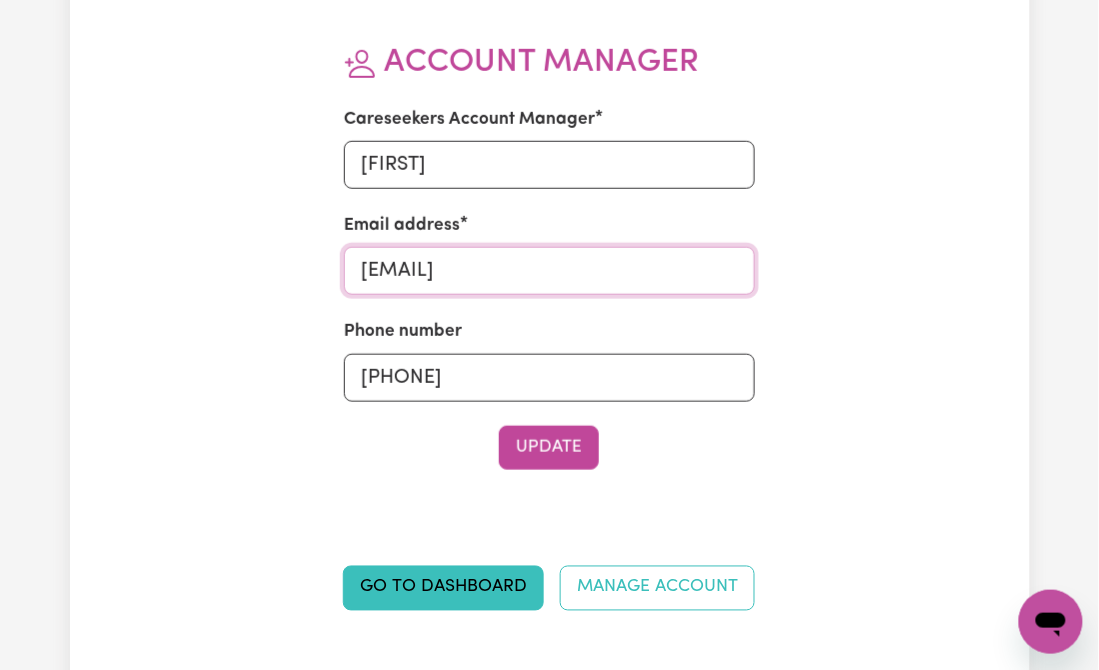 click on "[EMAIL]" at bounding box center (549, 271) 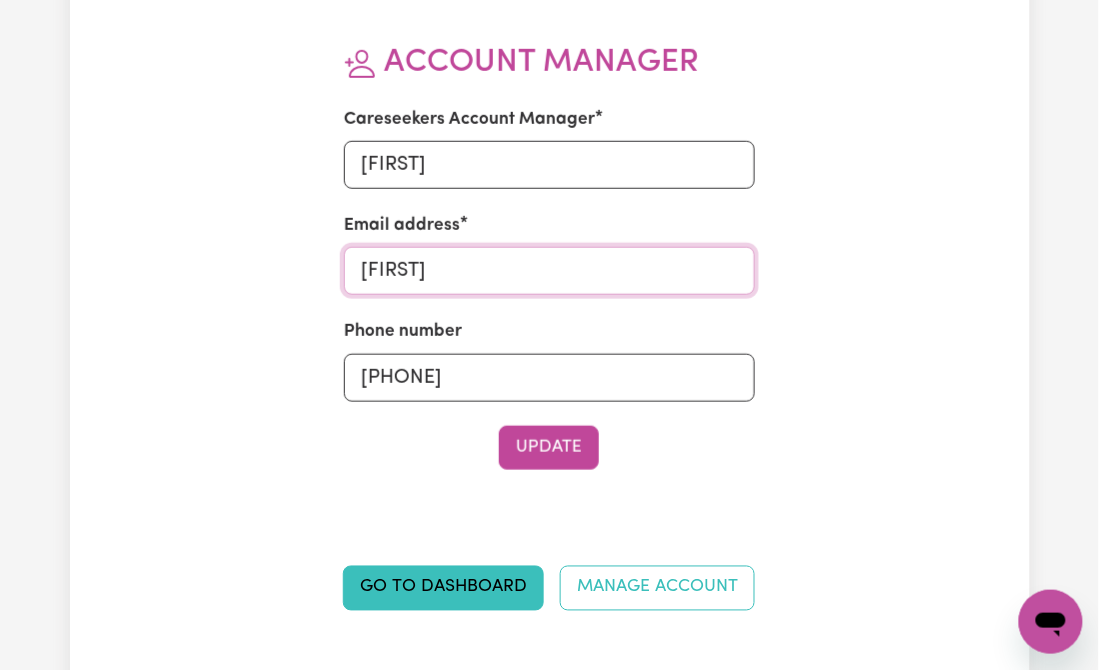 type on "[EMAIL]" 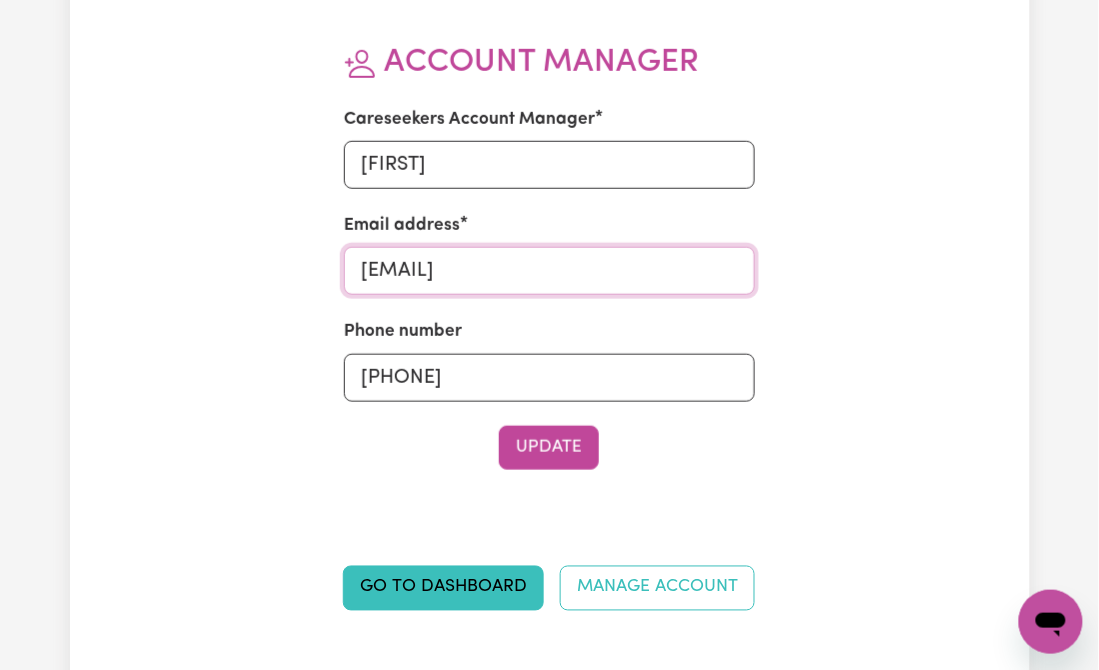 scroll, scrollTop: 533, scrollLeft: 0, axis: vertical 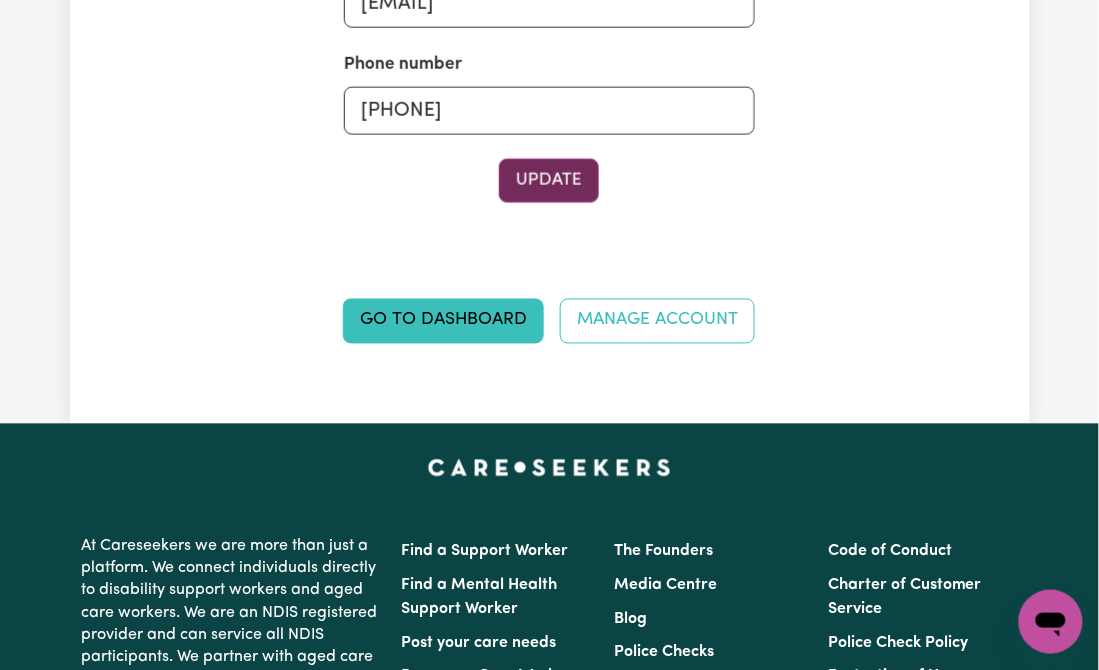 click on "Update" at bounding box center (549, 181) 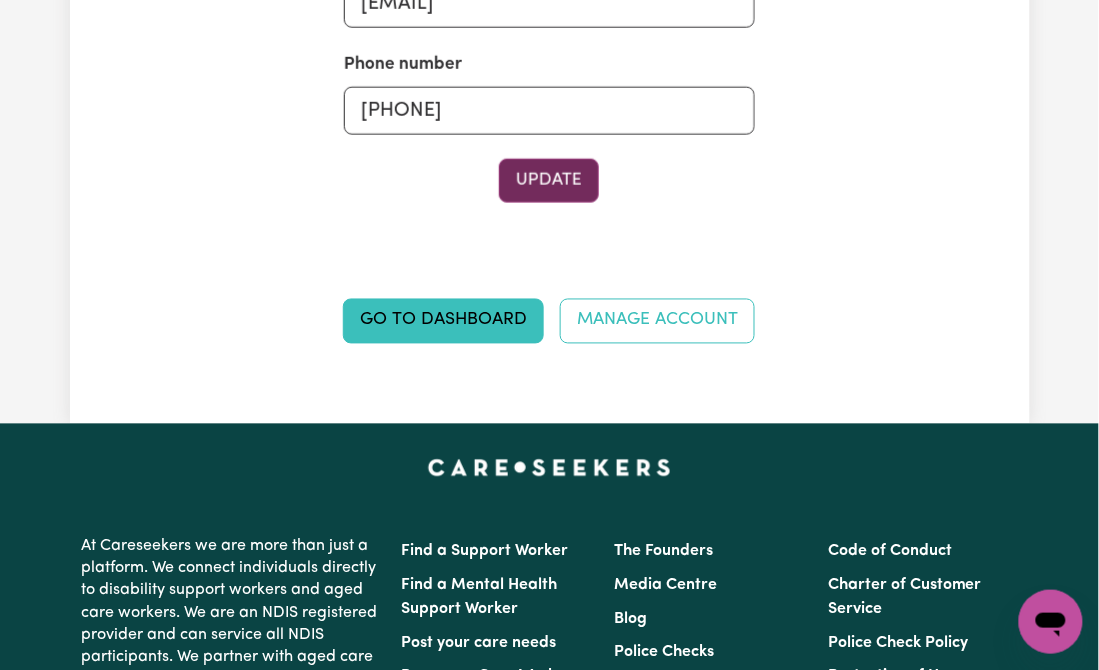 click on "Update" at bounding box center (549, 181) 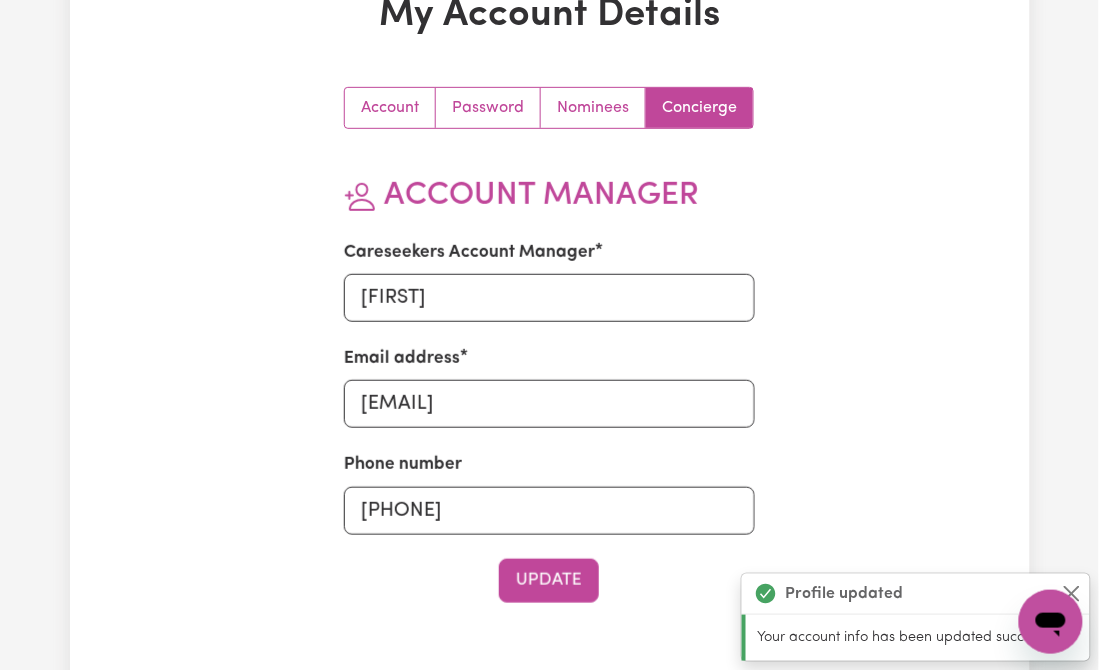 scroll, scrollTop: 0, scrollLeft: 0, axis: both 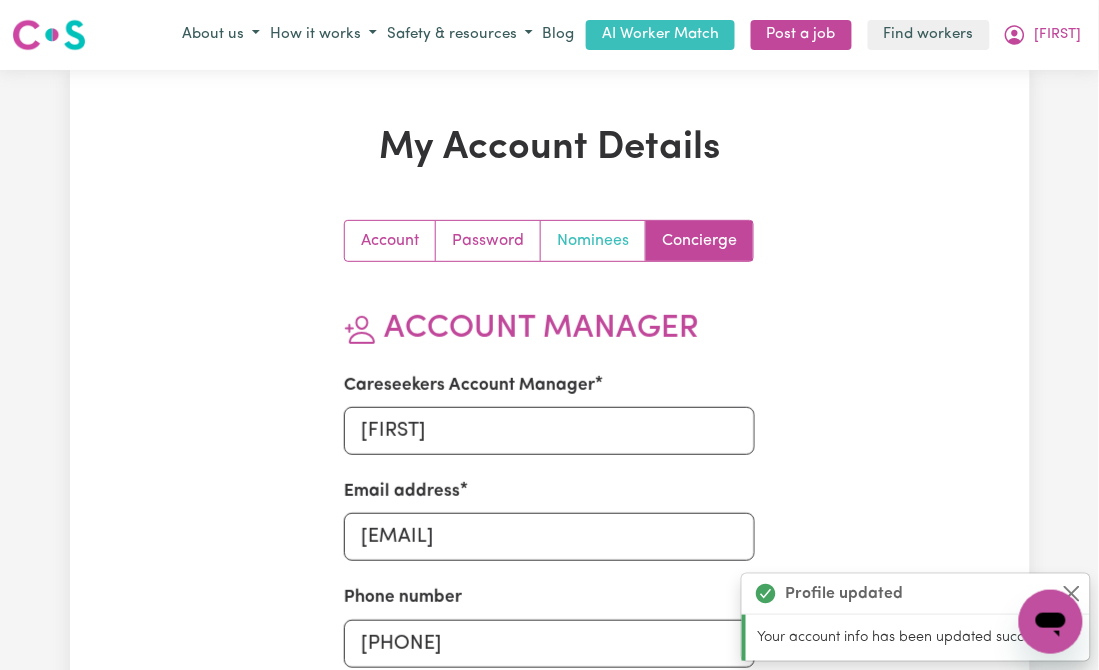 click on "Nominees" at bounding box center [593, 241] 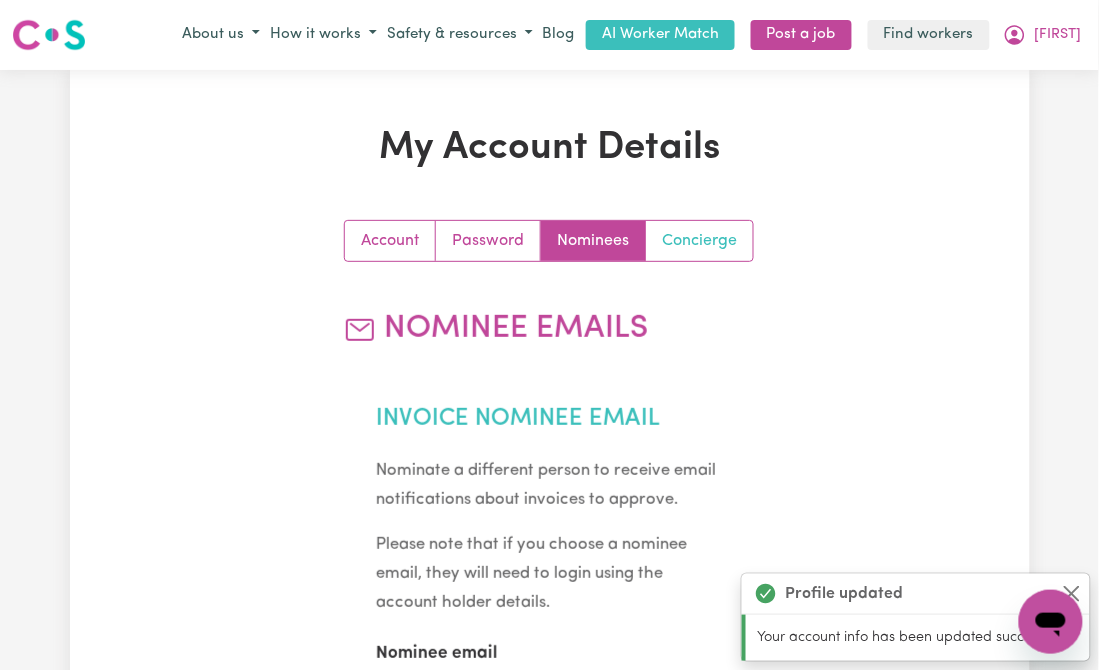click on "Concierge" at bounding box center (699, 241) 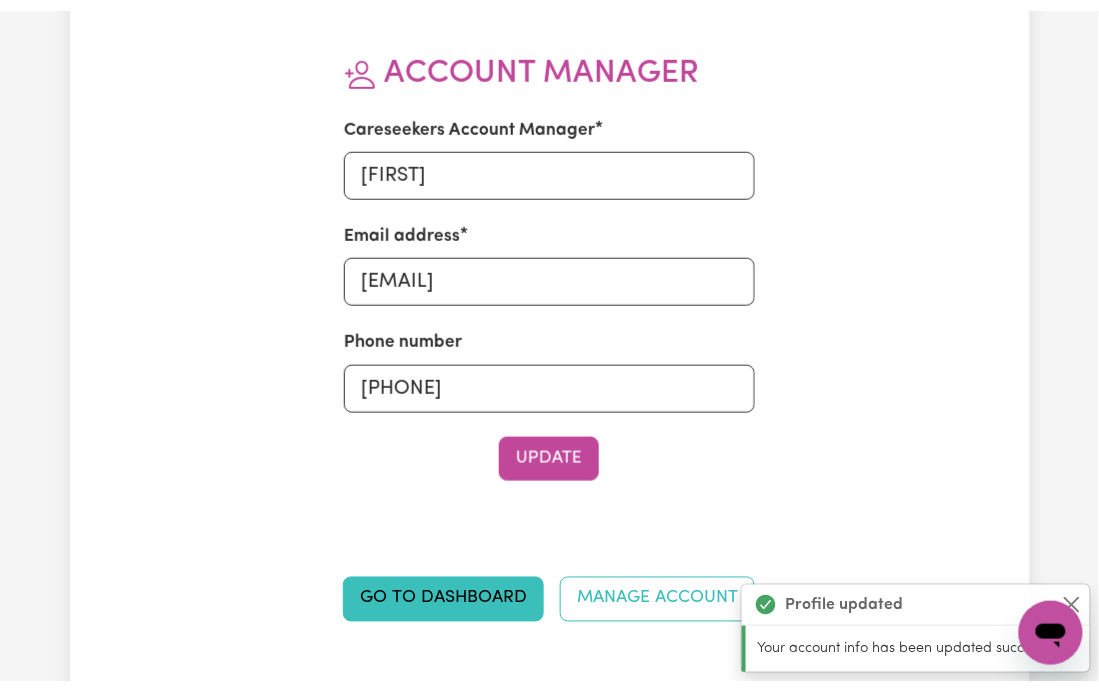 scroll, scrollTop: 0, scrollLeft: 0, axis: both 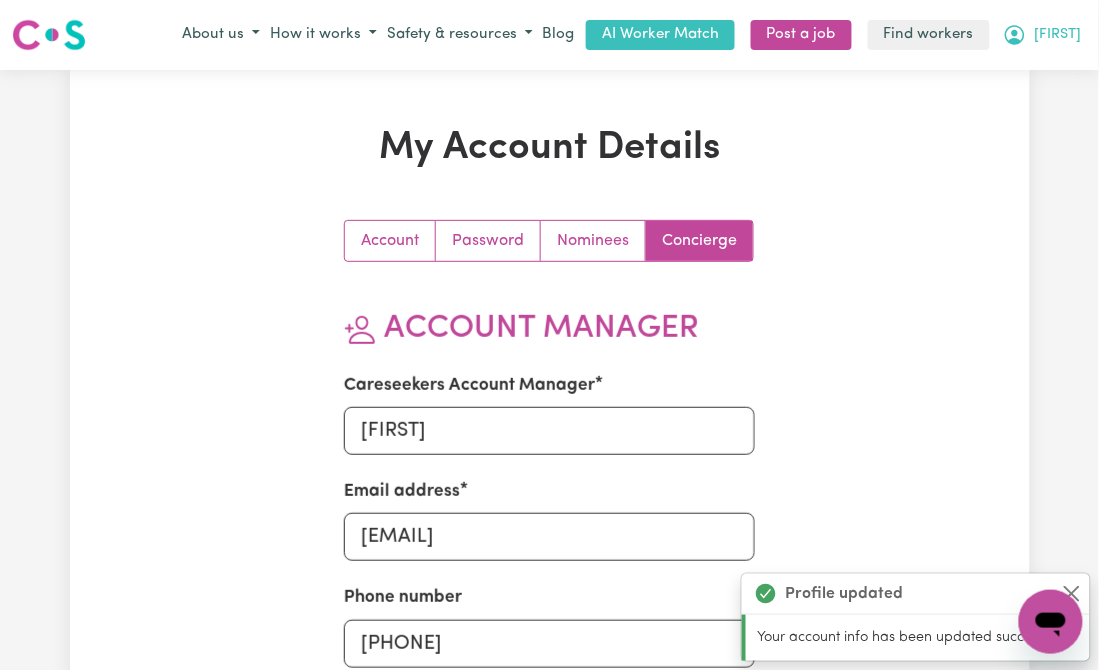 click on "[FIRST]" at bounding box center [1058, 35] 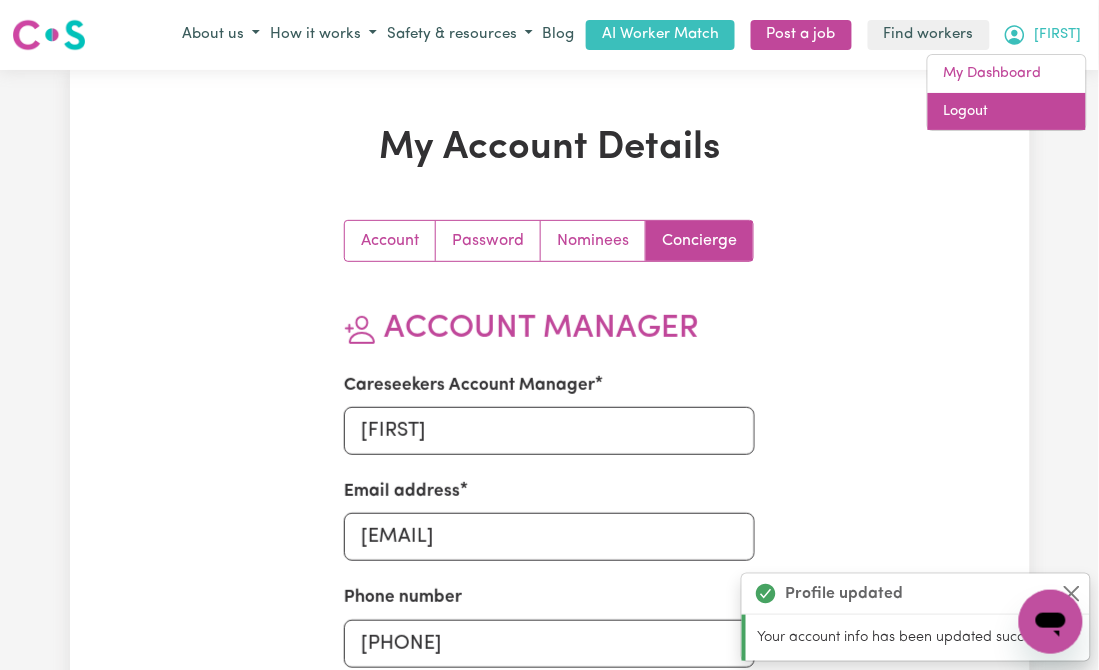 click on "Logout" at bounding box center [1007, 112] 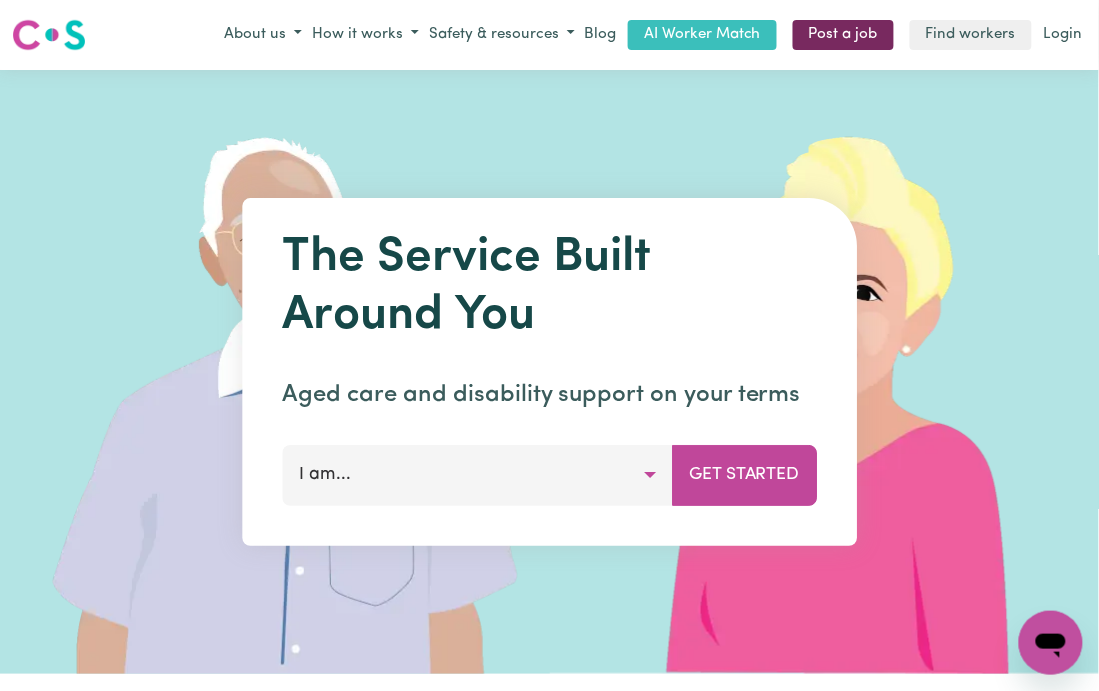 click on "Post a job" at bounding box center (843, 35) 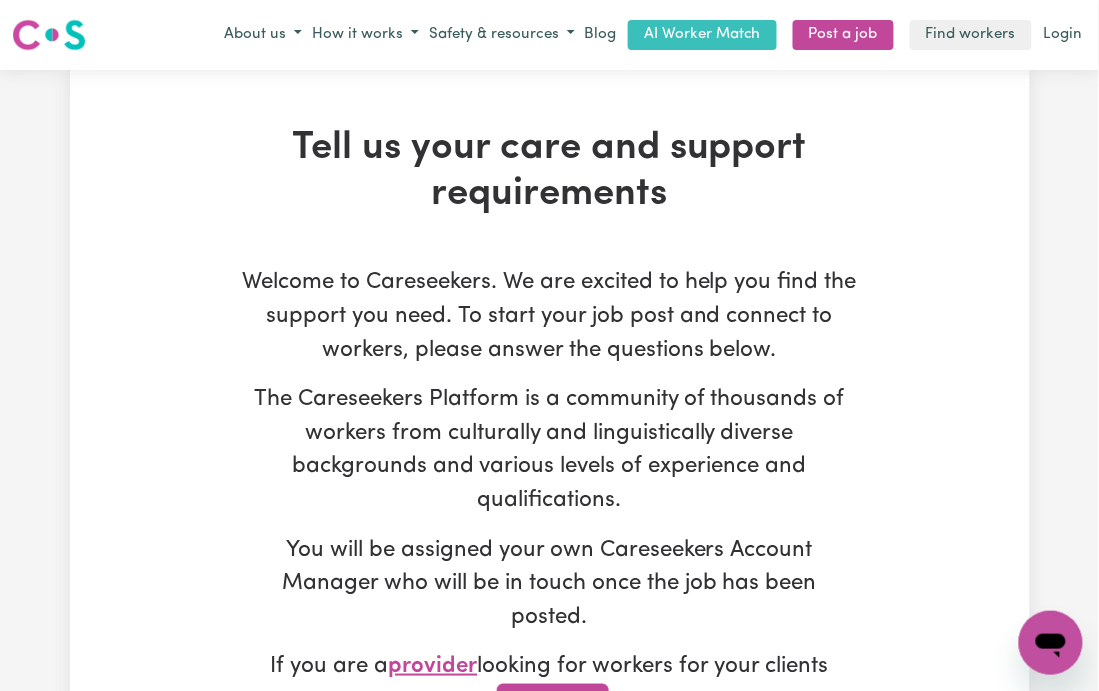type on "[EMAIL]" 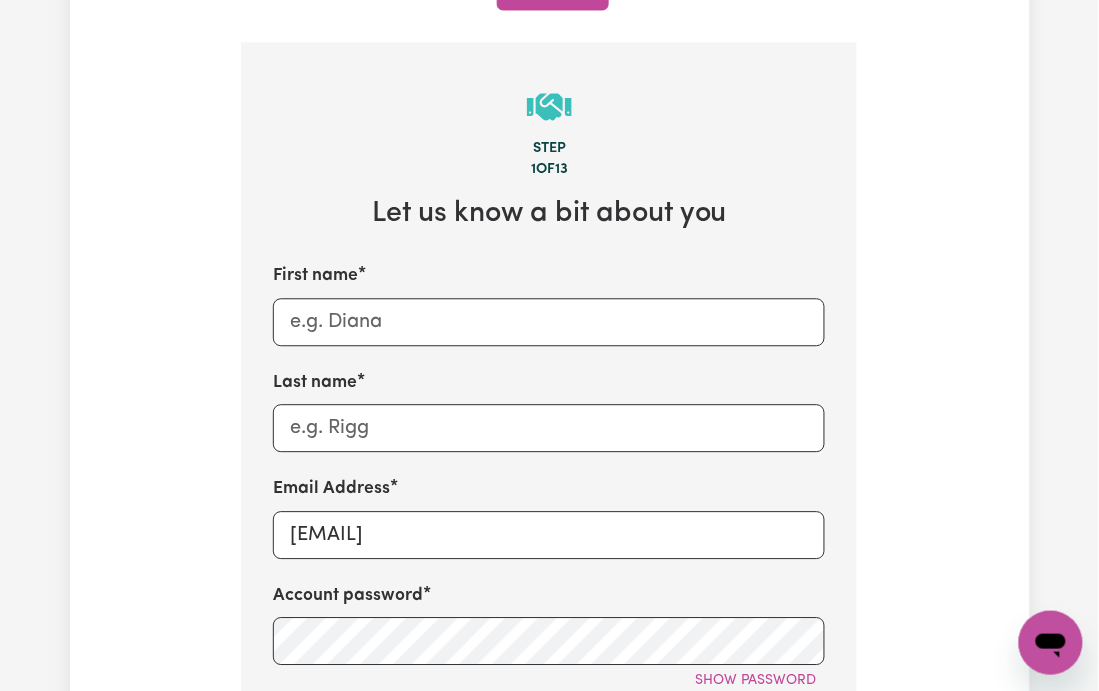 scroll, scrollTop: 933, scrollLeft: 0, axis: vertical 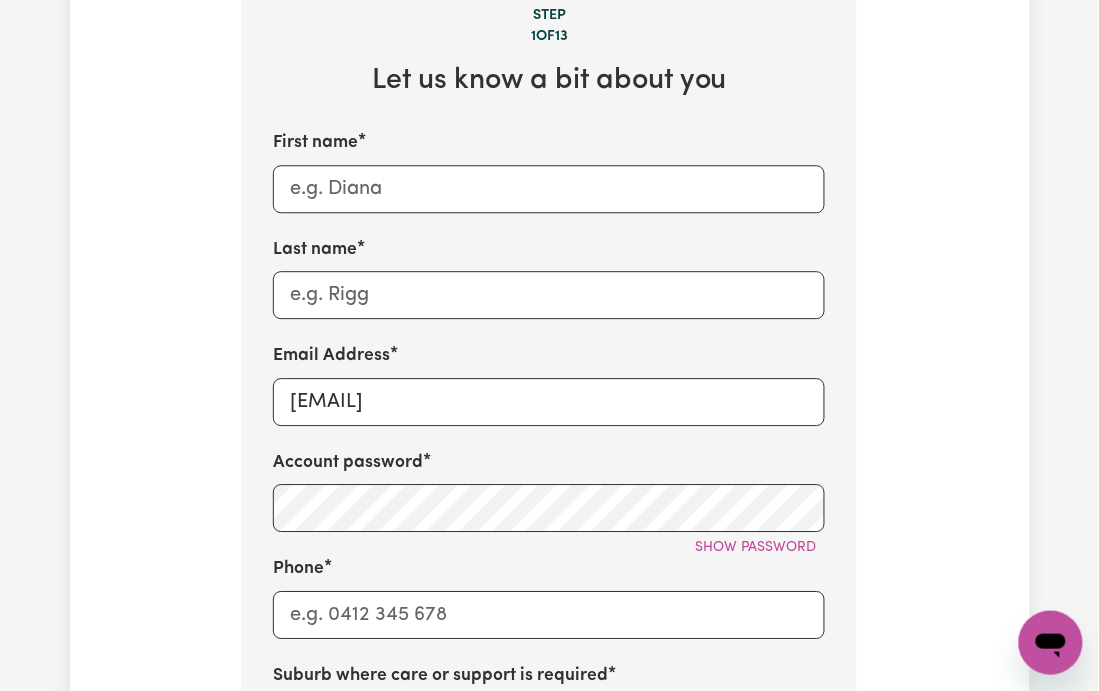 click on "First name [FIRST] Last name [LAST] Email Address [EMAIL] Account password Show password Phone Suburb where care or support is required How did you hear about us? Referral ID (optional)" at bounding box center [549, 543] 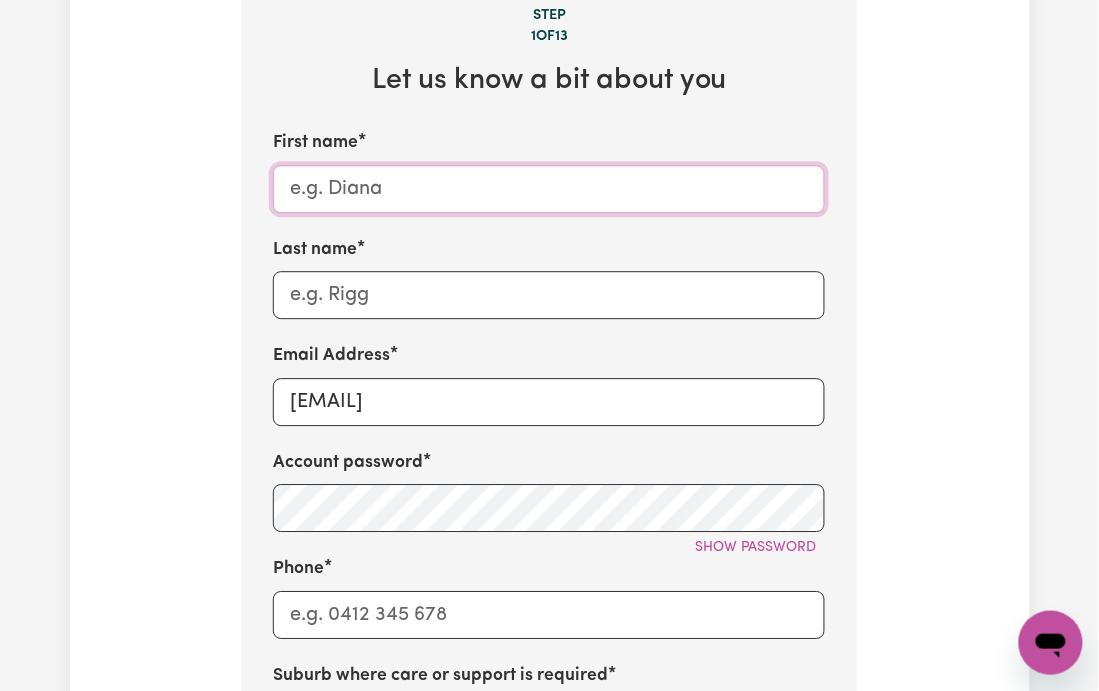 click on "First name" at bounding box center (549, 189) 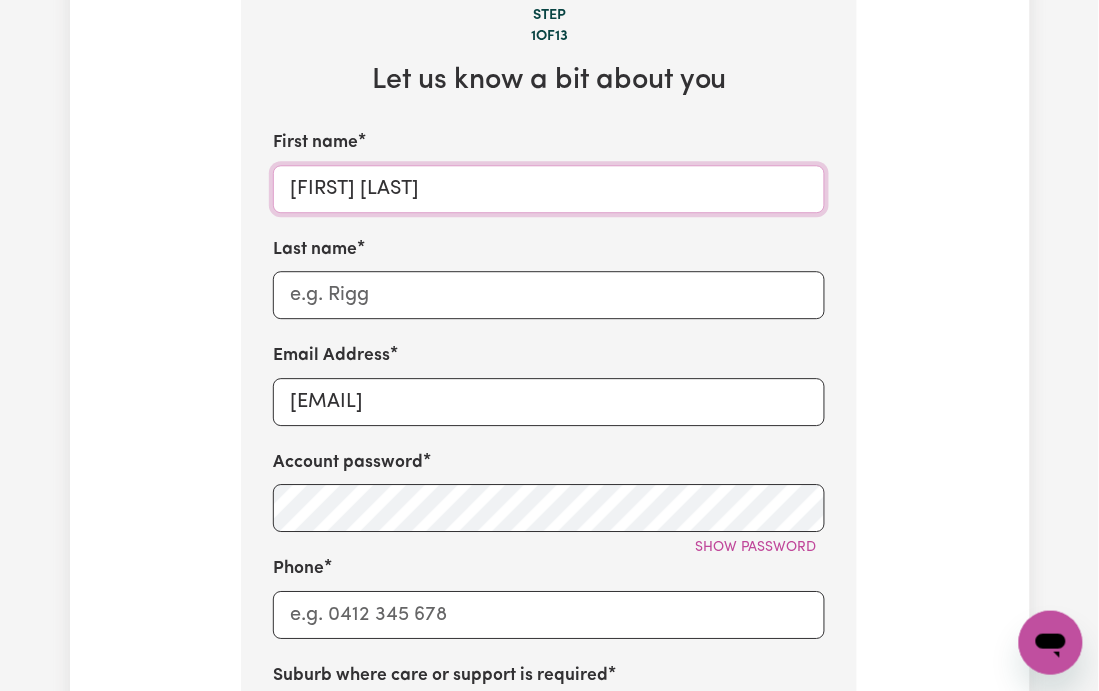 click on "[FIRST] [LAST]" at bounding box center [549, 189] 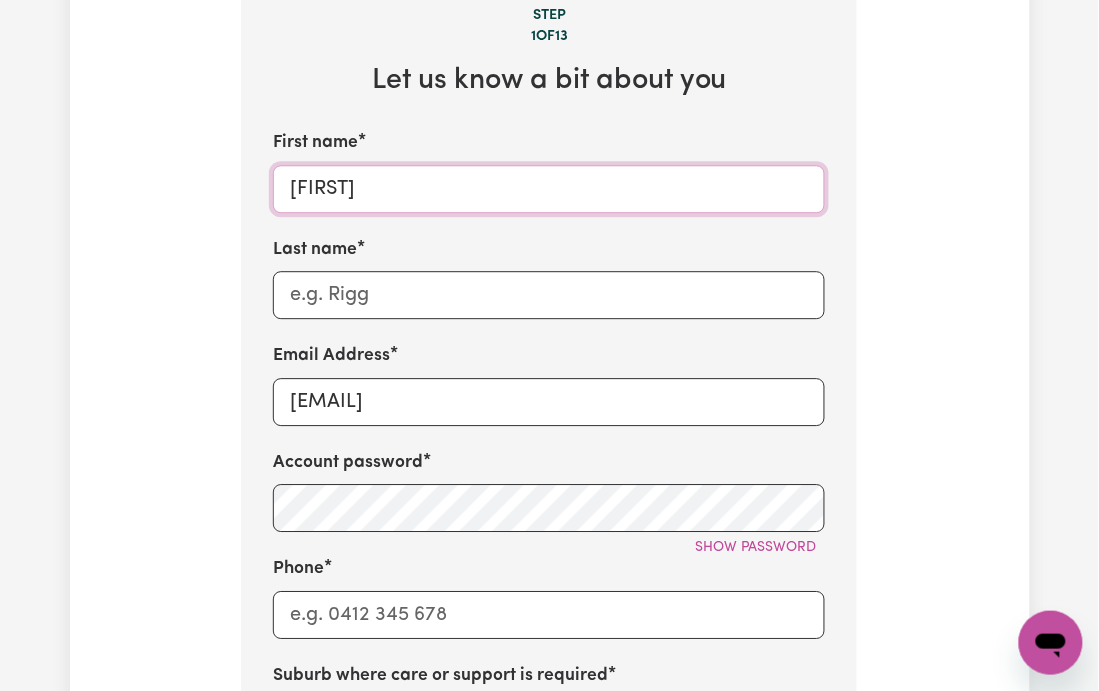 type on "[FIRST]" 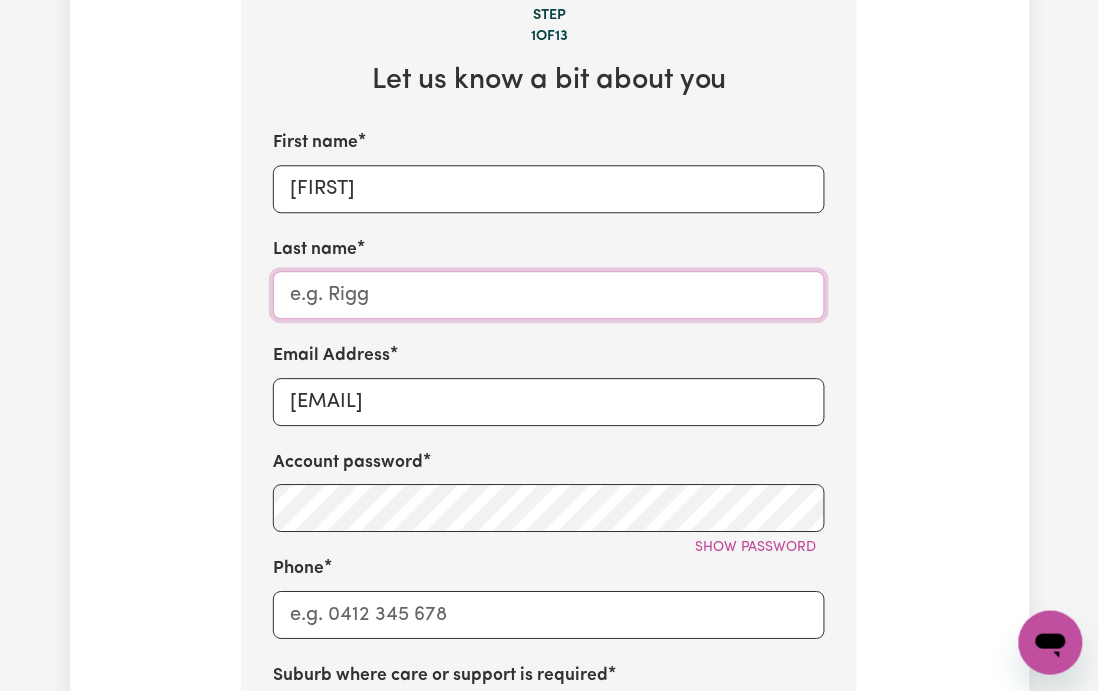 click on "Last name" at bounding box center (549, 295) 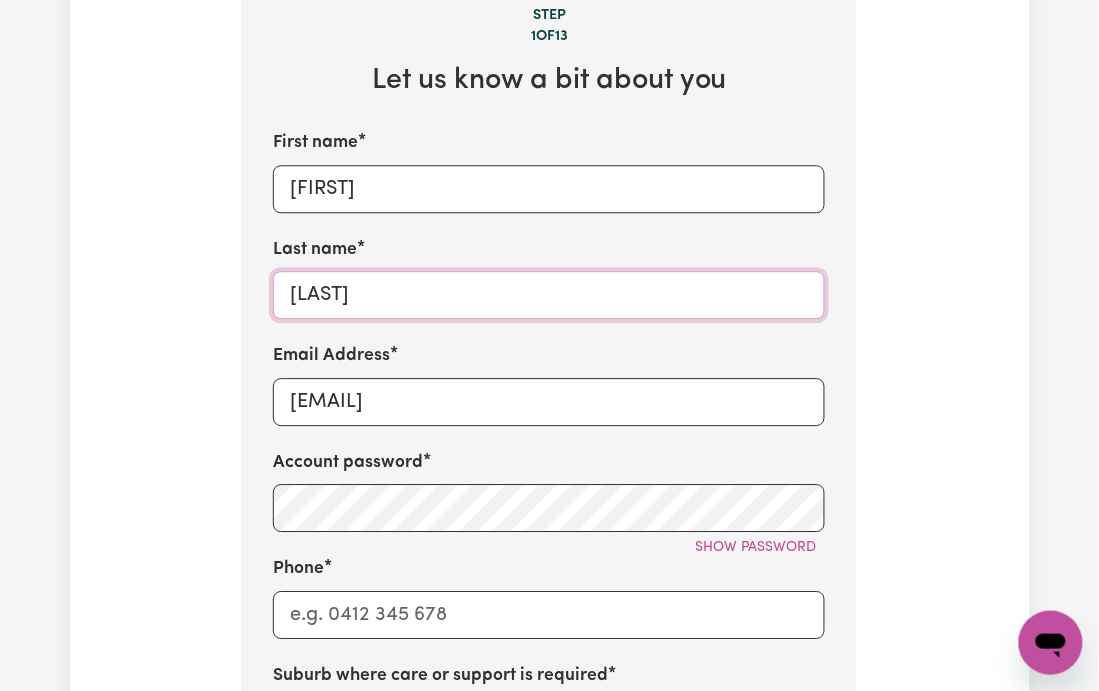type on "[LAST]" 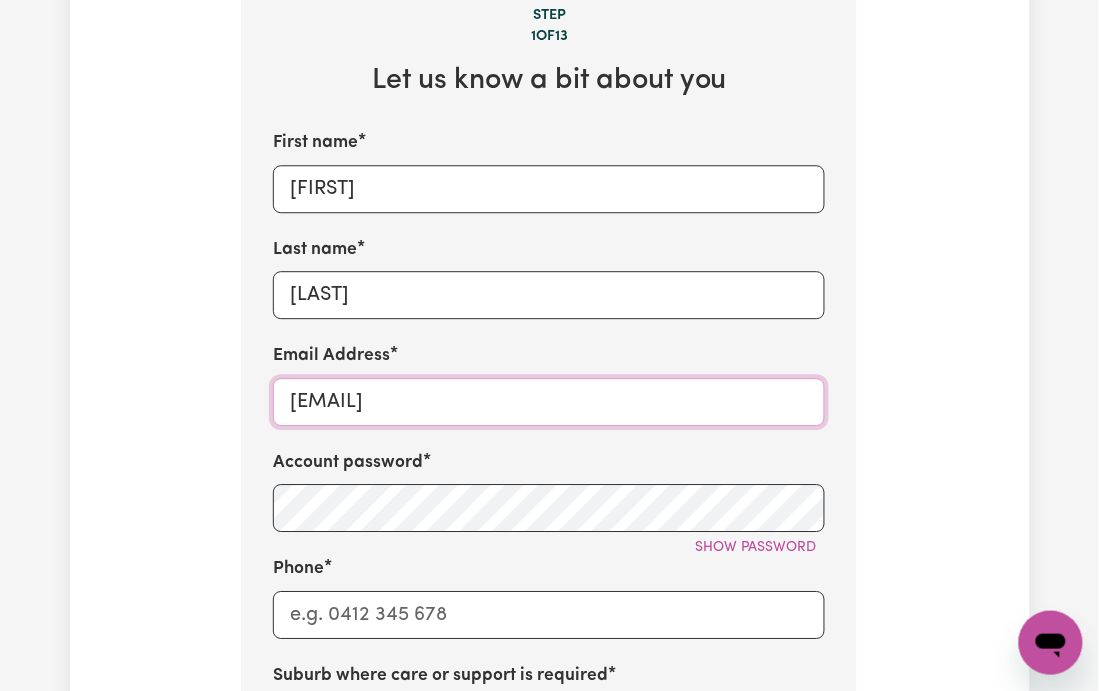 click on "[EMAIL]" at bounding box center [549, 402] 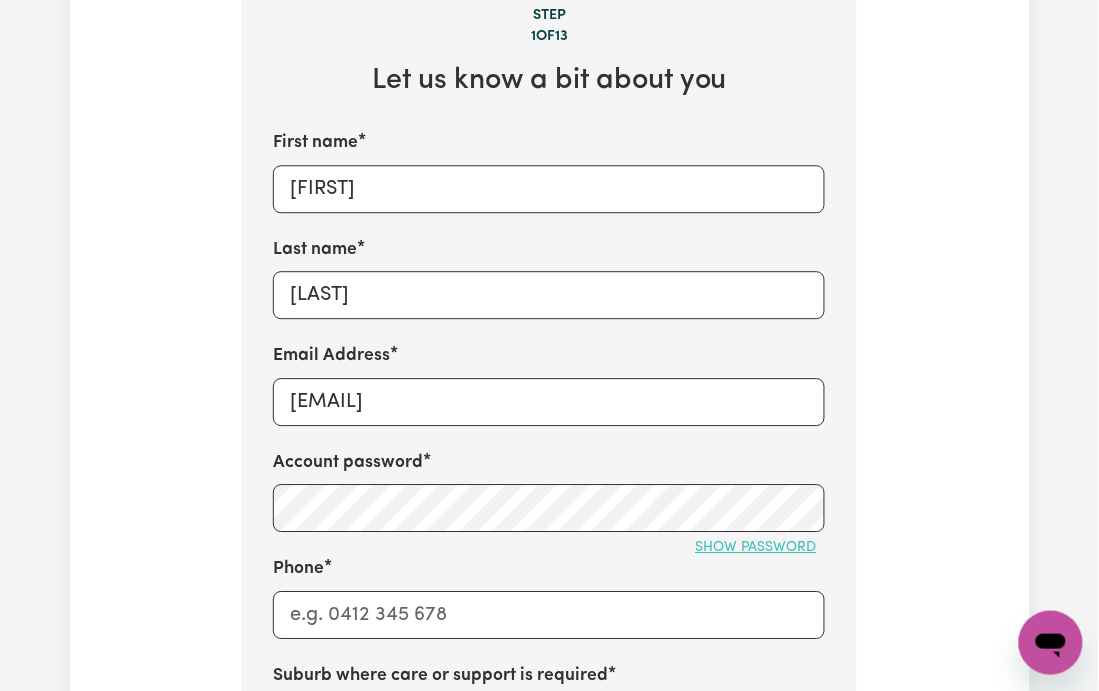 click on "Show password" at bounding box center [755, 547] 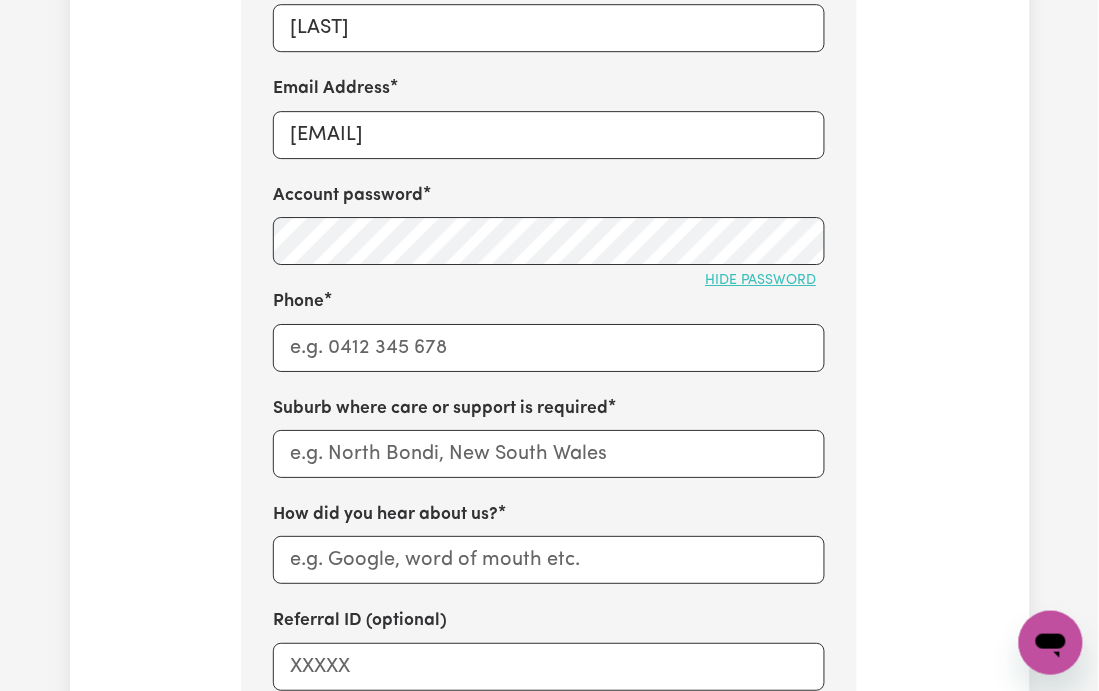 scroll, scrollTop: 1333, scrollLeft: 0, axis: vertical 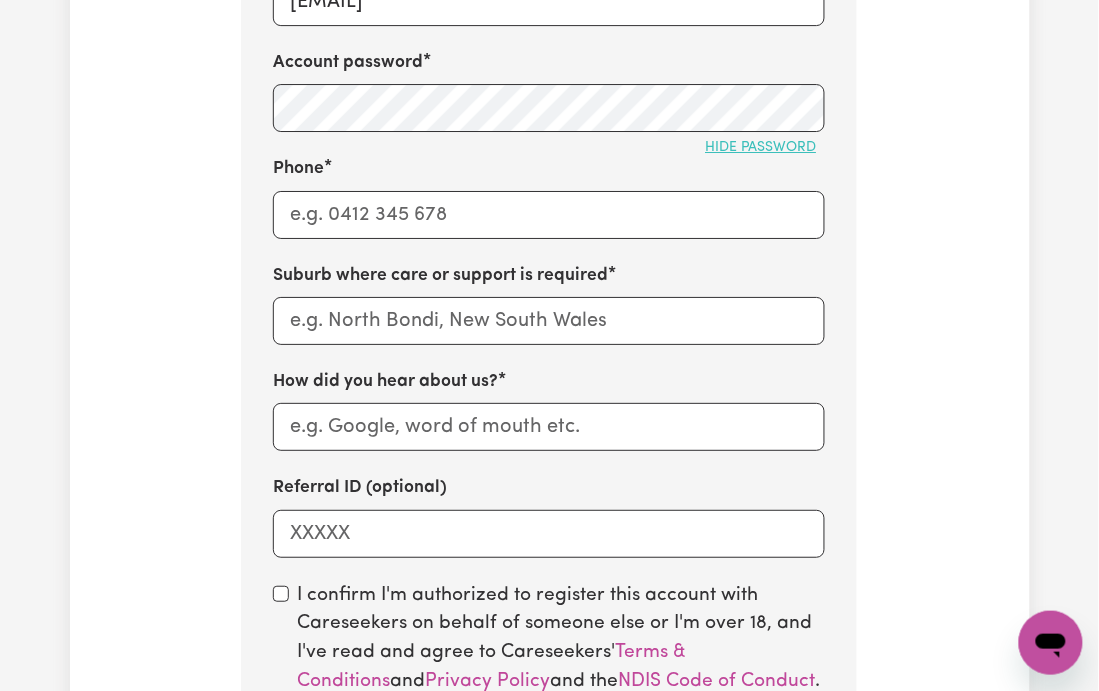 type 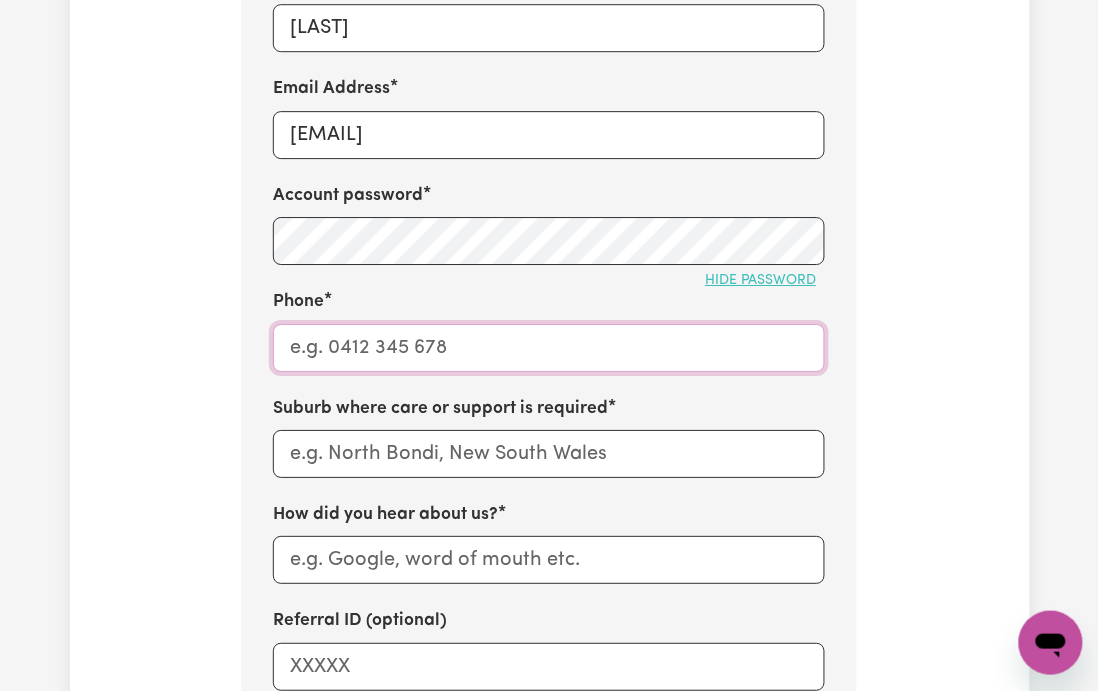 click on "Phone" at bounding box center (549, 348) 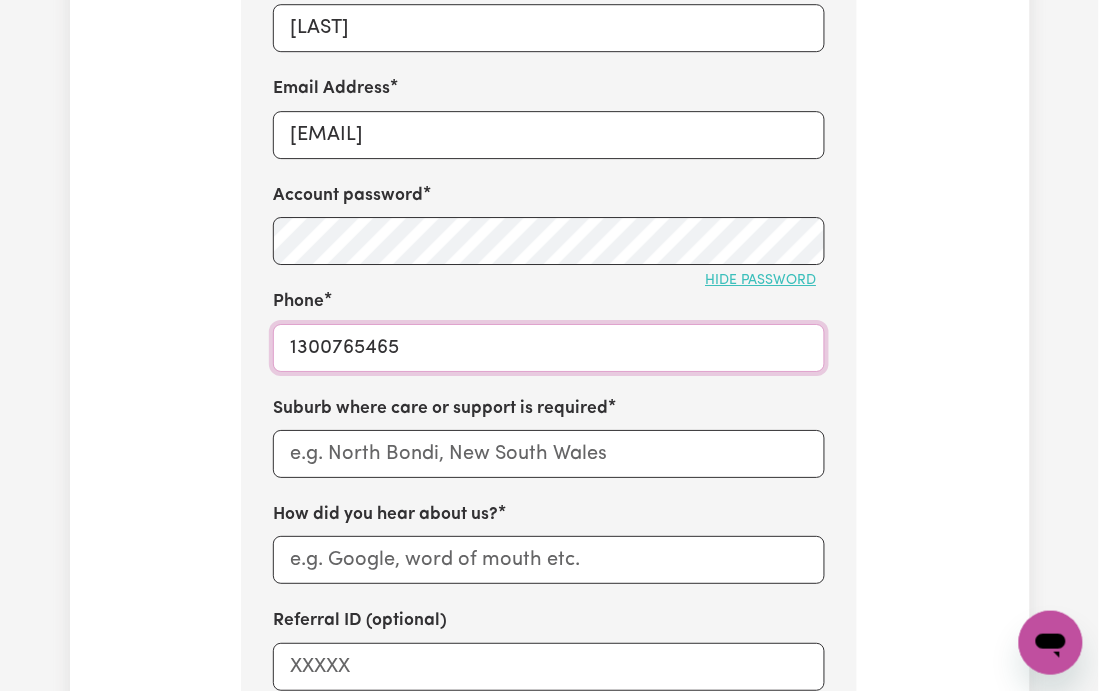 type on "1300765465" 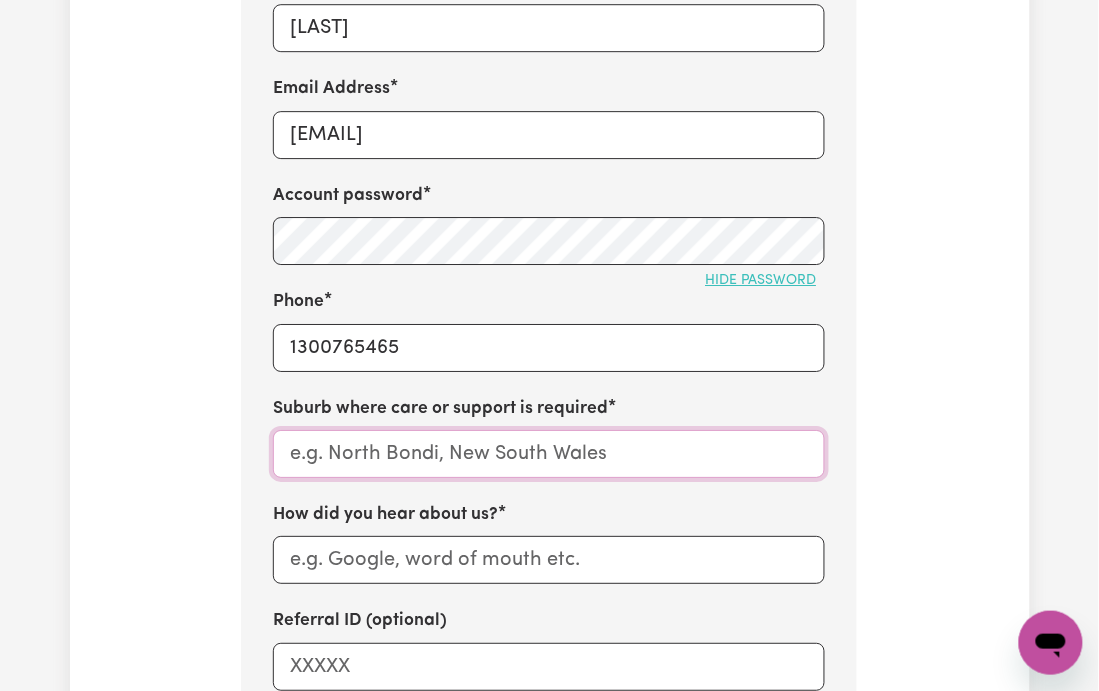 click at bounding box center (549, 454) 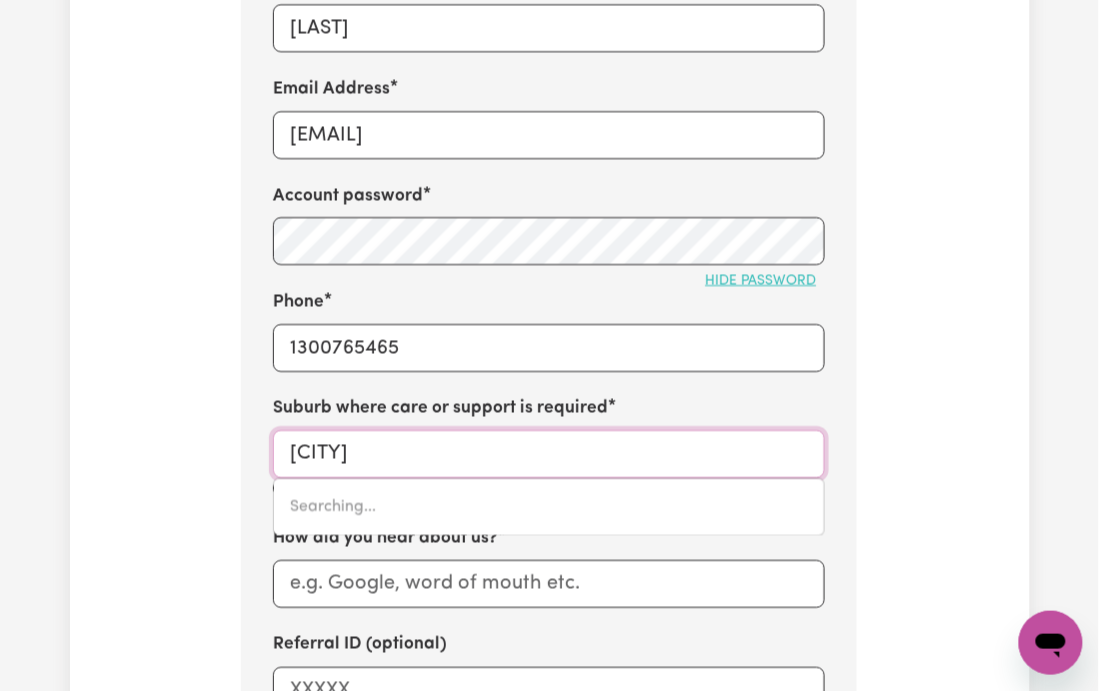 type on "[CITY], [STATE], [POSTAL_CODE]" 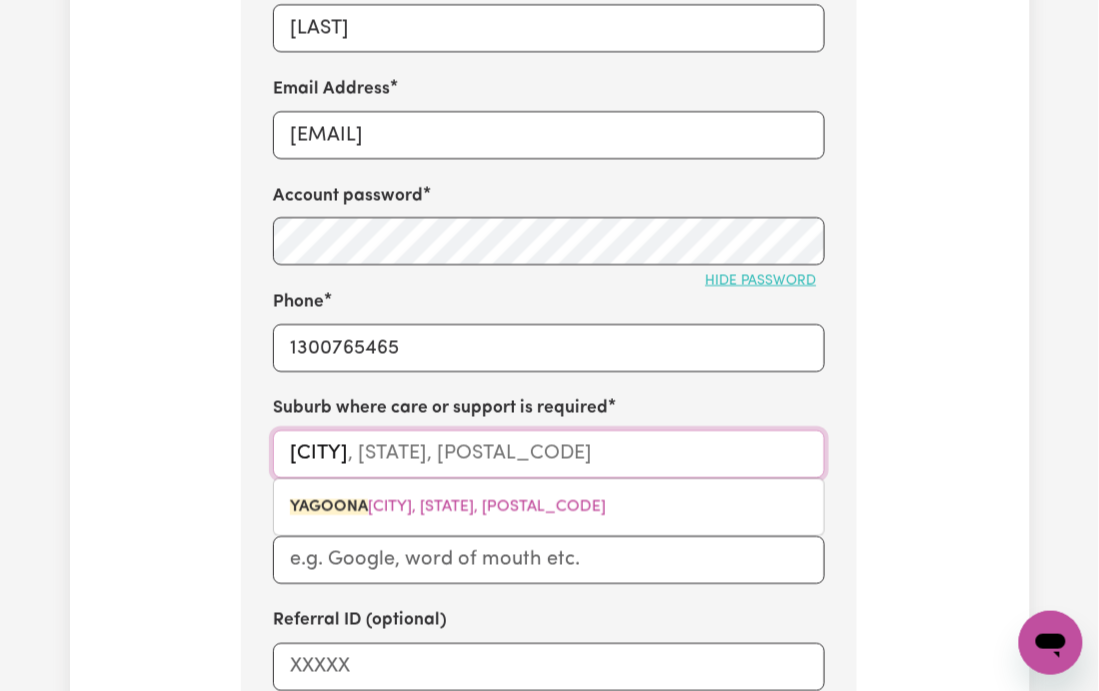 type on "[CITY]" 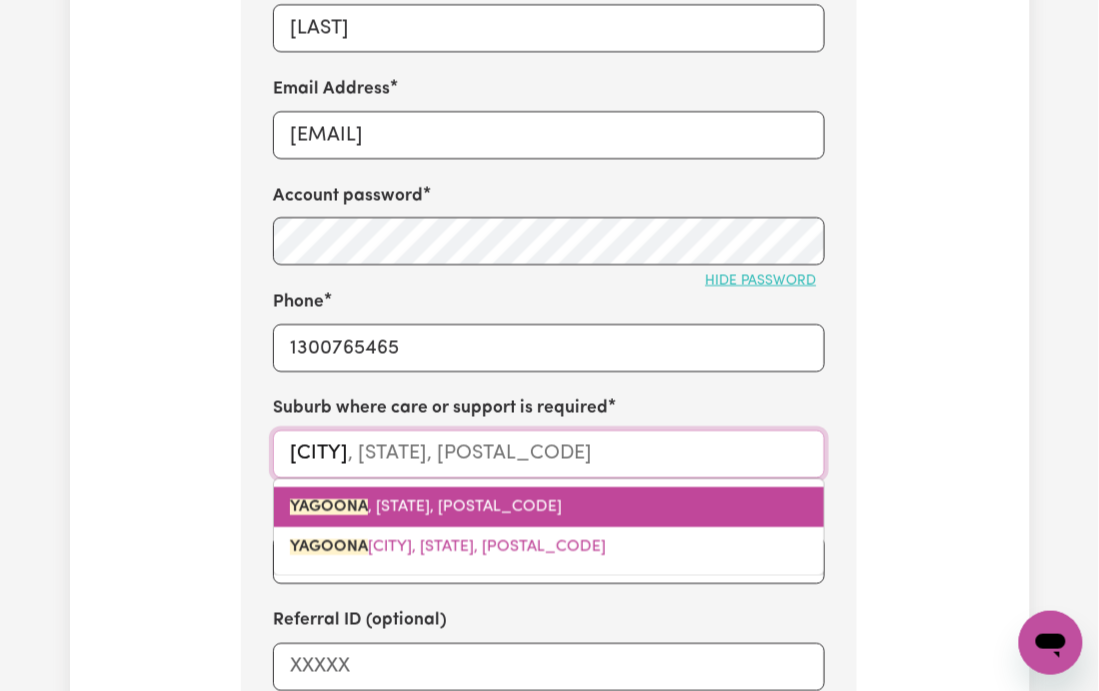 click on "[CITY] , [STATE], [POSTAL_CODE]" at bounding box center (426, 507) 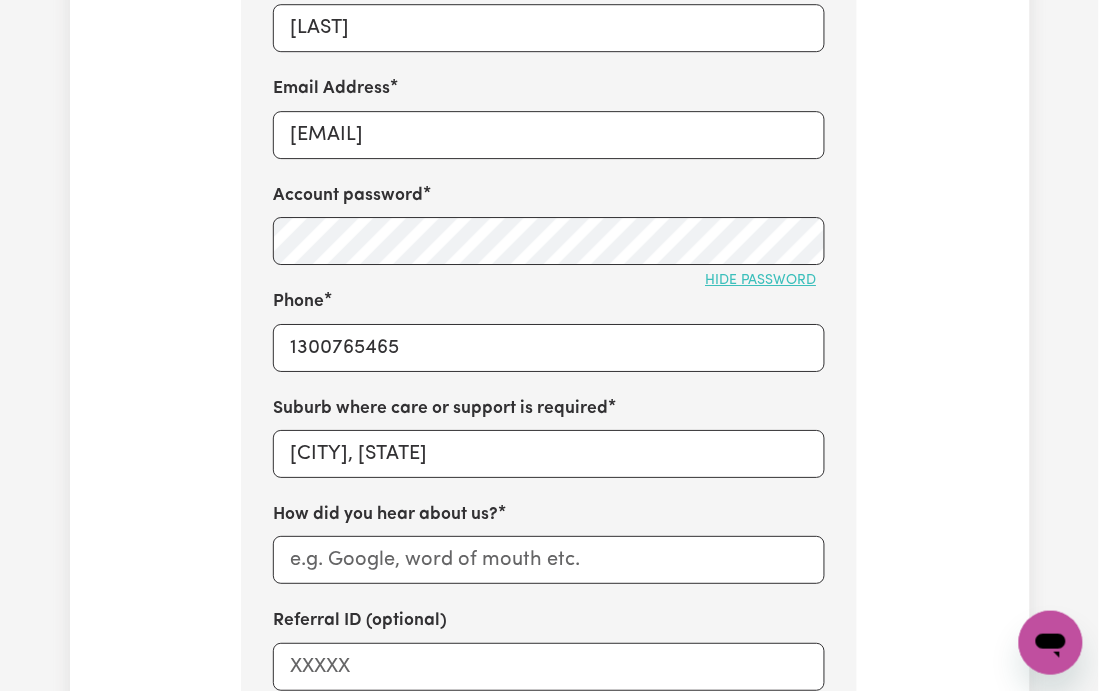 scroll, scrollTop: 1333, scrollLeft: 0, axis: vertical 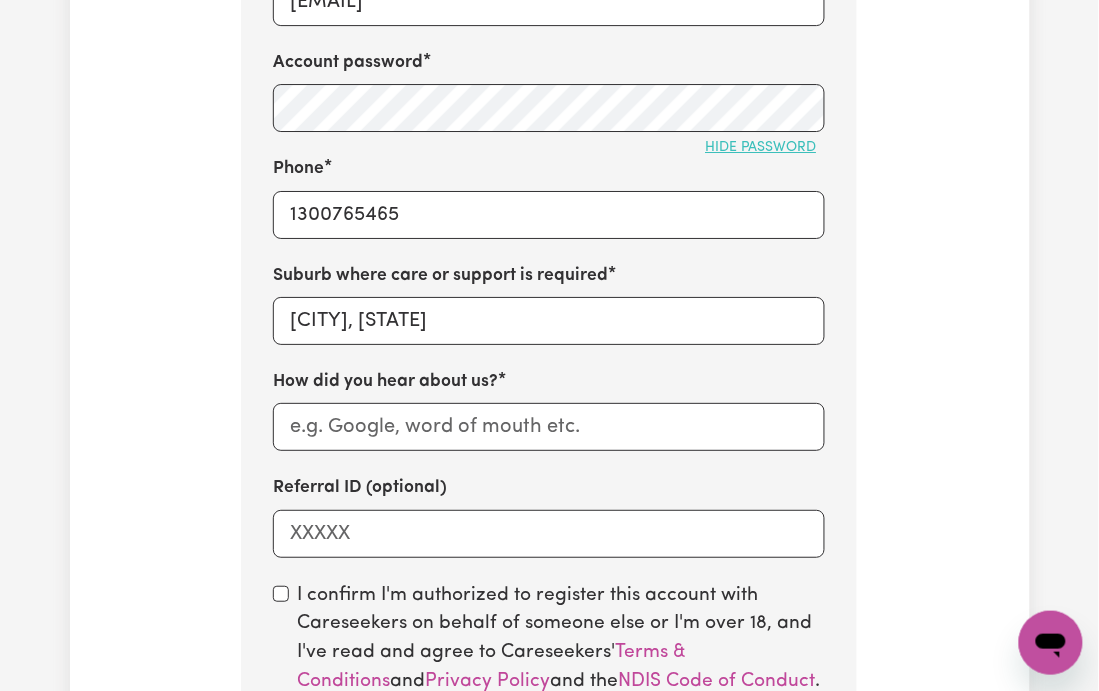 click on "First name [FIRST] Last name [LAST] Email Address [EMAIL] Account password Hide password Phone [PHONE] Suburb where care or support is required YAGOONA, [STATE] How did you hear about us? Referral ID (optional)" at bounding box center (549, 143) 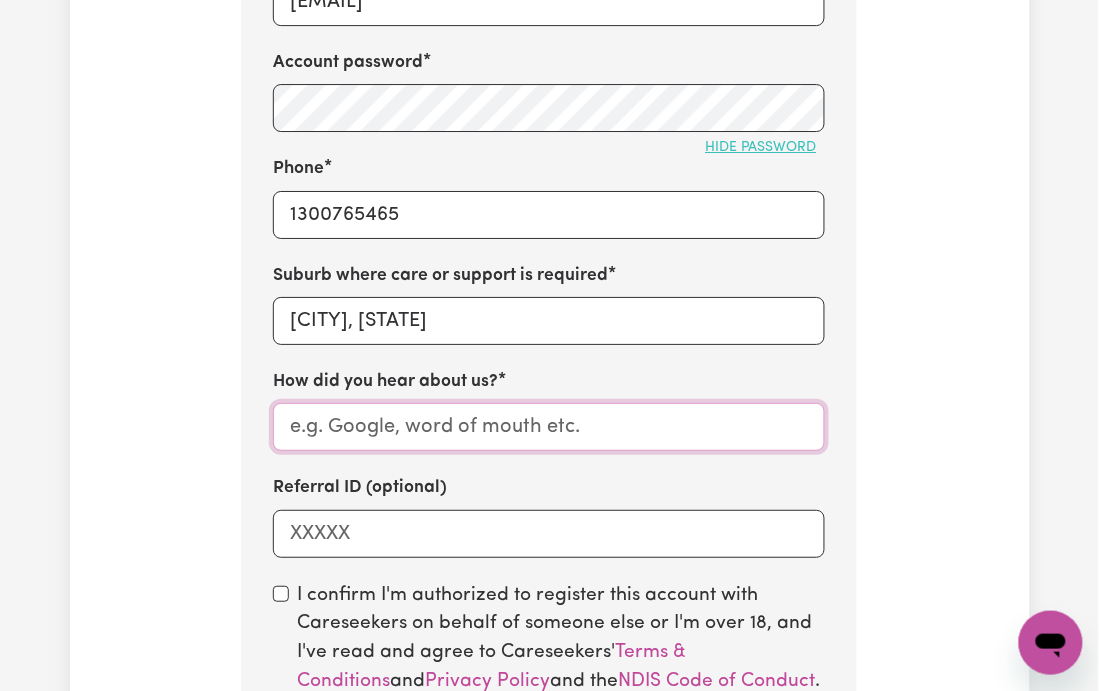 click on "How did you hear about us?" at bounding box center (549, 427) 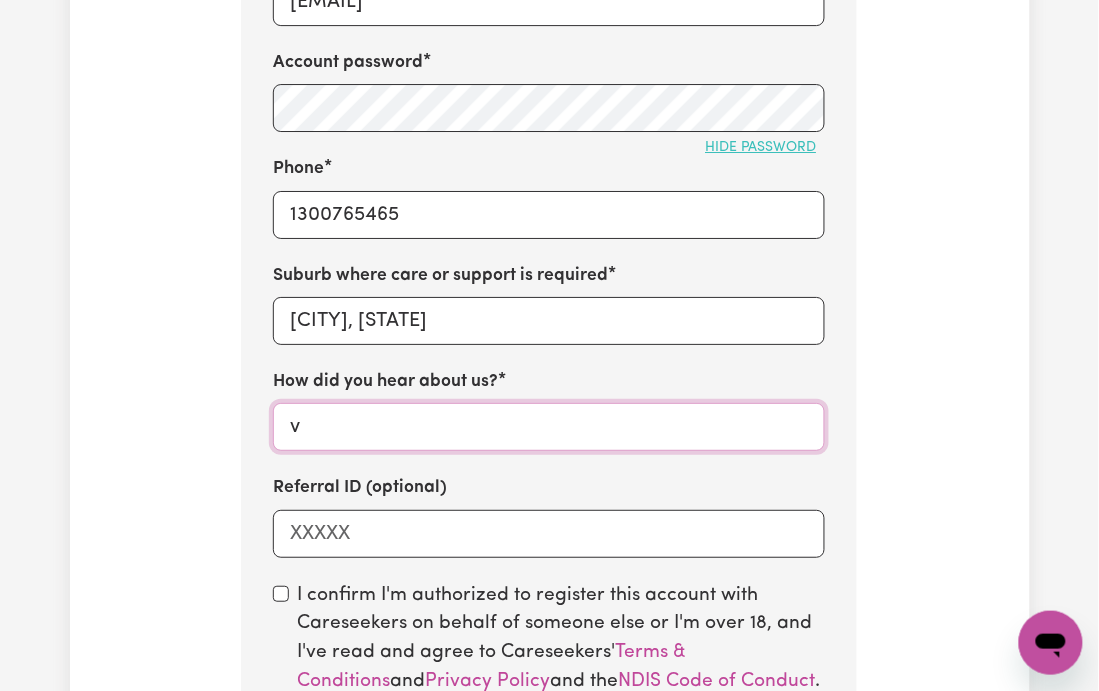 scroll, scrollTop: 1600, scrollLeft: 0, axis: vertical 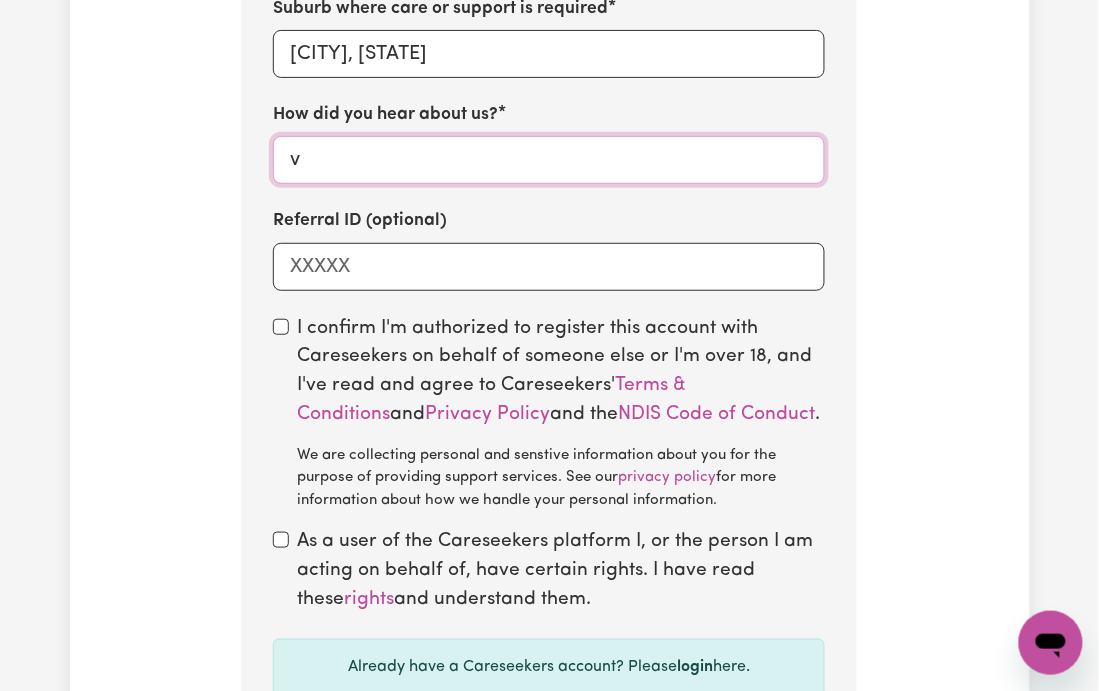 drag, startPoint x: 394, startPoint y: 135, endPoint x: 386, endPoint y: 174, distance: 39.812057 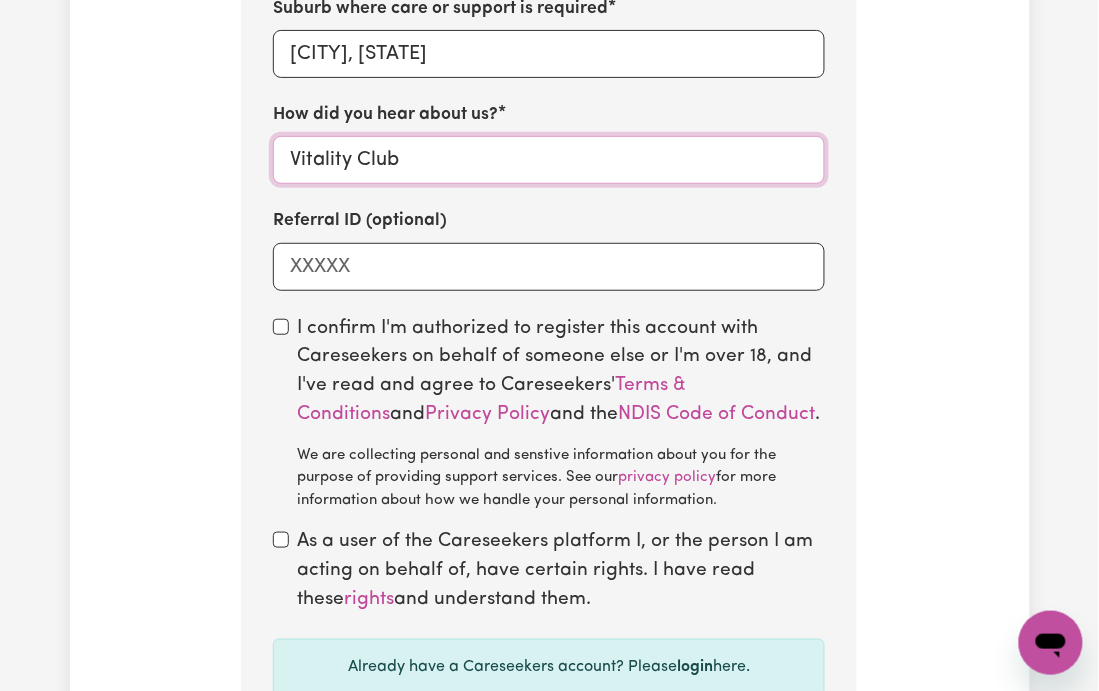 type on "Vitality Club" 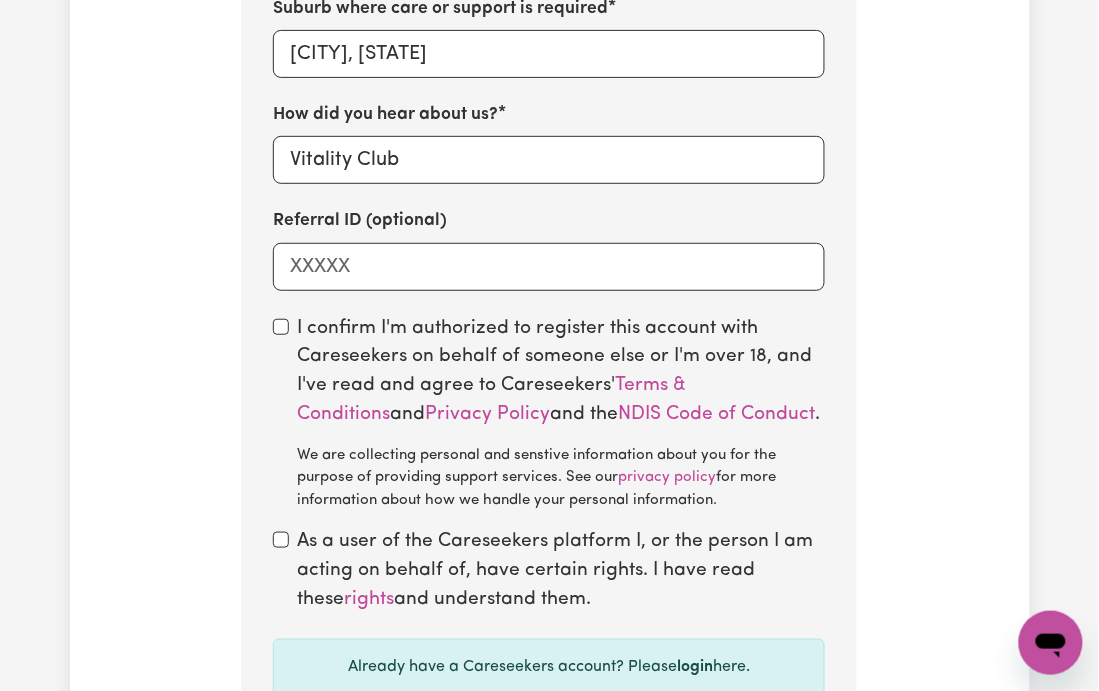 click on "Step 1 of 13 Let us know a bit about you First name [FIRST] Last name [LAST] Email Address [EMAIL] Account password Hide password Phone [PHONE] Suburb where care or support is required YAGOONA, [STATE] How did you hear about us? Vitality Club Referral ID (optional) I confirm I'm authorized to register this account with Careseekers on behalf of someone else or I'm over 18, and I've read and agree to Careseekers' Terms & Conditions and Privacy Policy and the NDIS Code of Conduct. We are collecting personal and senstive information about you for the purpose of providing support services. See our privacy policy for more information about how we handle your personal information. As a user of the Careseekers platform I, or the person I am acting on behalf of, have certain rights. I have read these rights and understand them. Already have a Careseekers account? Please login here." at bounding box center [549, -7] 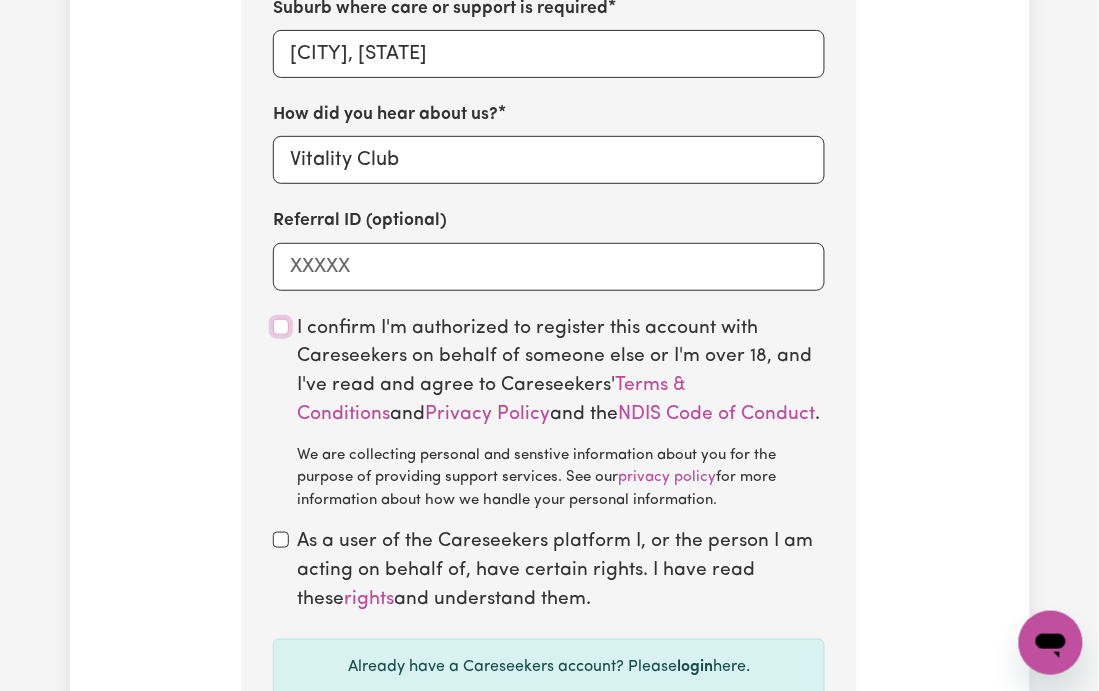 click at bounding box center [281, 327] 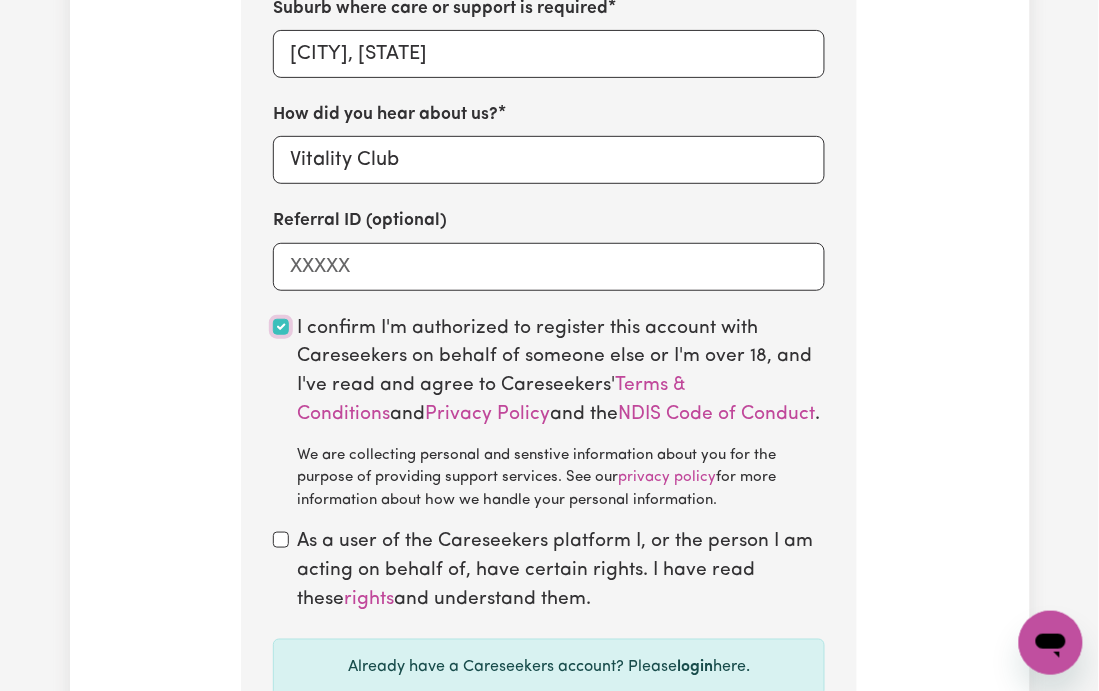 checkbox on "true" 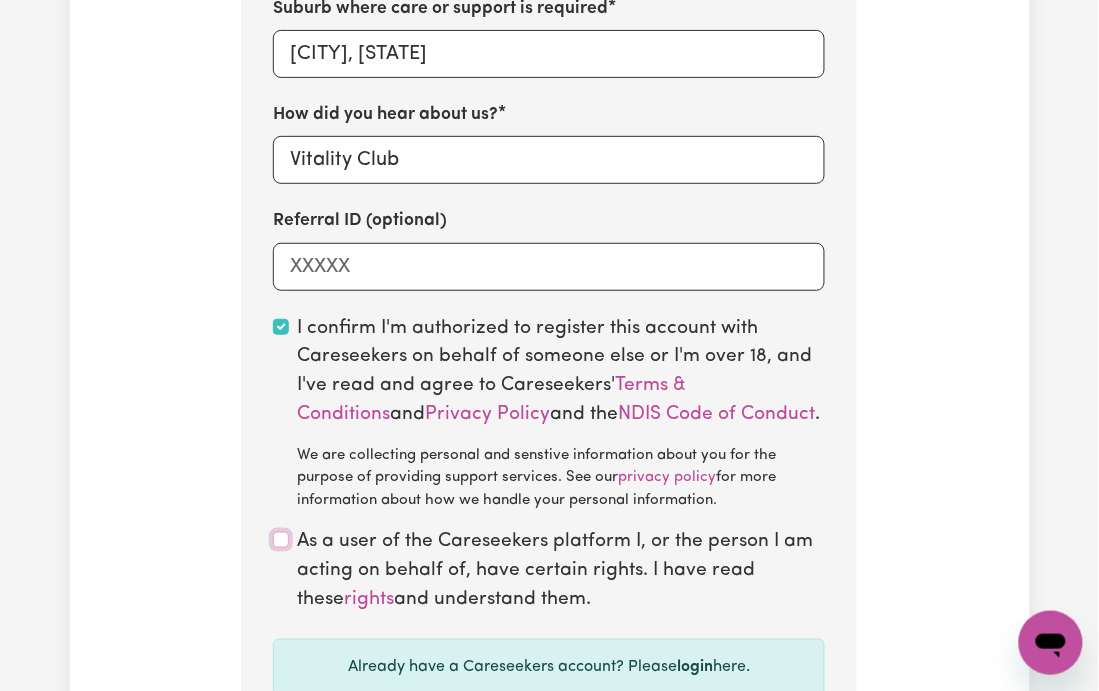 click at bounding box center [281, 540] 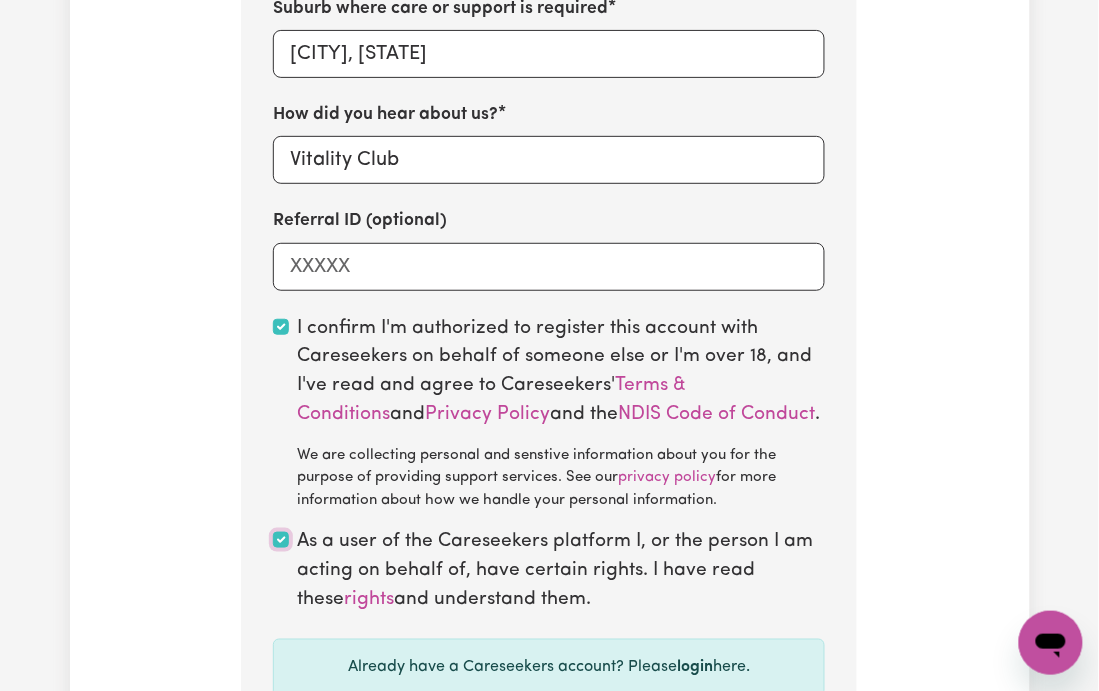 checkbox on "true" 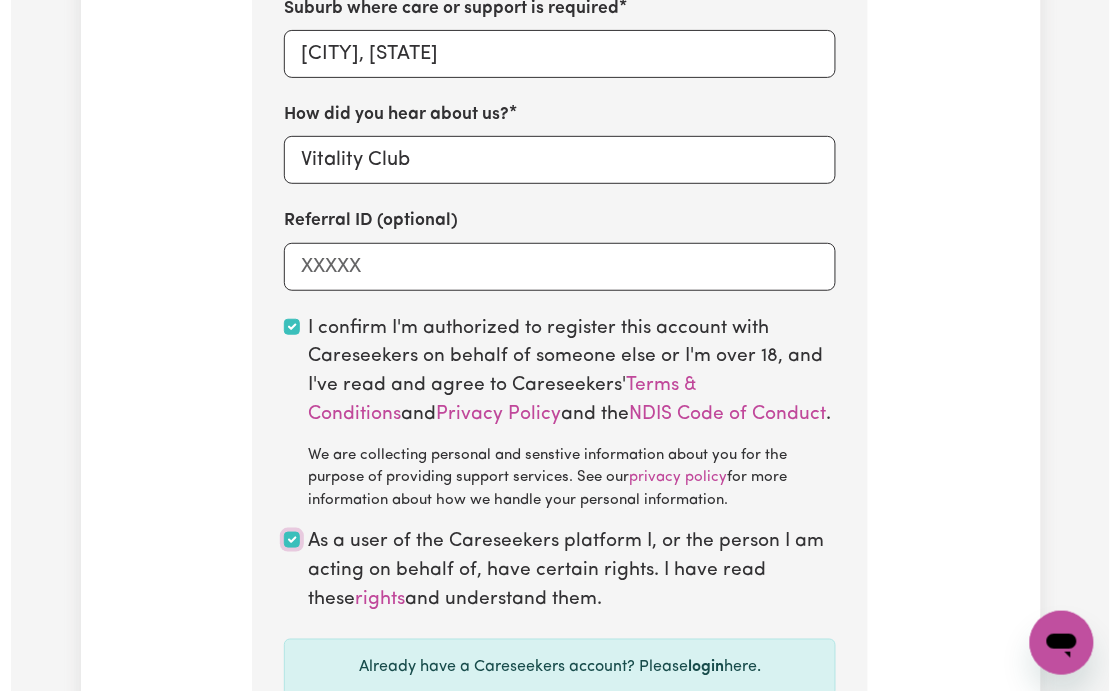 scroll, scrollTop: 1866, scrollLeft: 0, axis: vertical 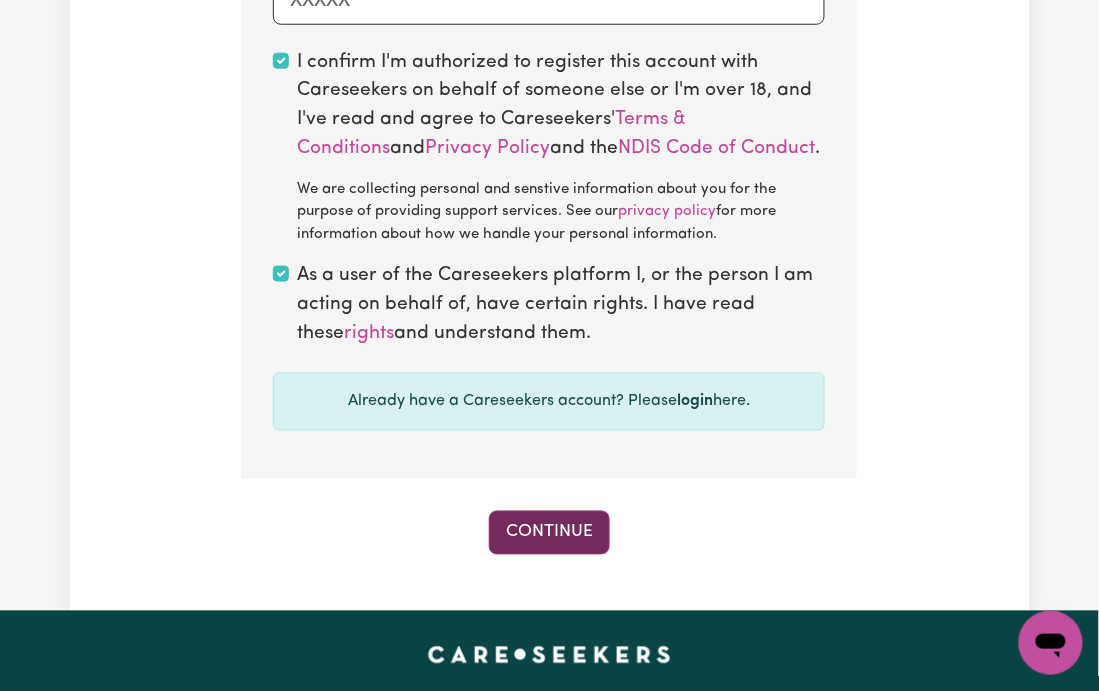click on "Continue" at bounding box center [549, 533] 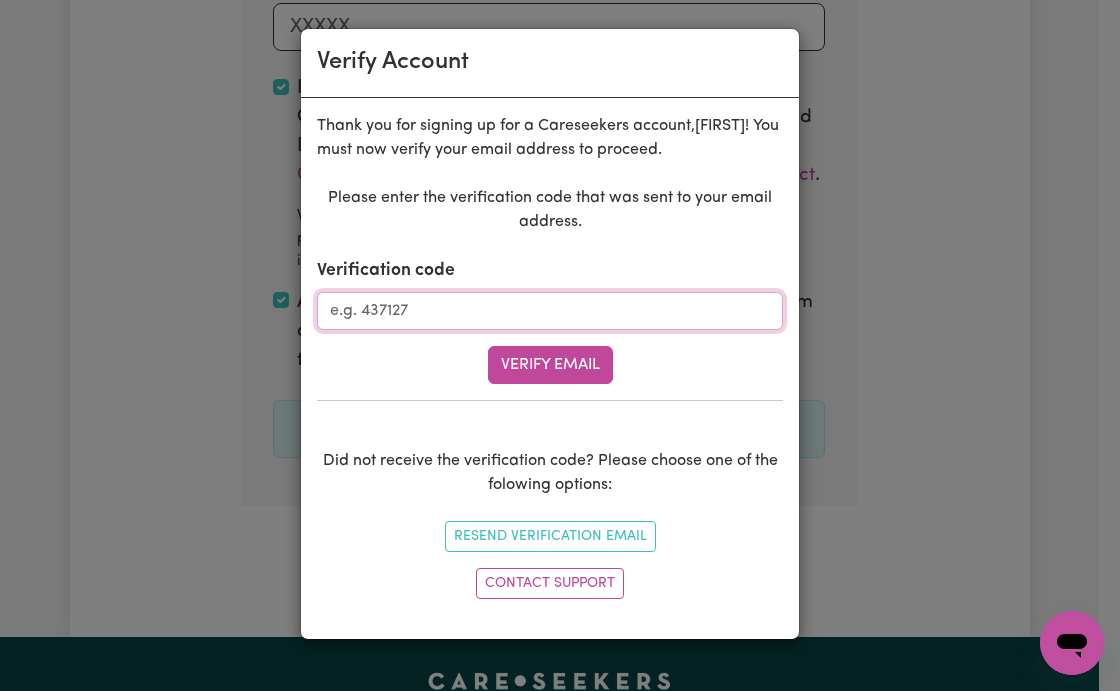 click on "Verification code" at bounding box center (550, 311) 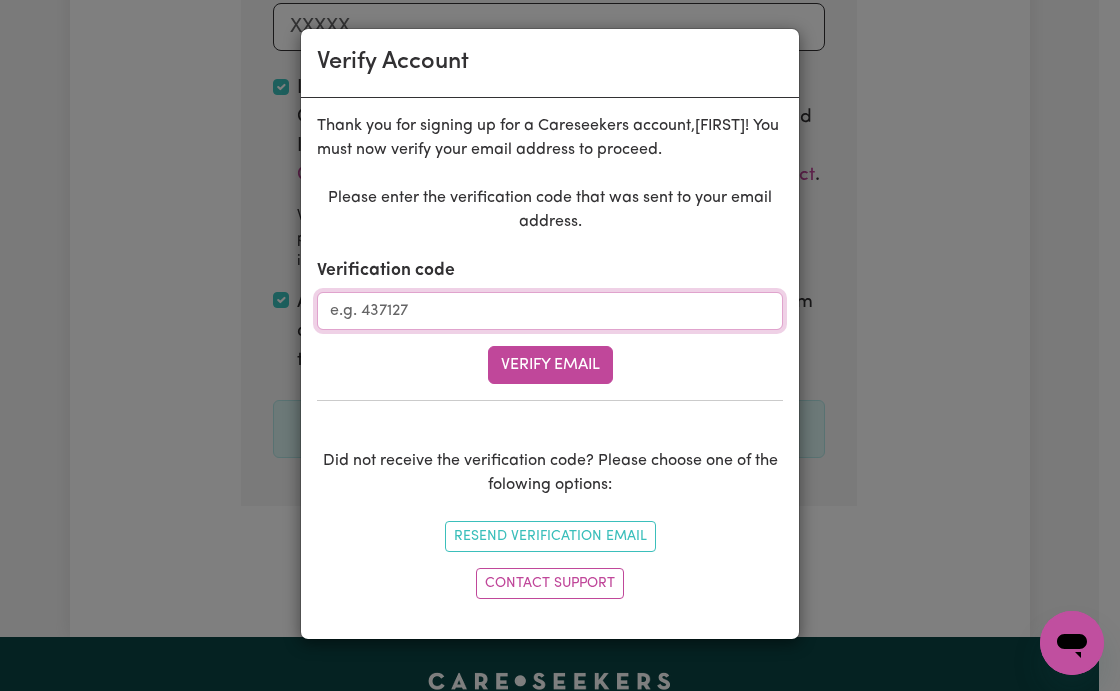paste on "[NUMBER]" 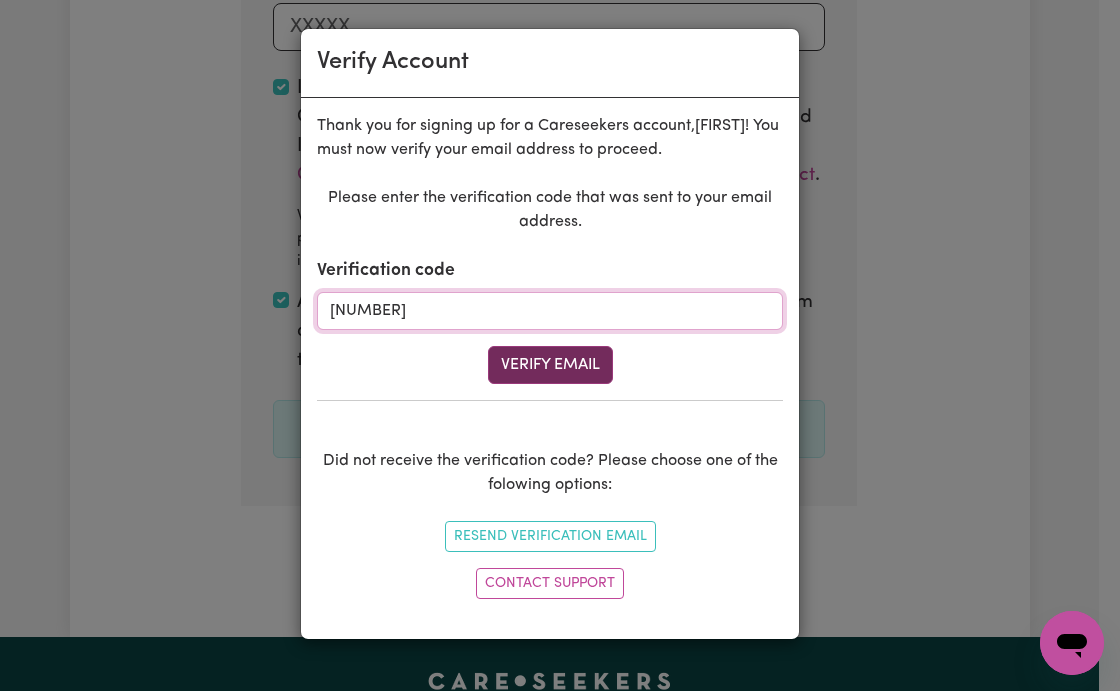 type on "[NUMBER]" 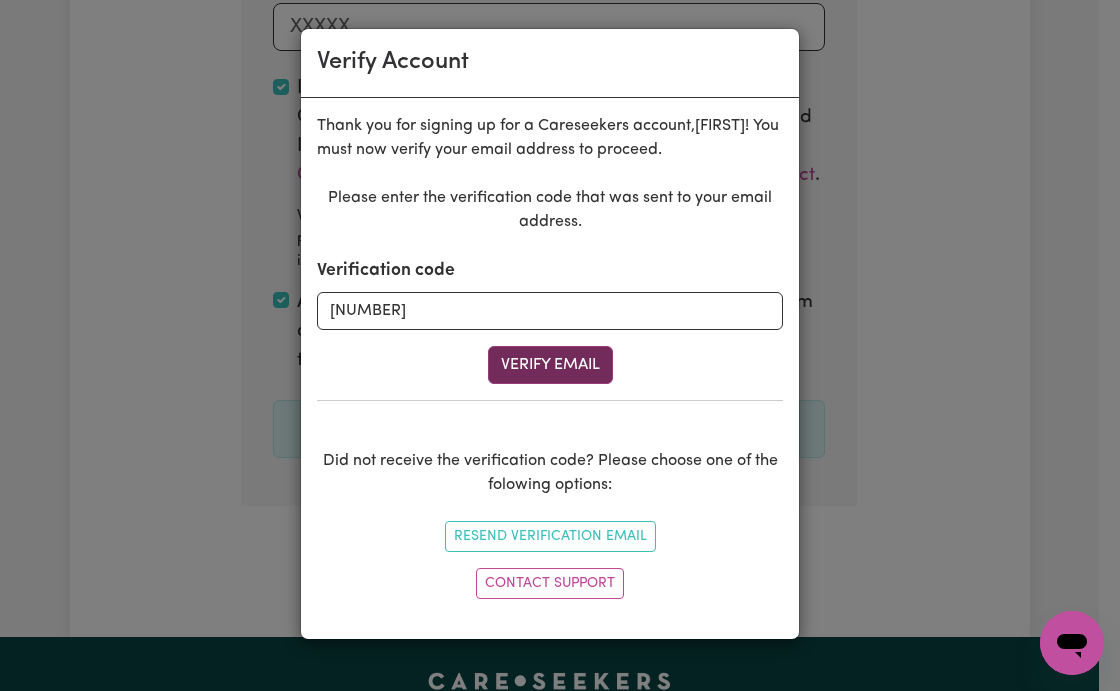 click on "Verify Email" at bounding box center [550, 365] 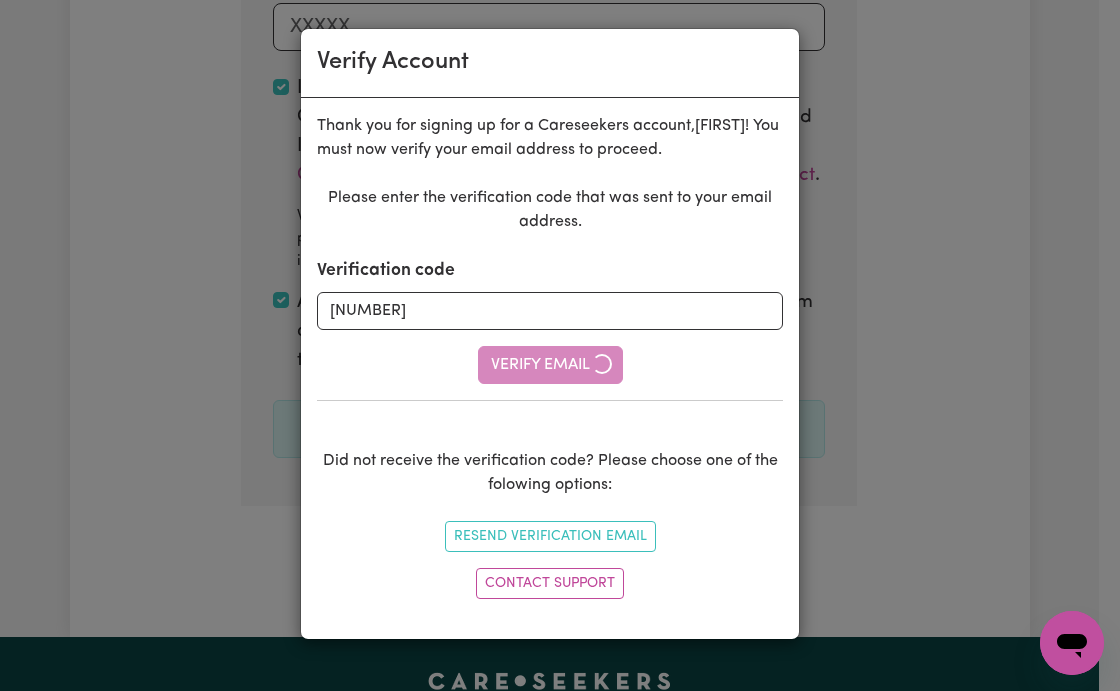 type 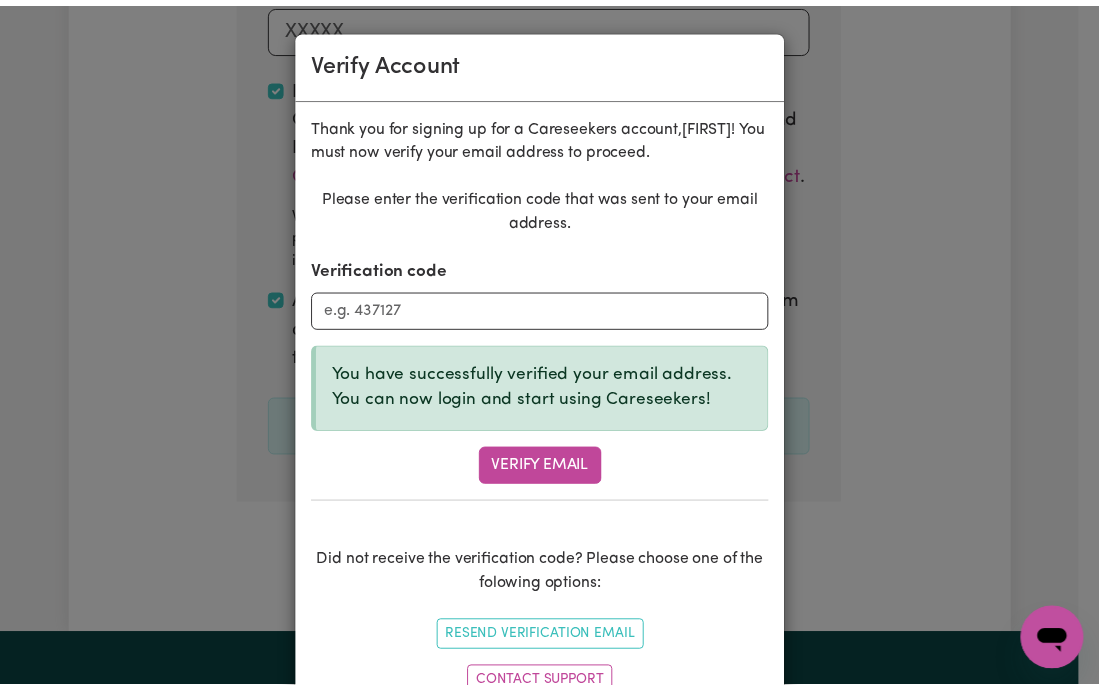 scroll, scrollTop: 834, scrollLeft: 0, axis: vertical 